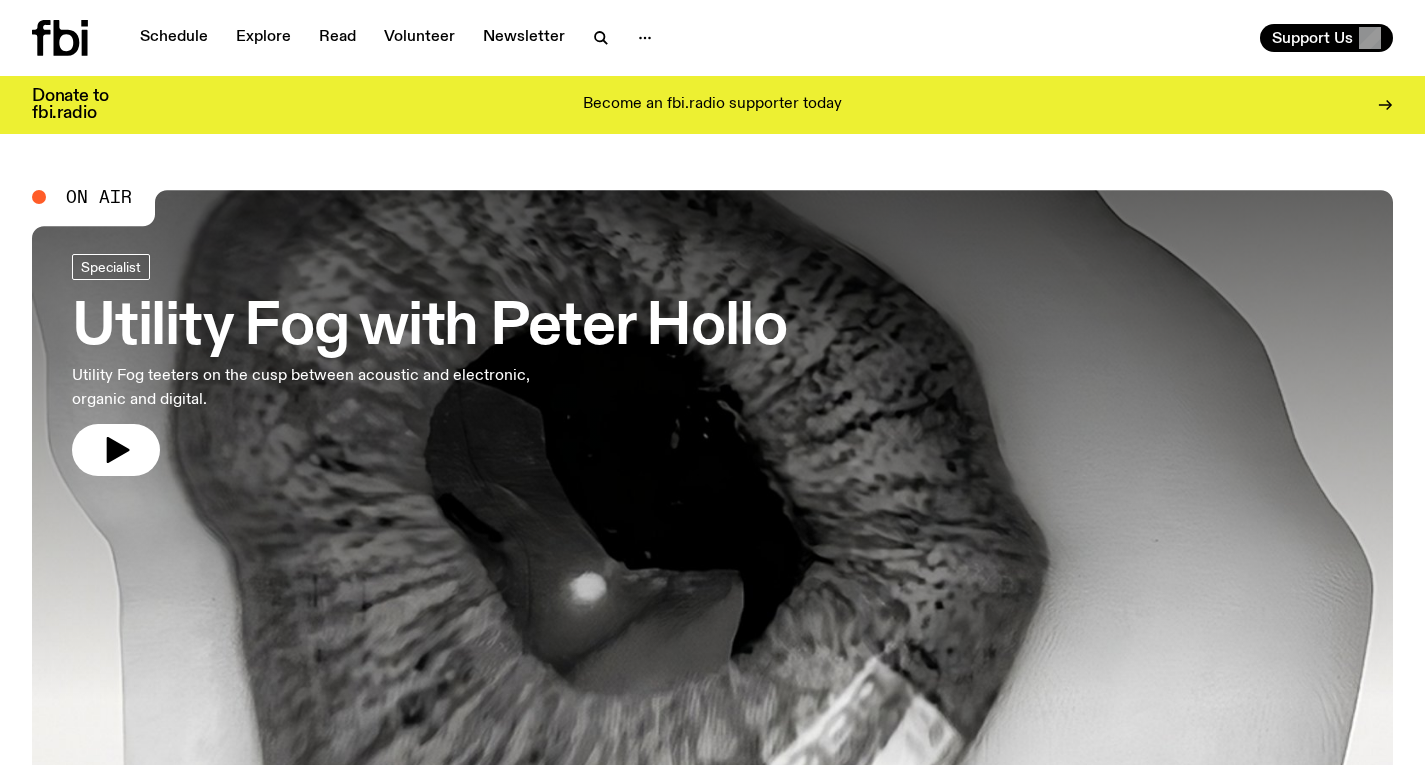 click 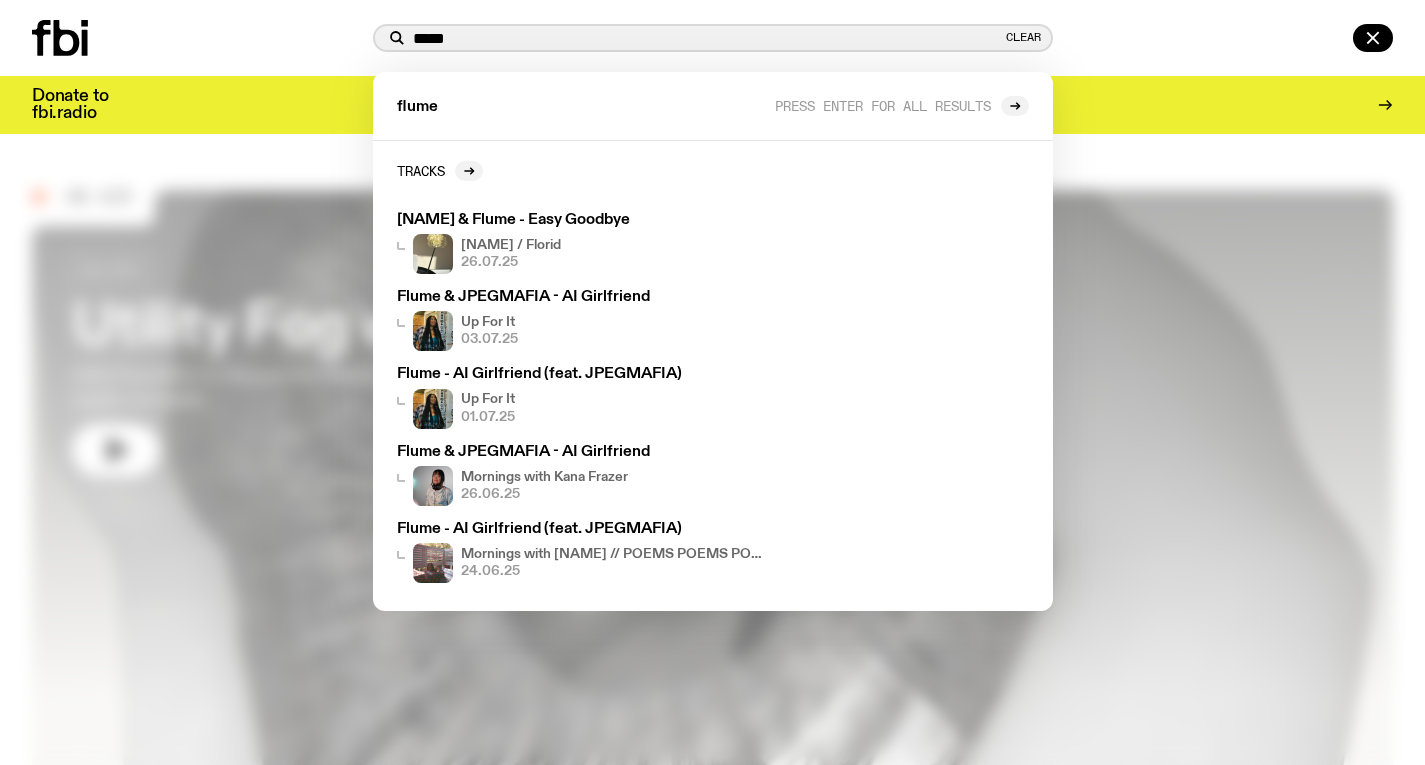 click on "*****" at bounding box center (707, 38) 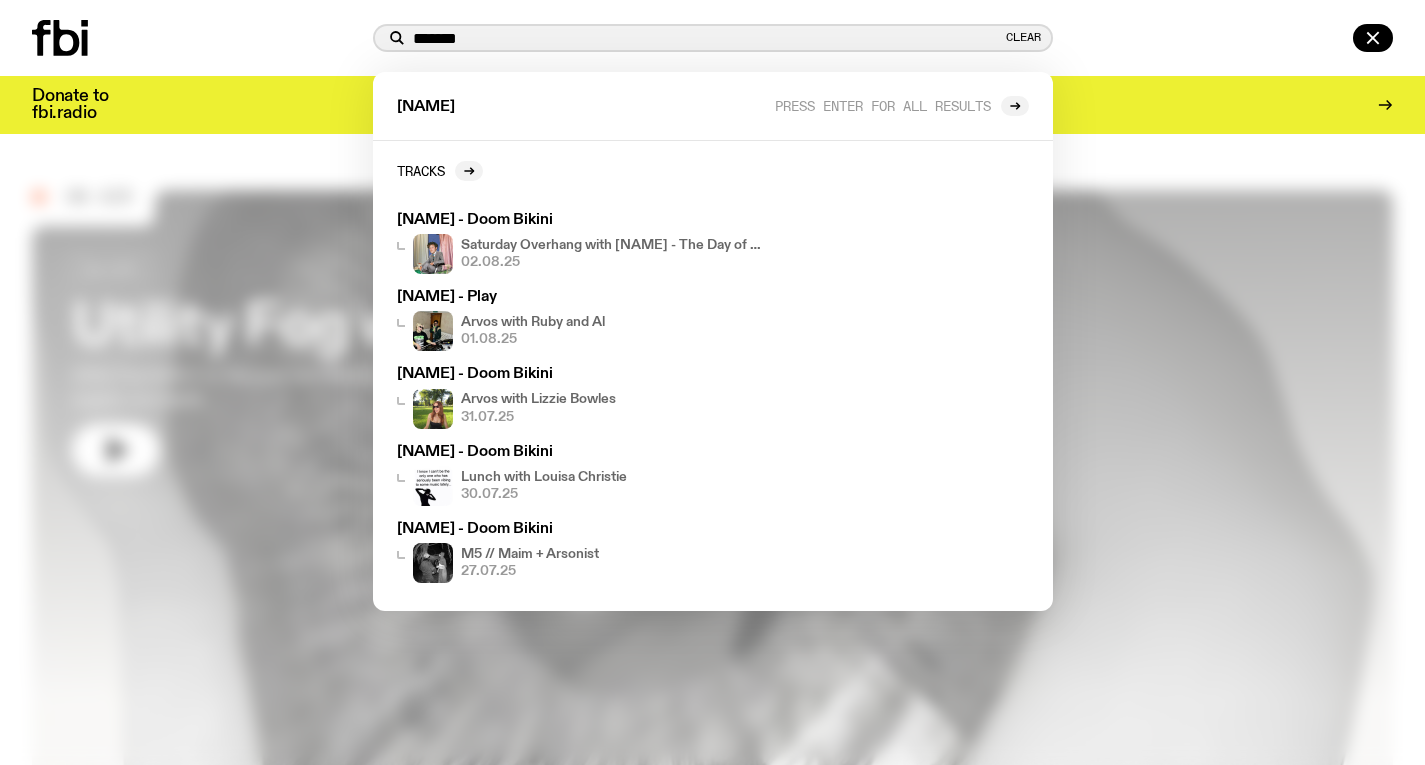 type on "*******" 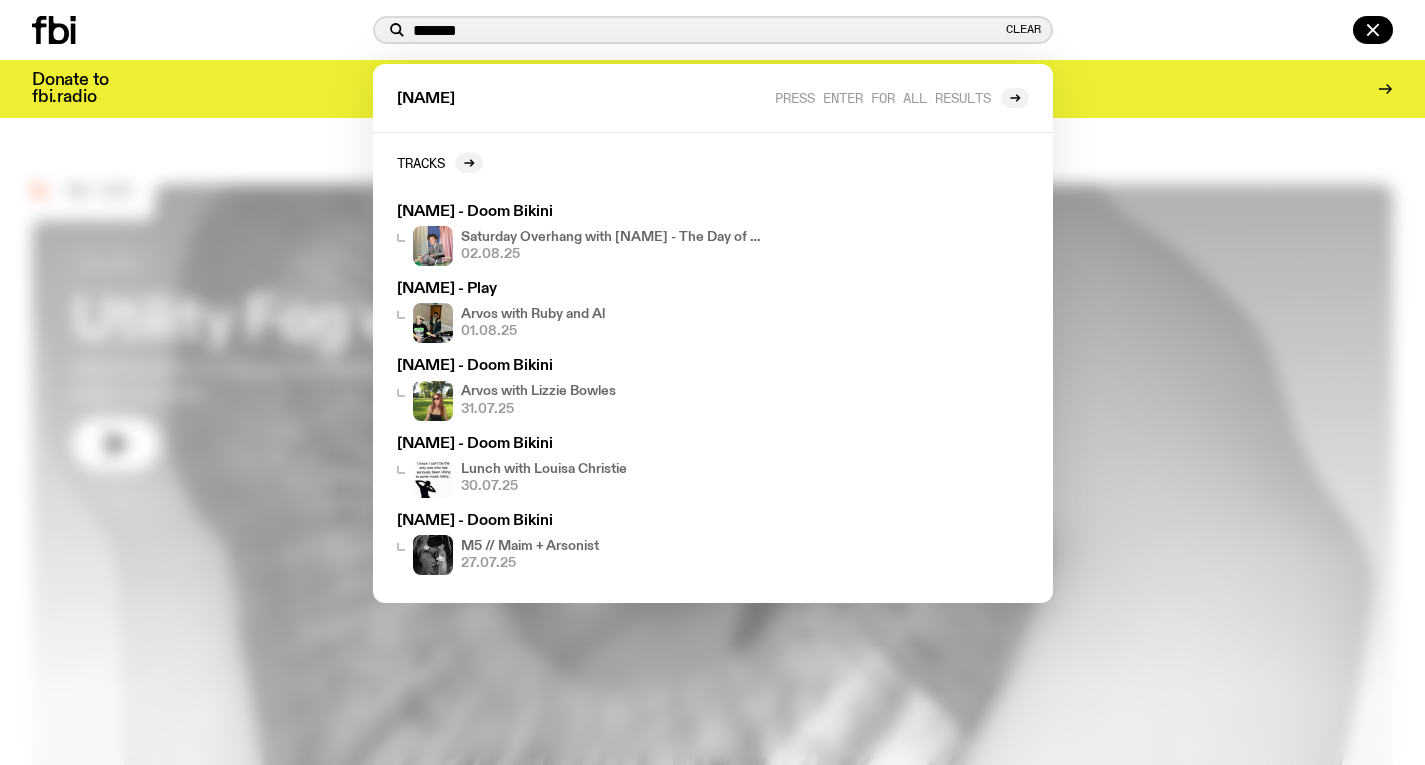 scroll, scrollTop: 241, scrollLeft: 0, axis: vertical 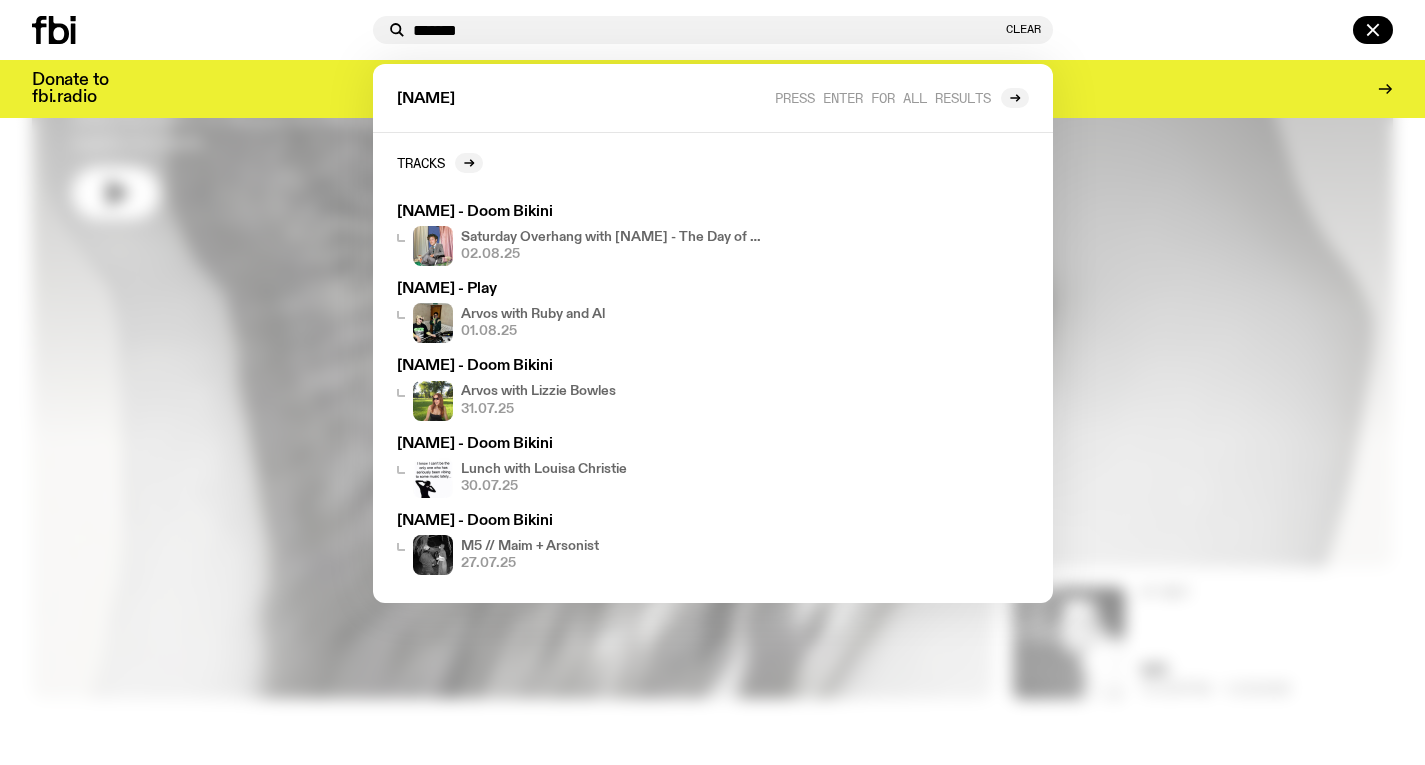 click at bounding box center (712, 382) 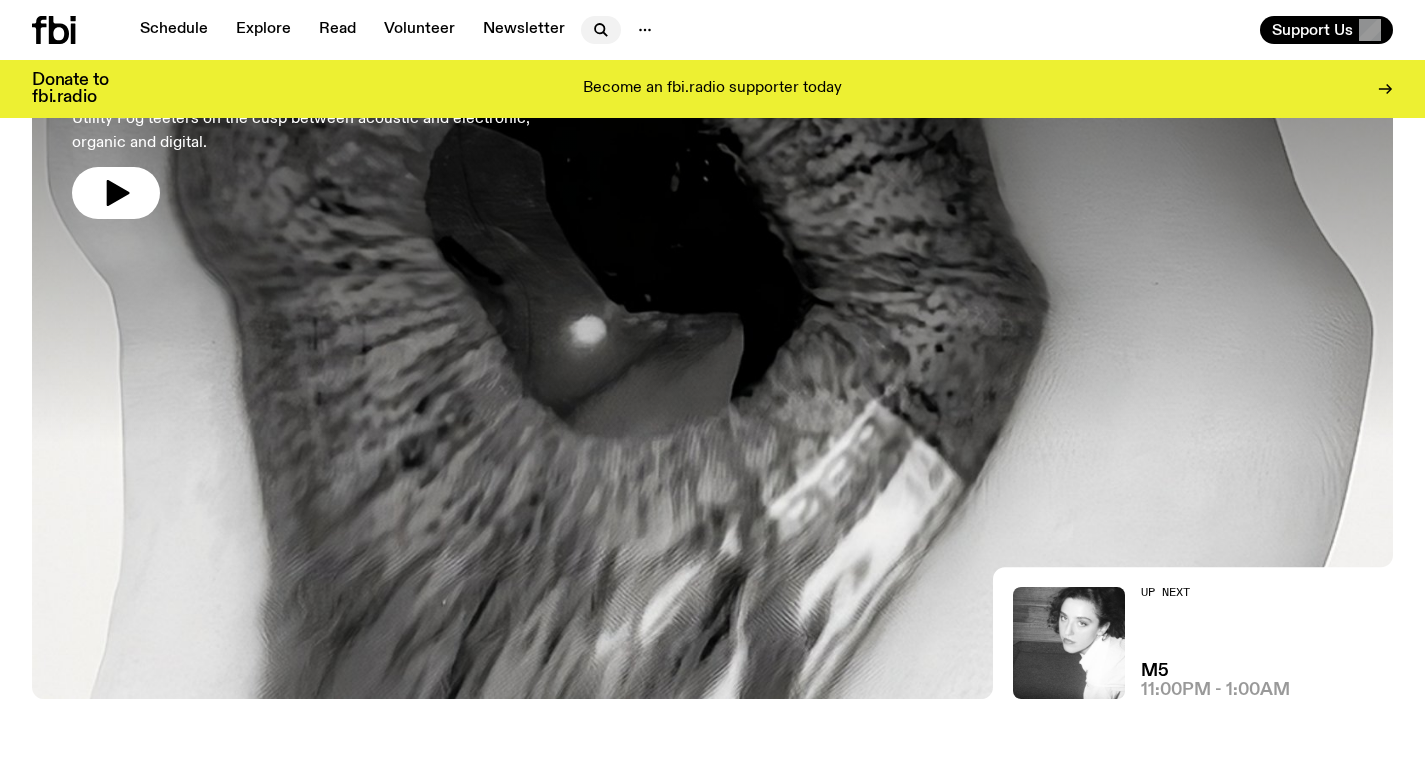 click 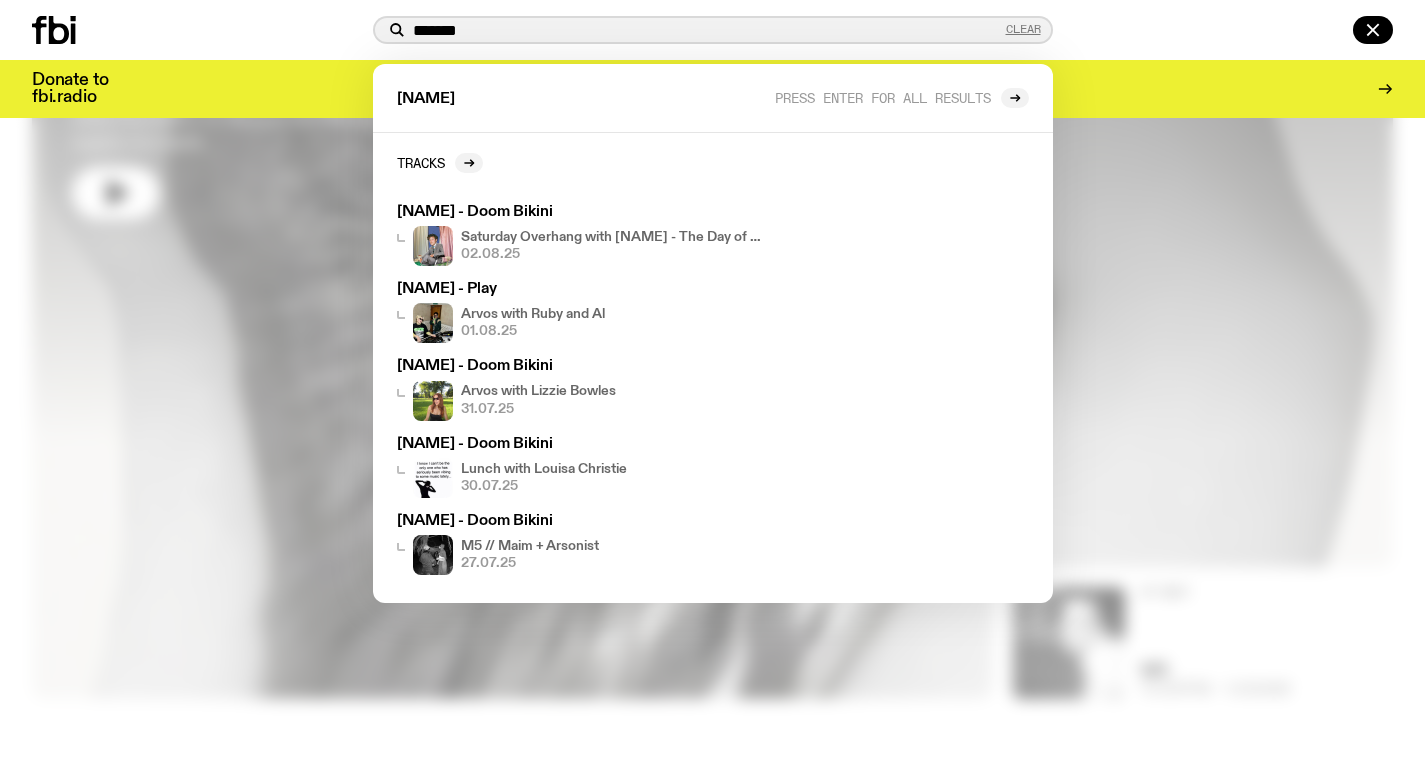 click on "Clear" at bounding box center [1023, 29] 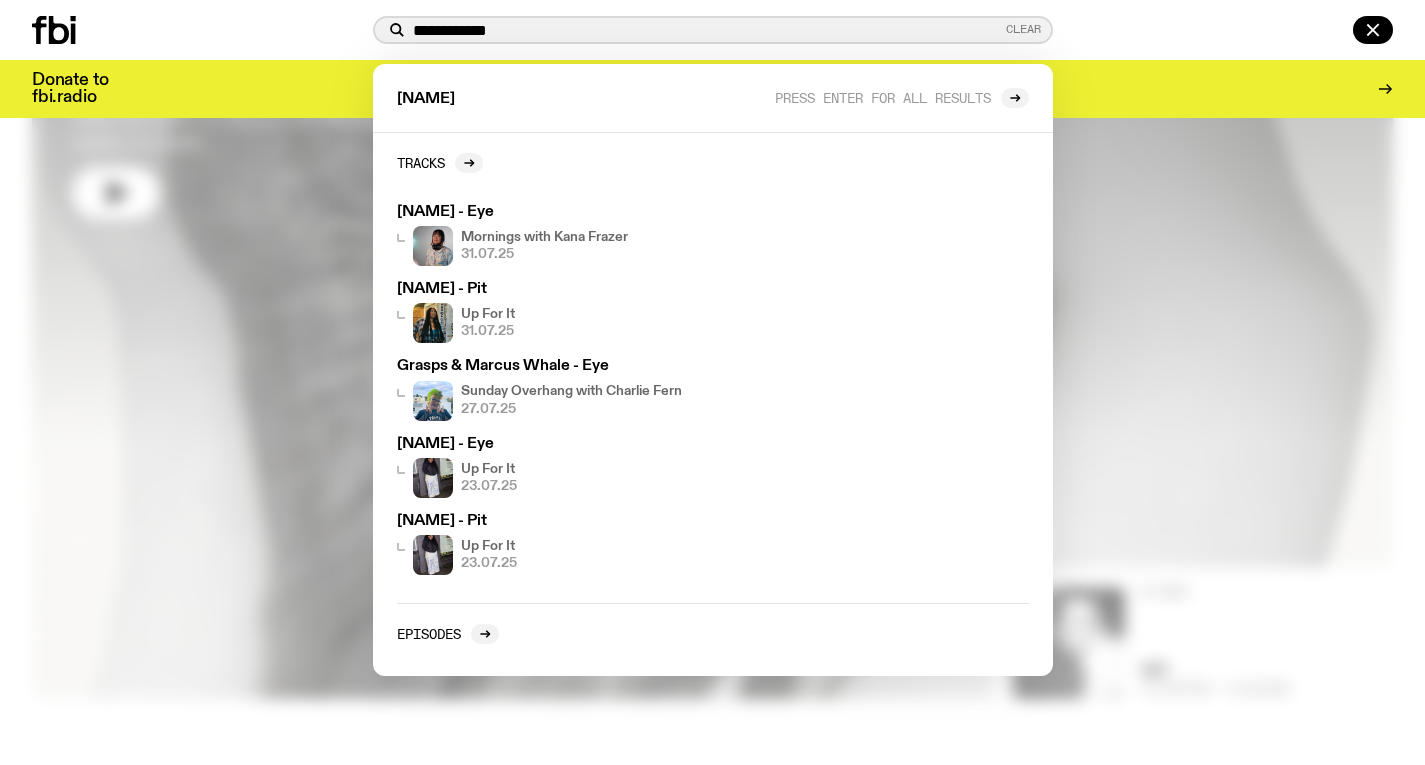 type on "**********" 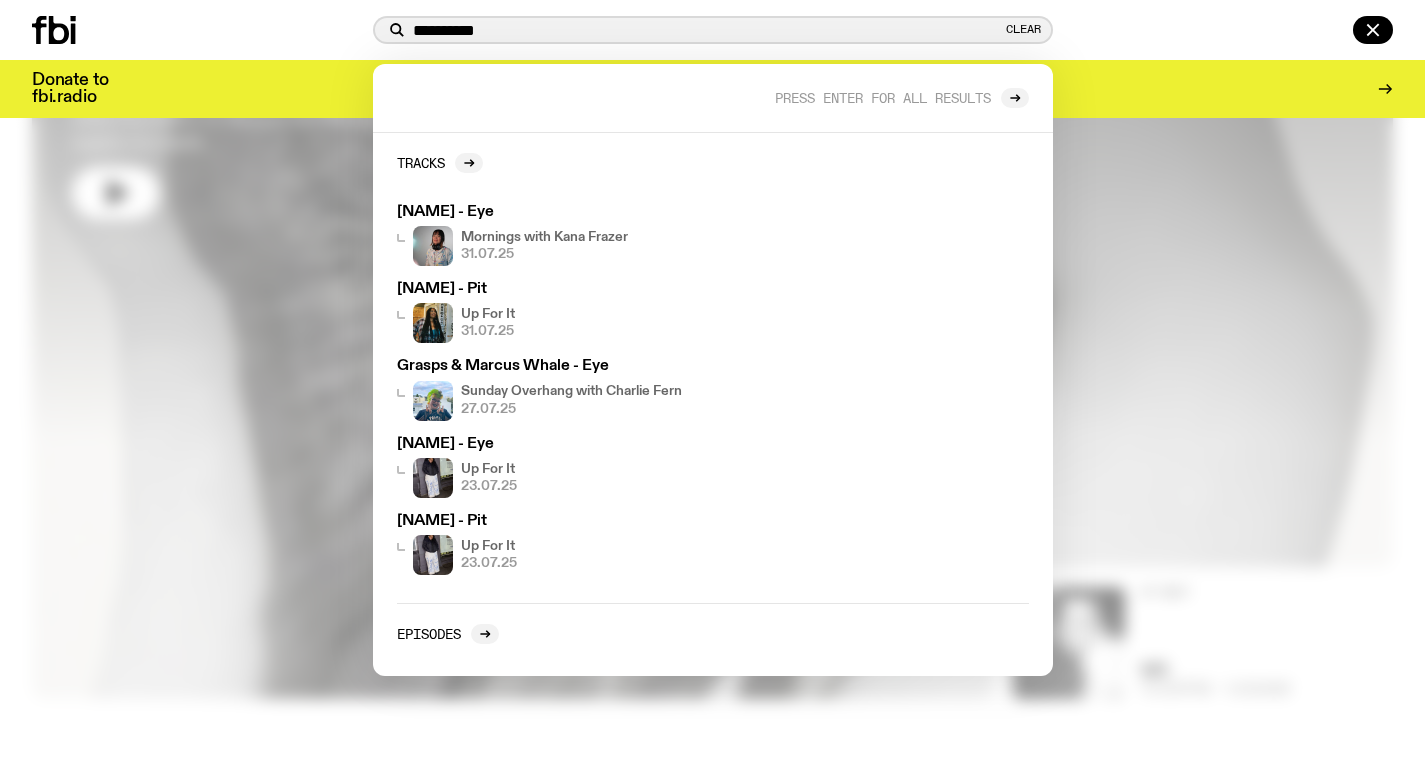 type on "**********" 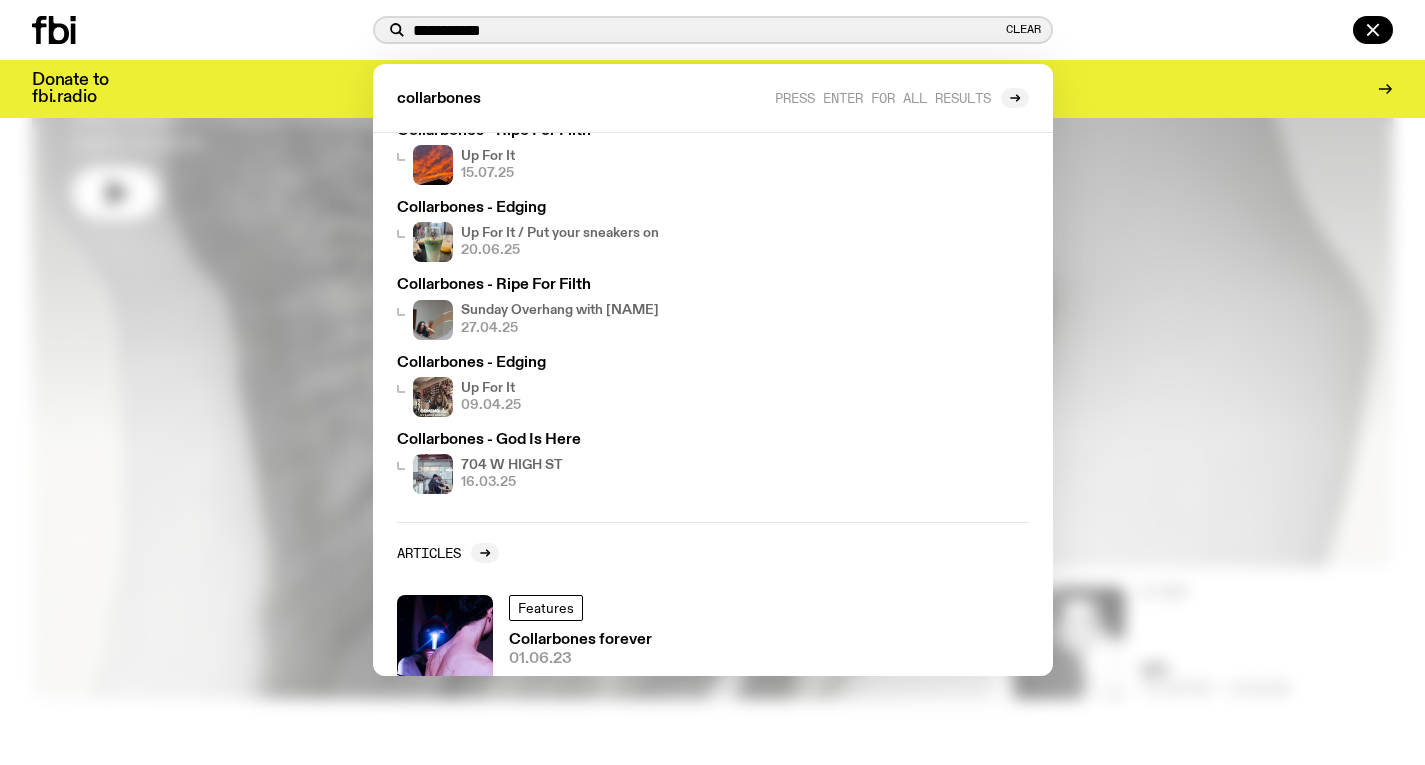 scroll, scrollTop: 124, scrollLeft: 0, axis: vertical 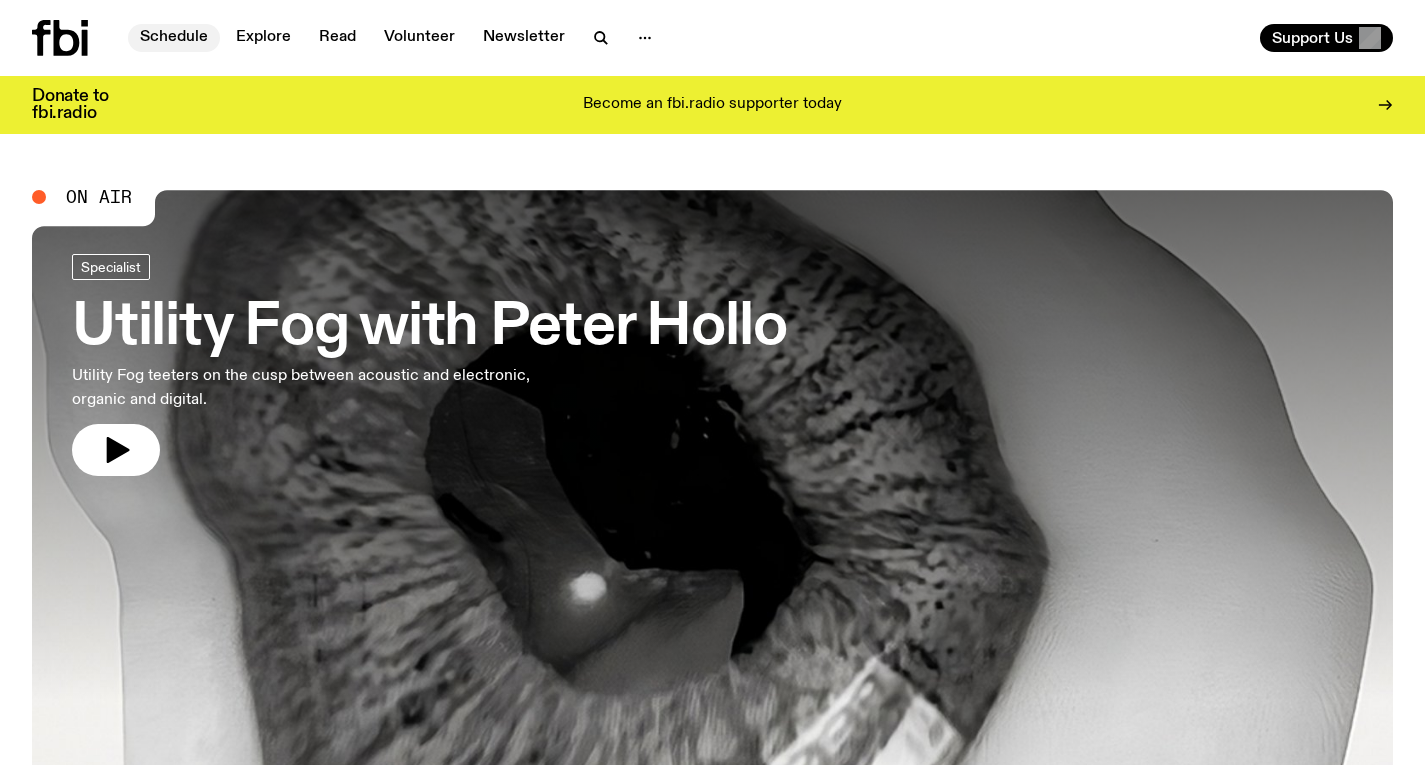 click on "Schedule" at bounding box center [174, 38] 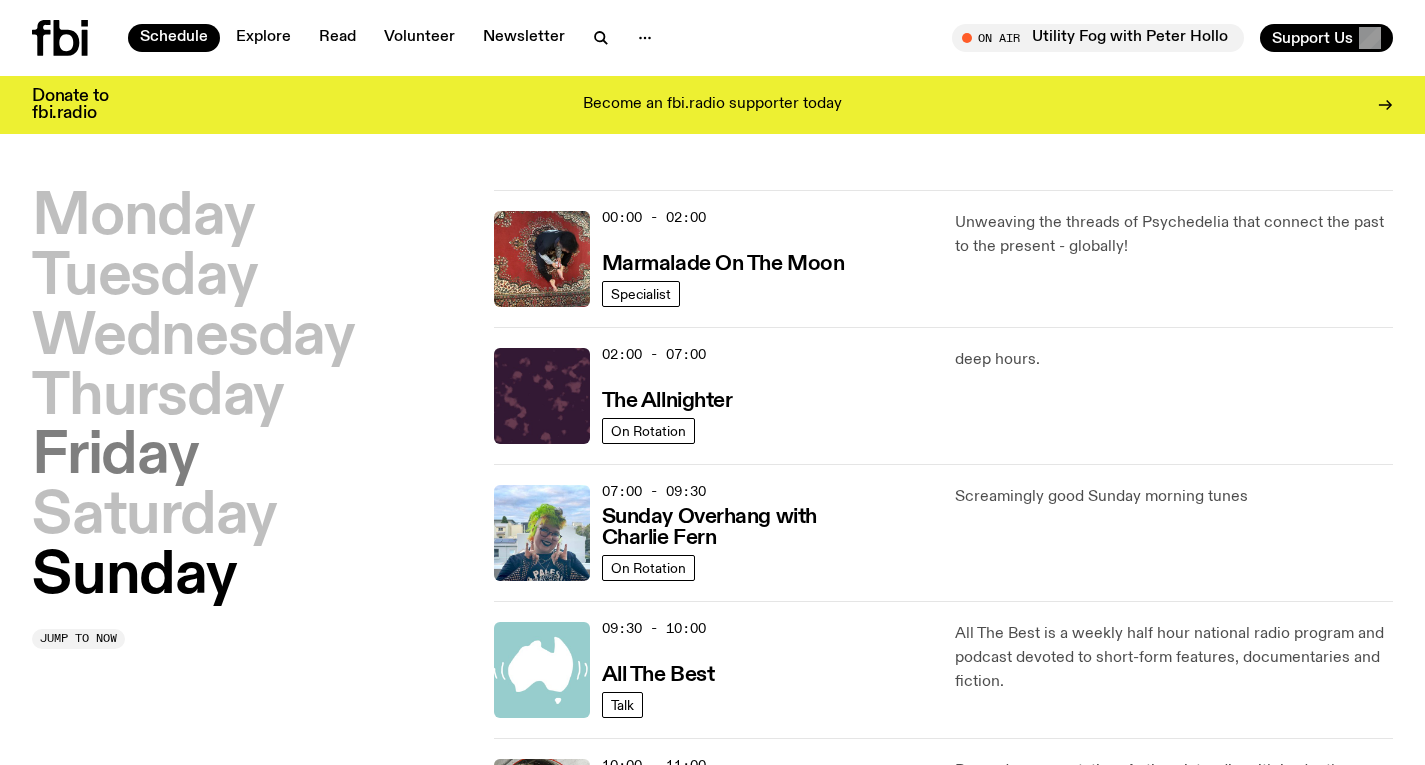 click on "Friday" at bounding box center (115, 457) 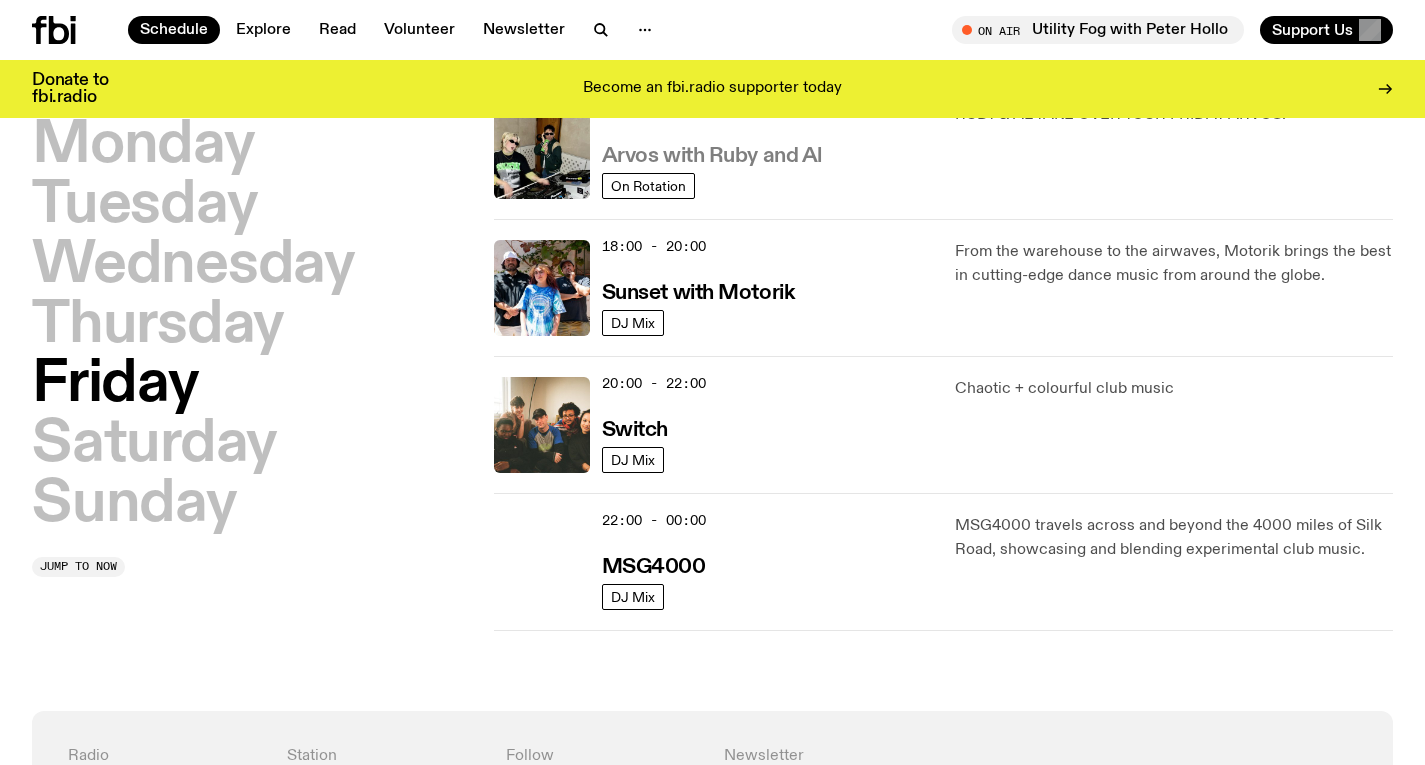 scroll, scrollTop: 738, scrollLeft: 0, axis: vertical 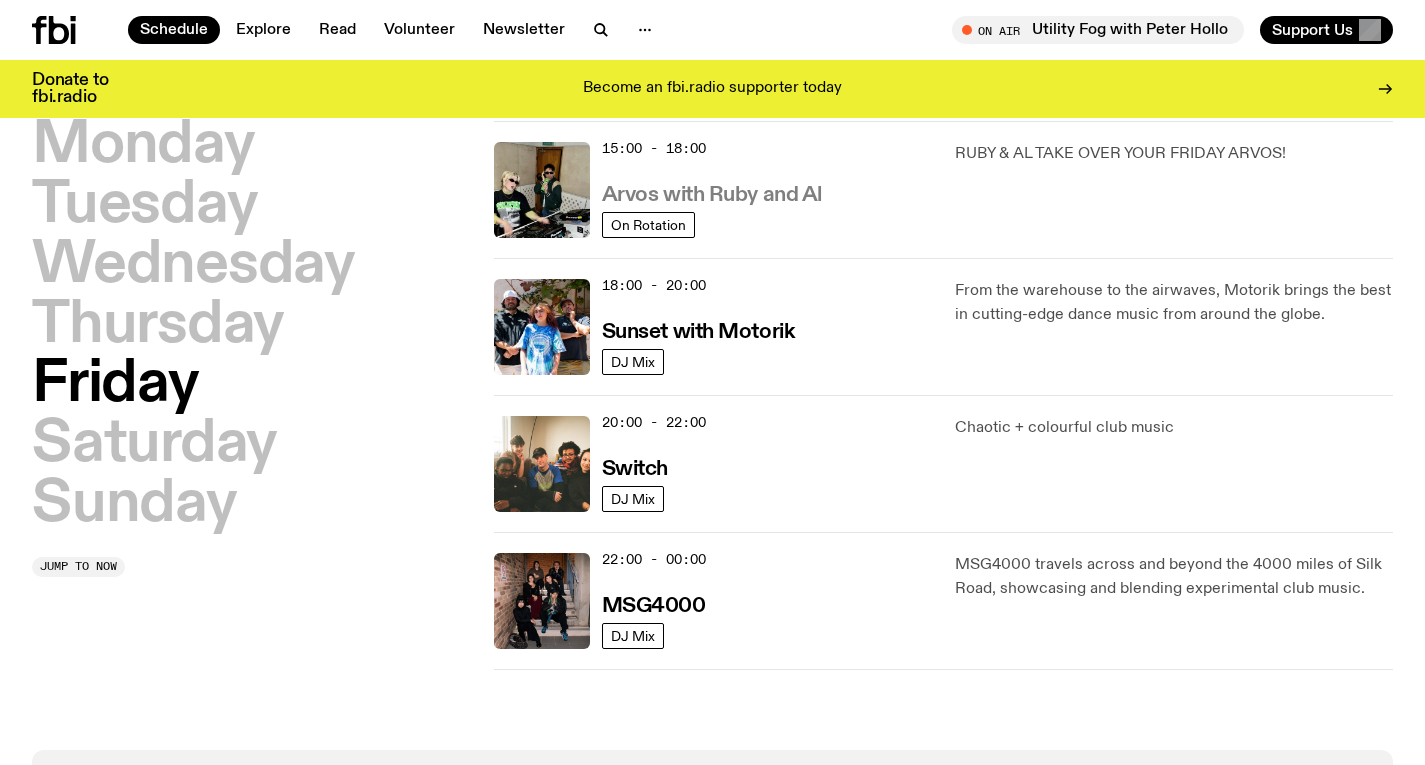 click on "Arvos with Ruby and Al" at bounding box center (712, 195) 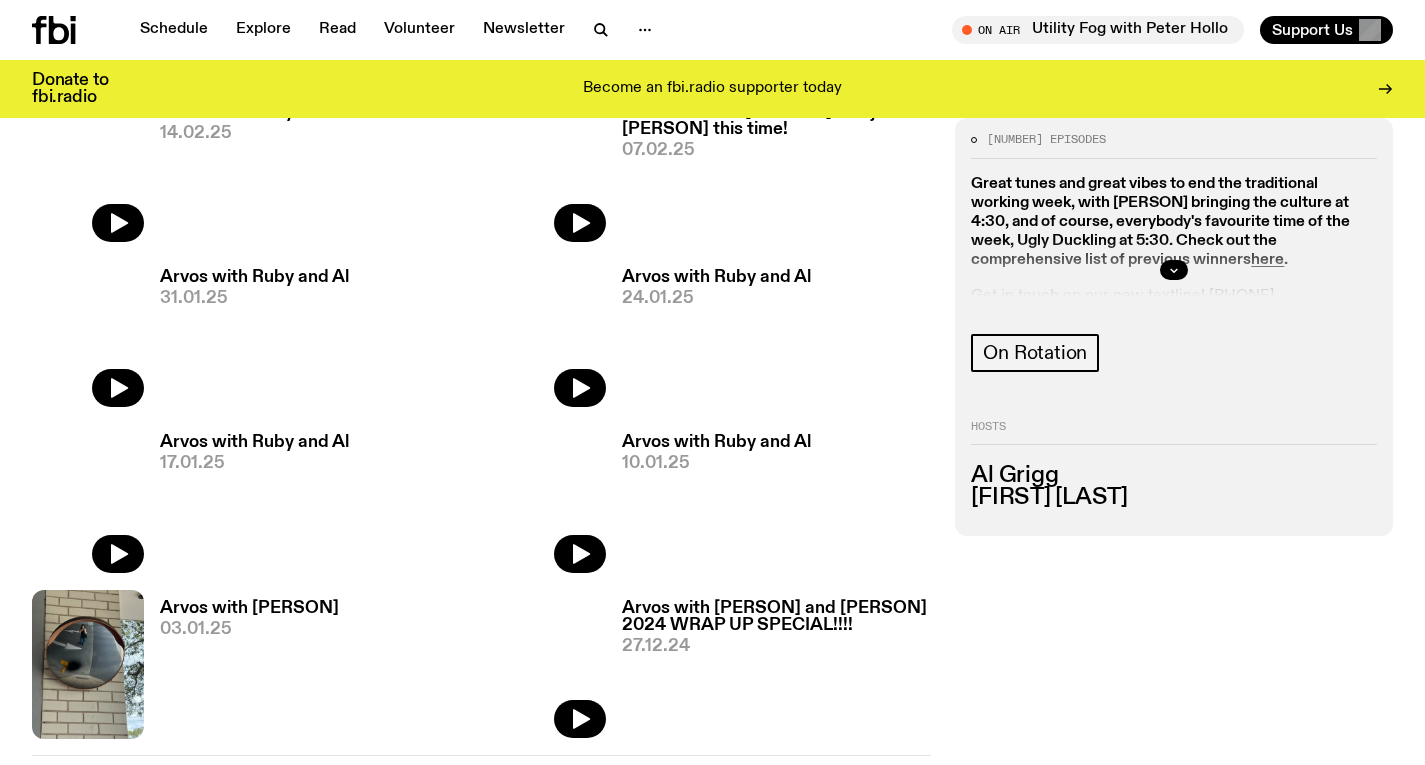 scroll, scrollTop: 3023, scrollLeft: 0, axis: vertical 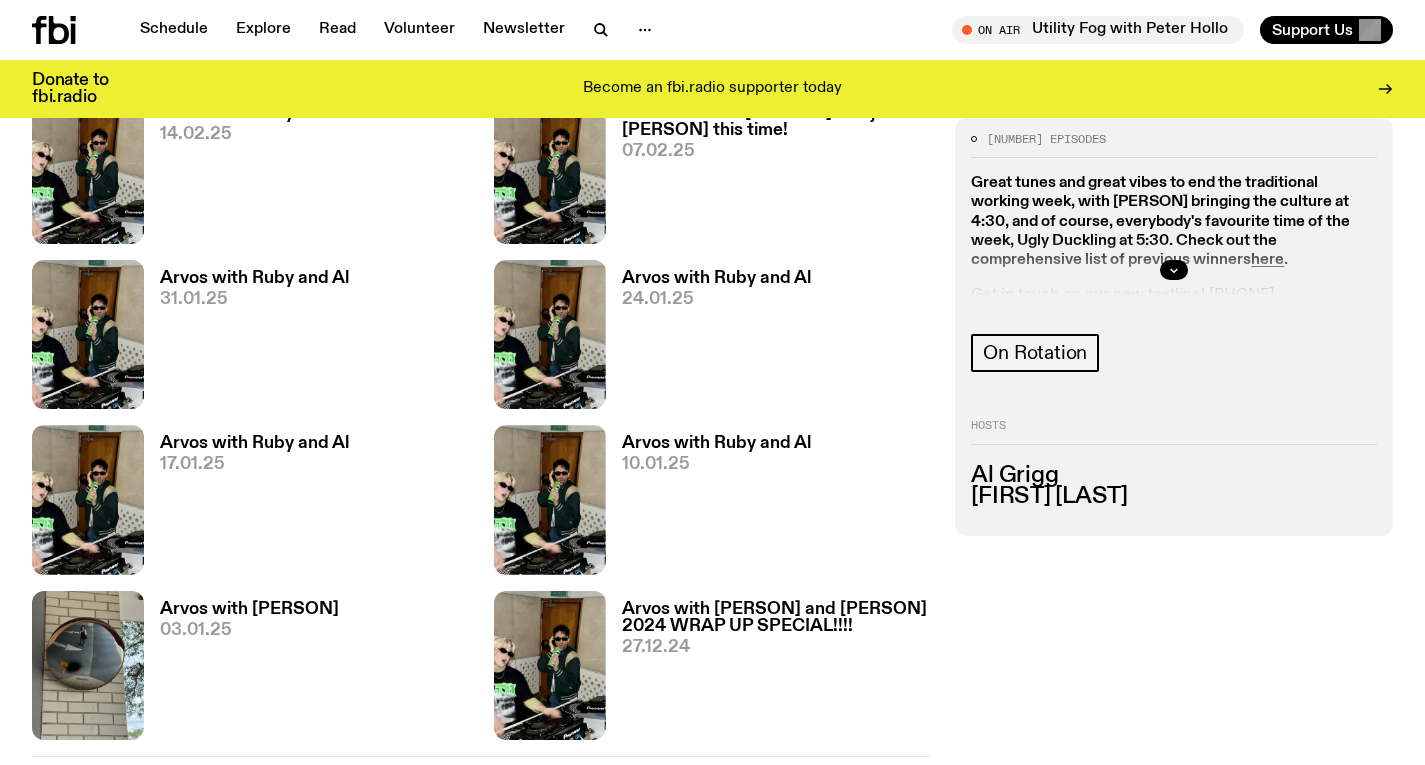 click on "Arvos with [PERSON]" at bounding box center (249, 609) 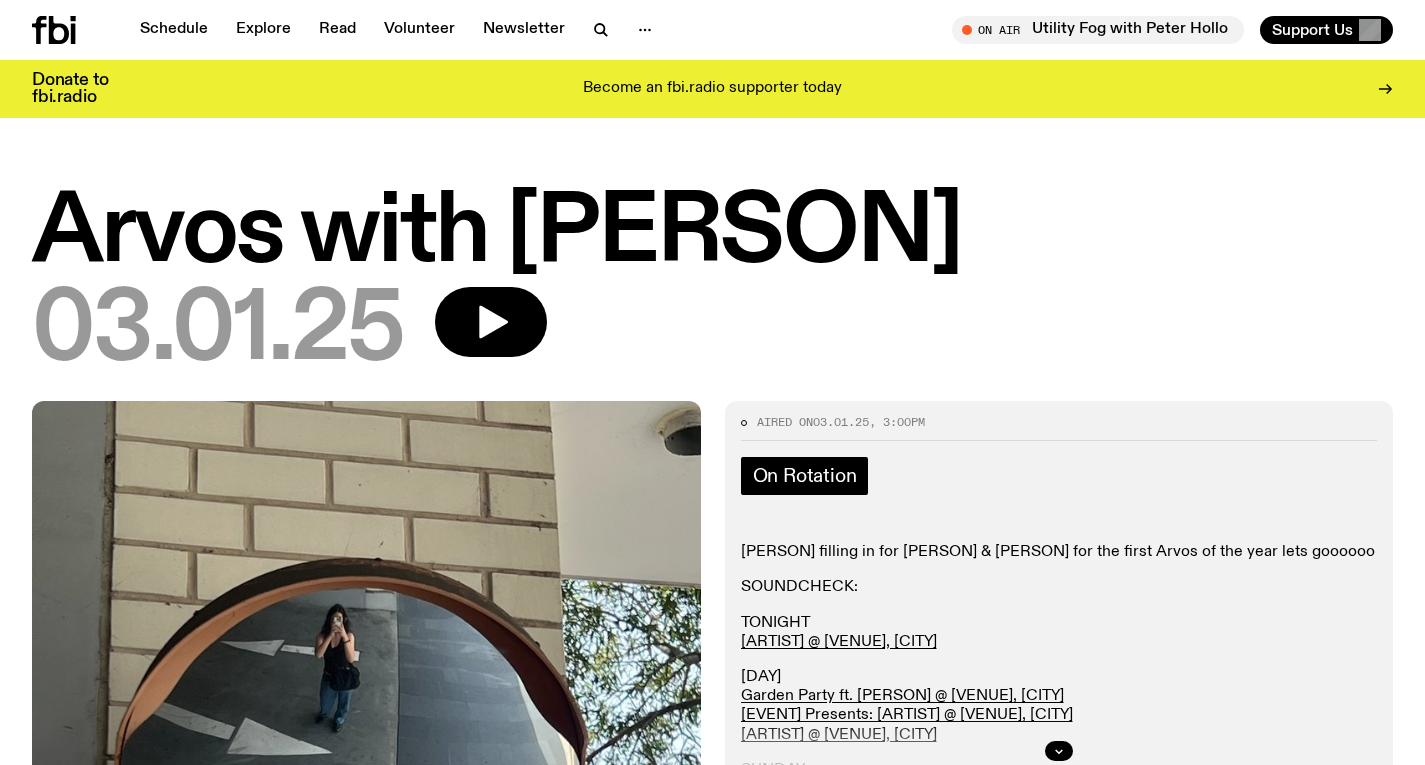 scroll, scrollTop: 4, scrollLeft: 0, axis: vertical 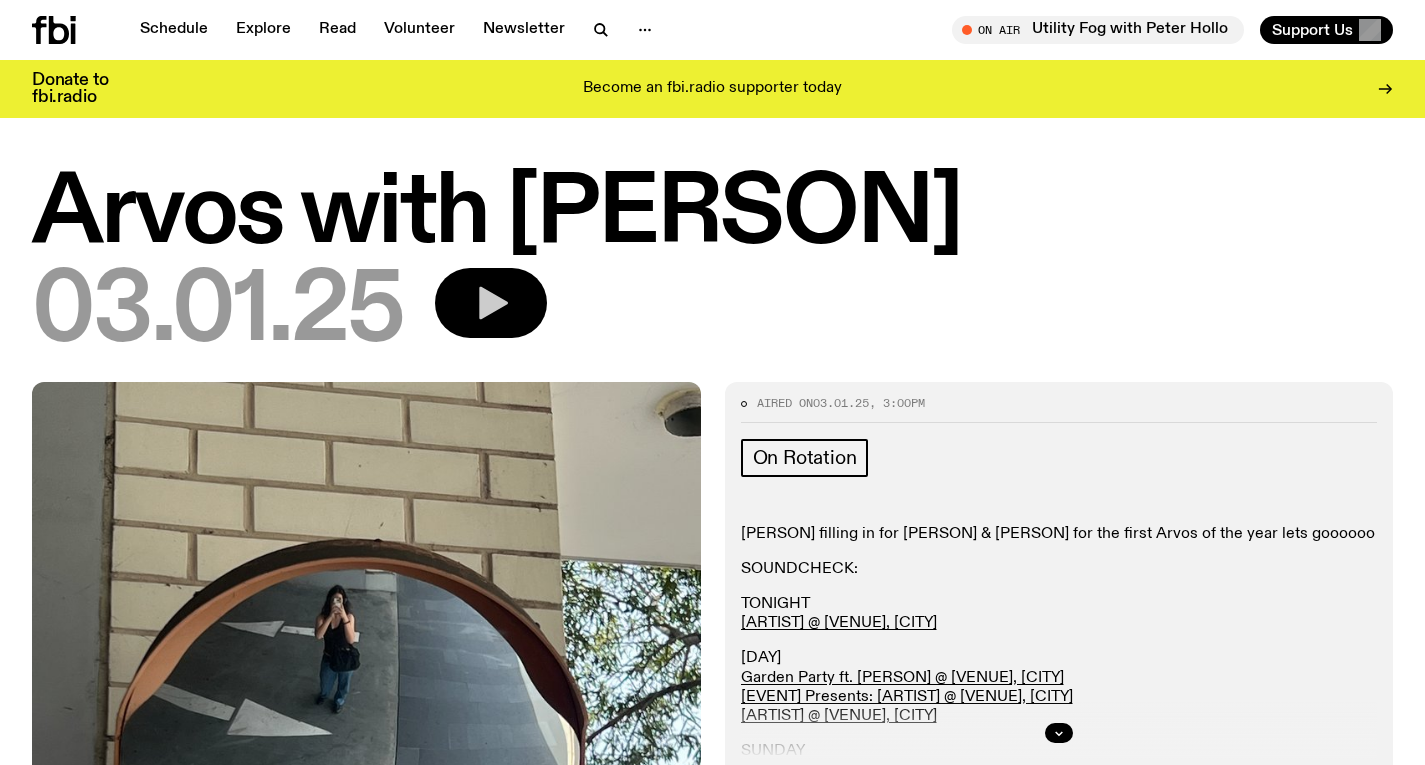 click 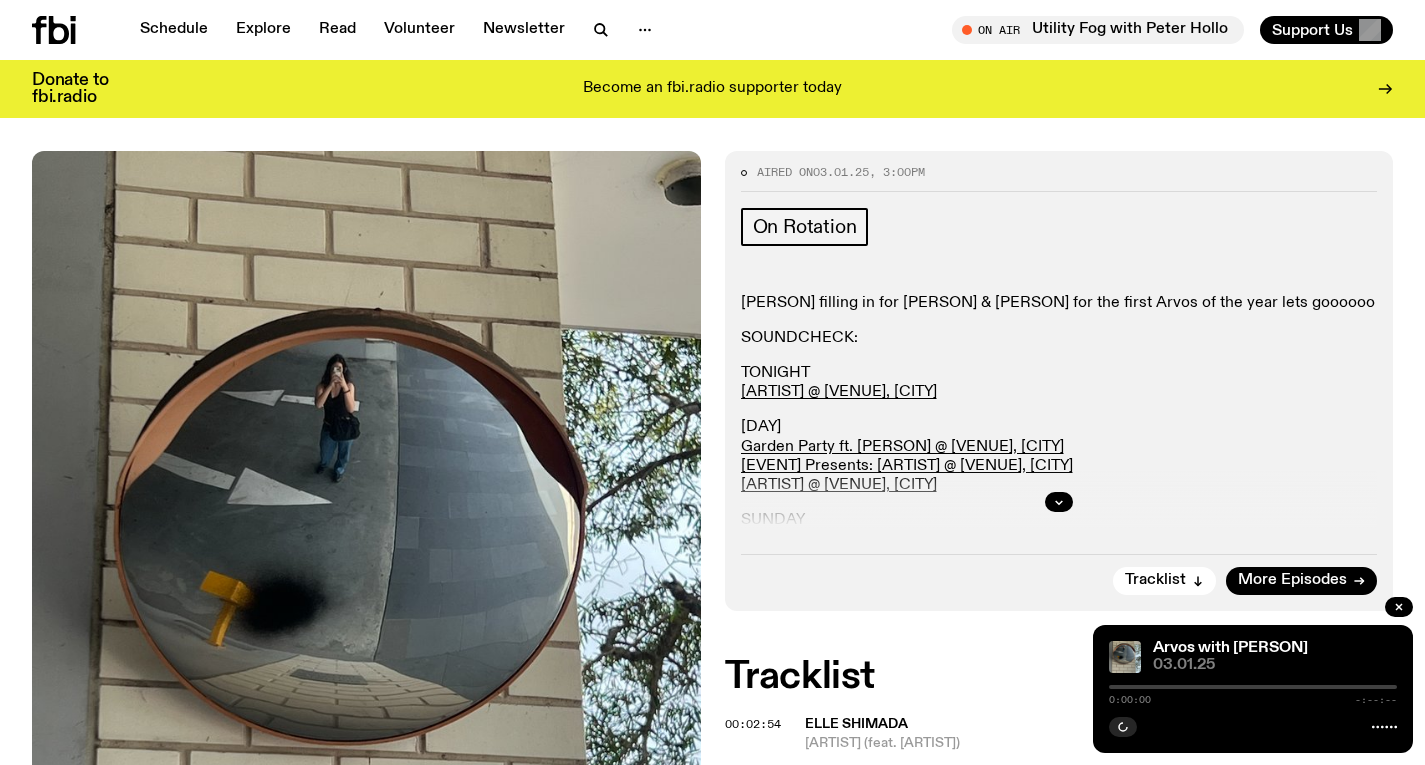 scroll, scrollTop: 239, scrollLeft: 0, axis: vertical 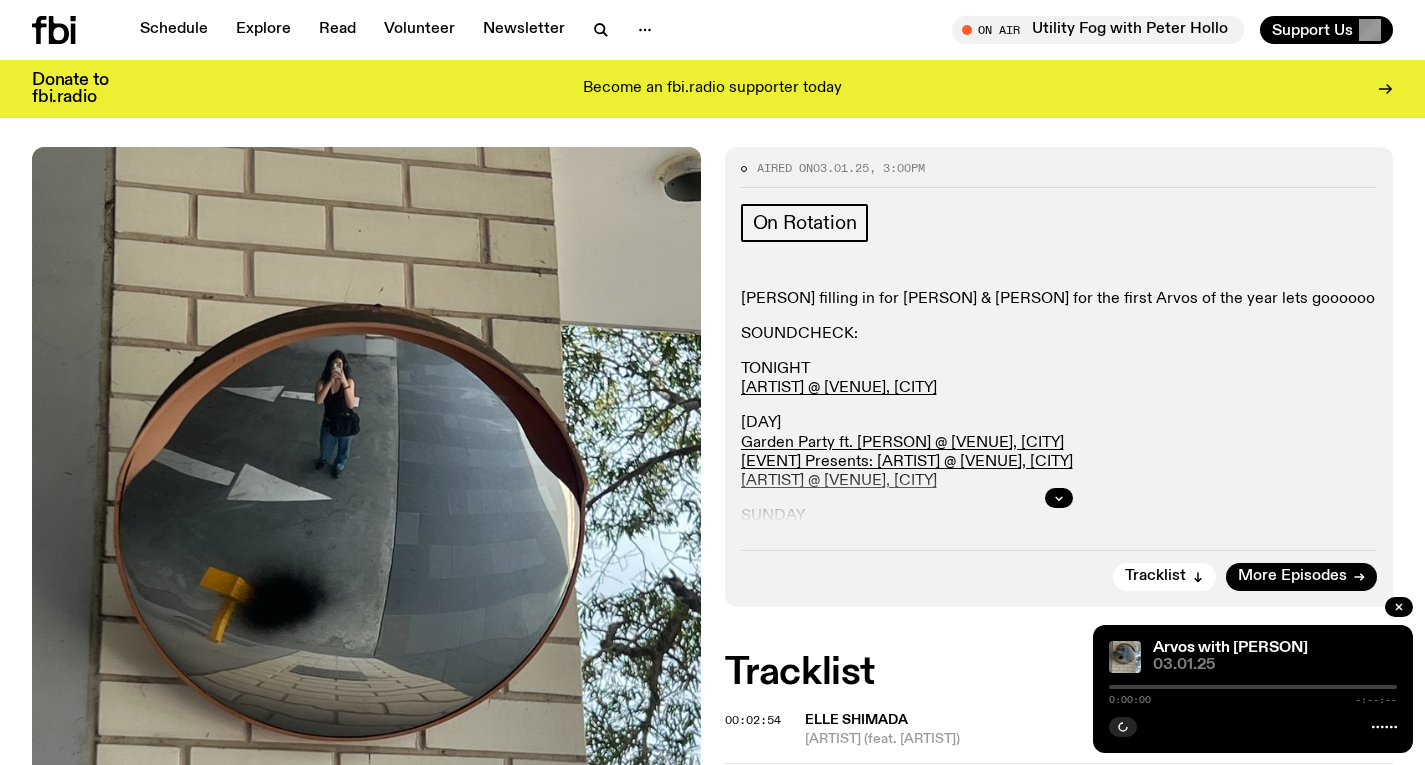 click at bounding box center [1059, 498] 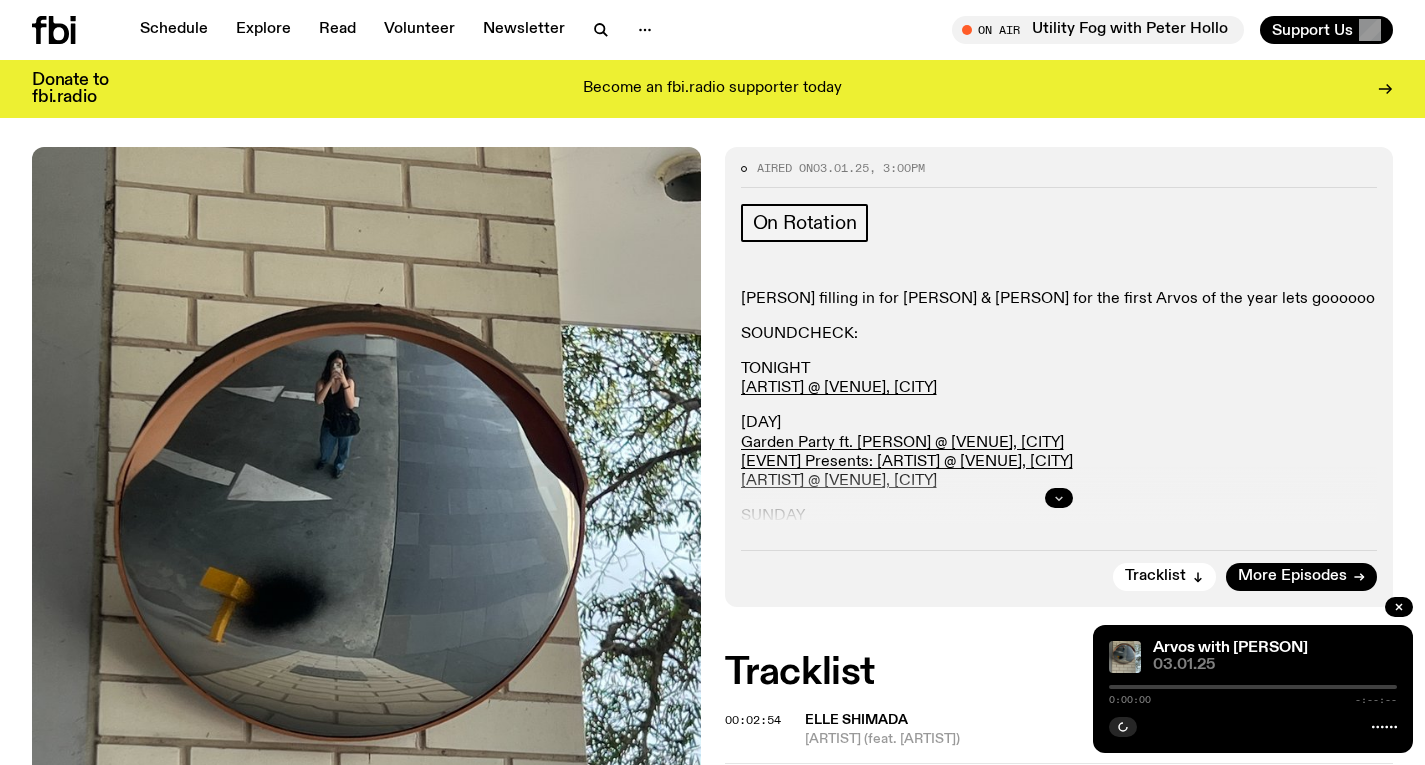 click 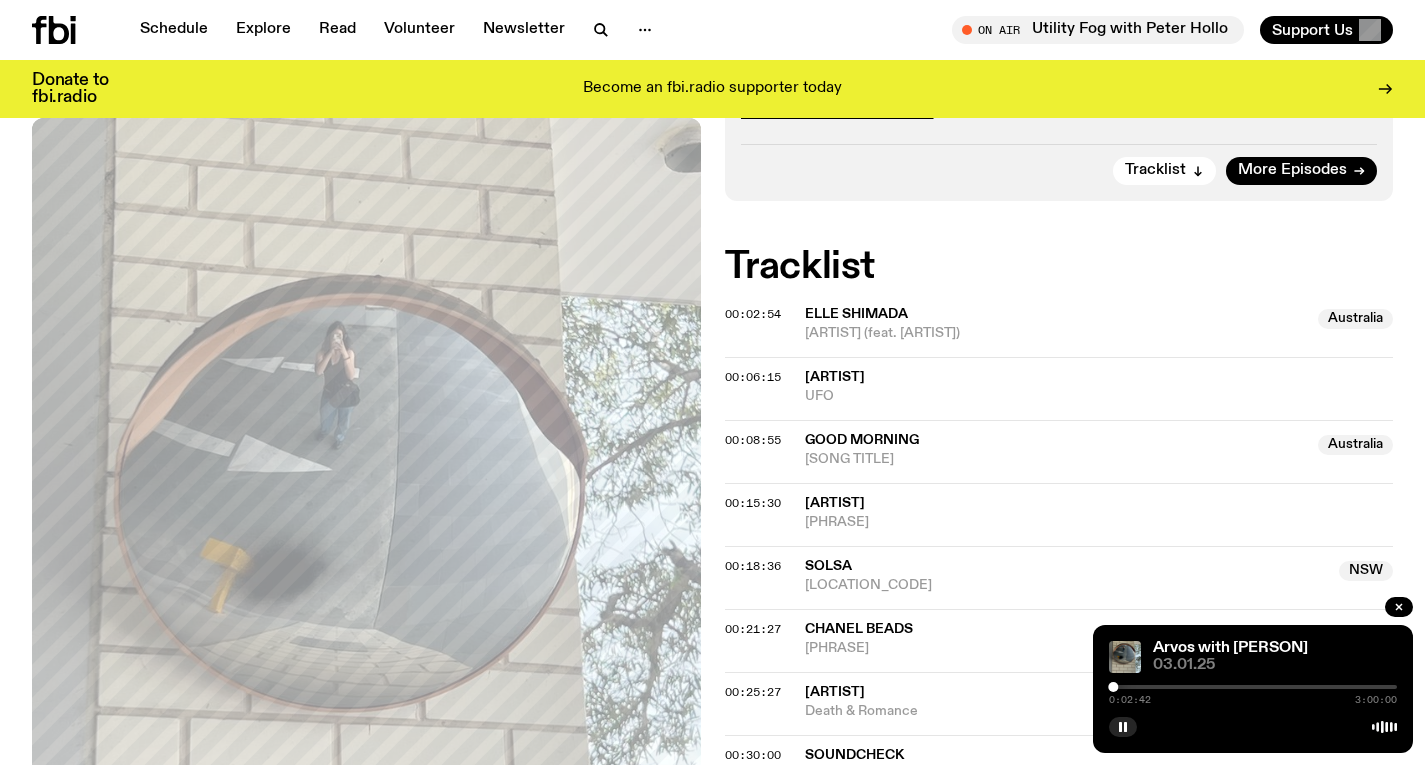 scroll, scrollTop: 666, scrollLeft: 0, axis: vertical 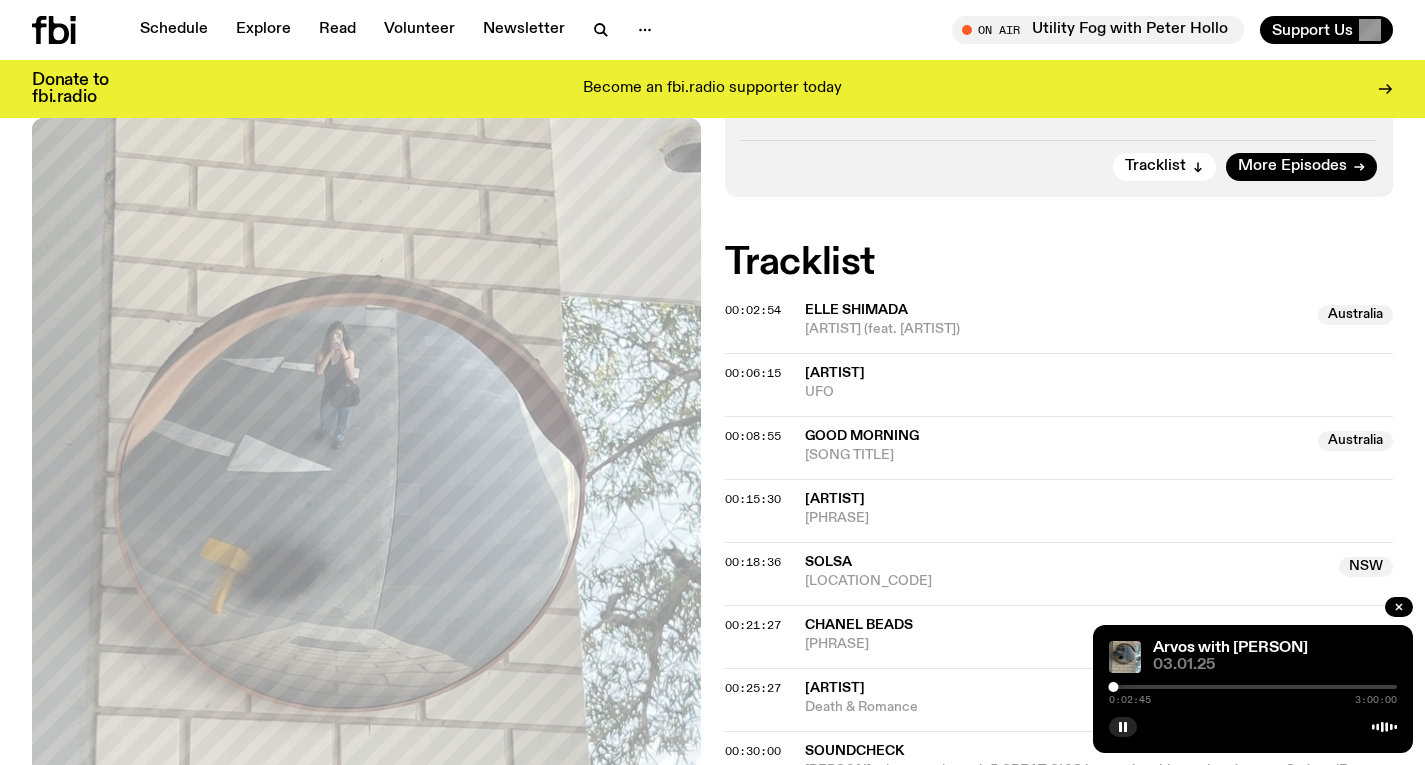 click at bounding box center [1253, 687] 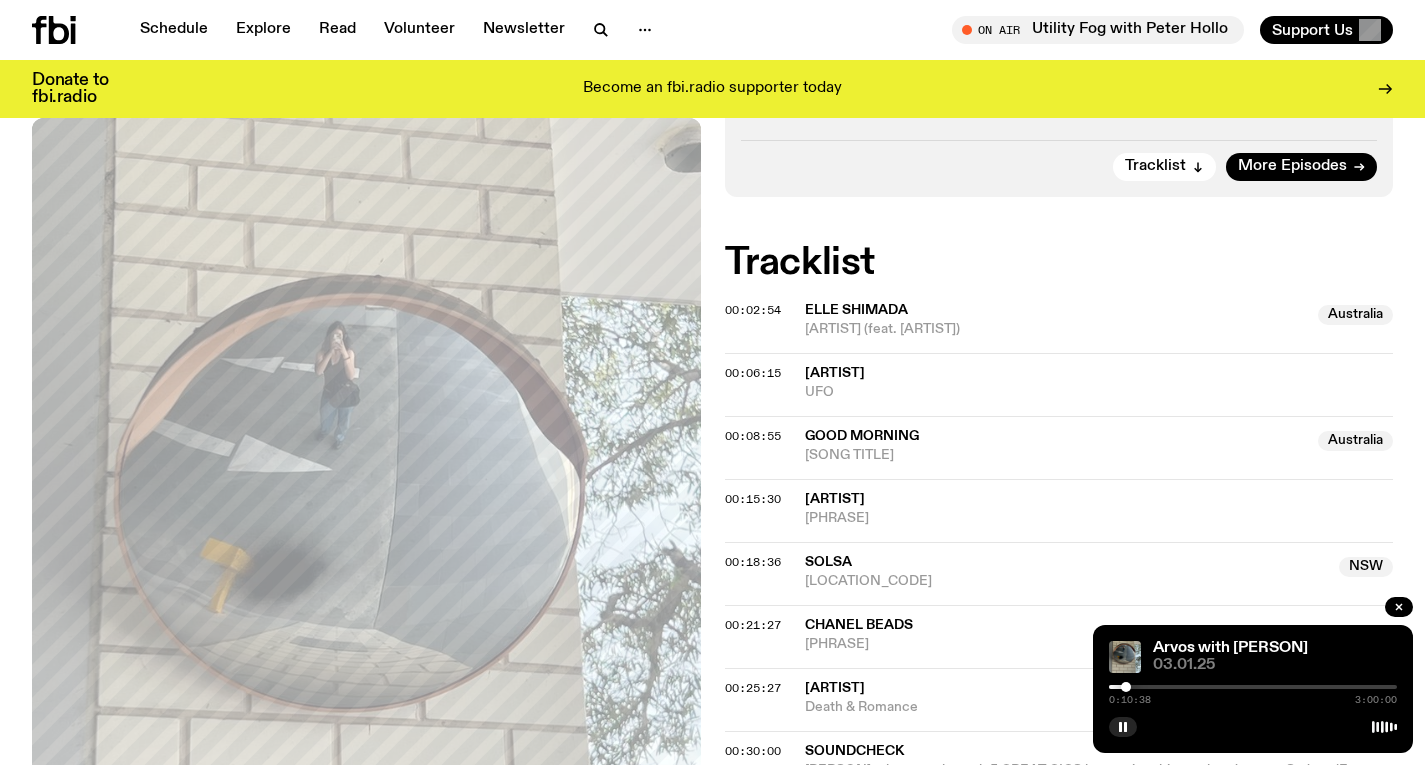 click at bounding box center (1253, 687) 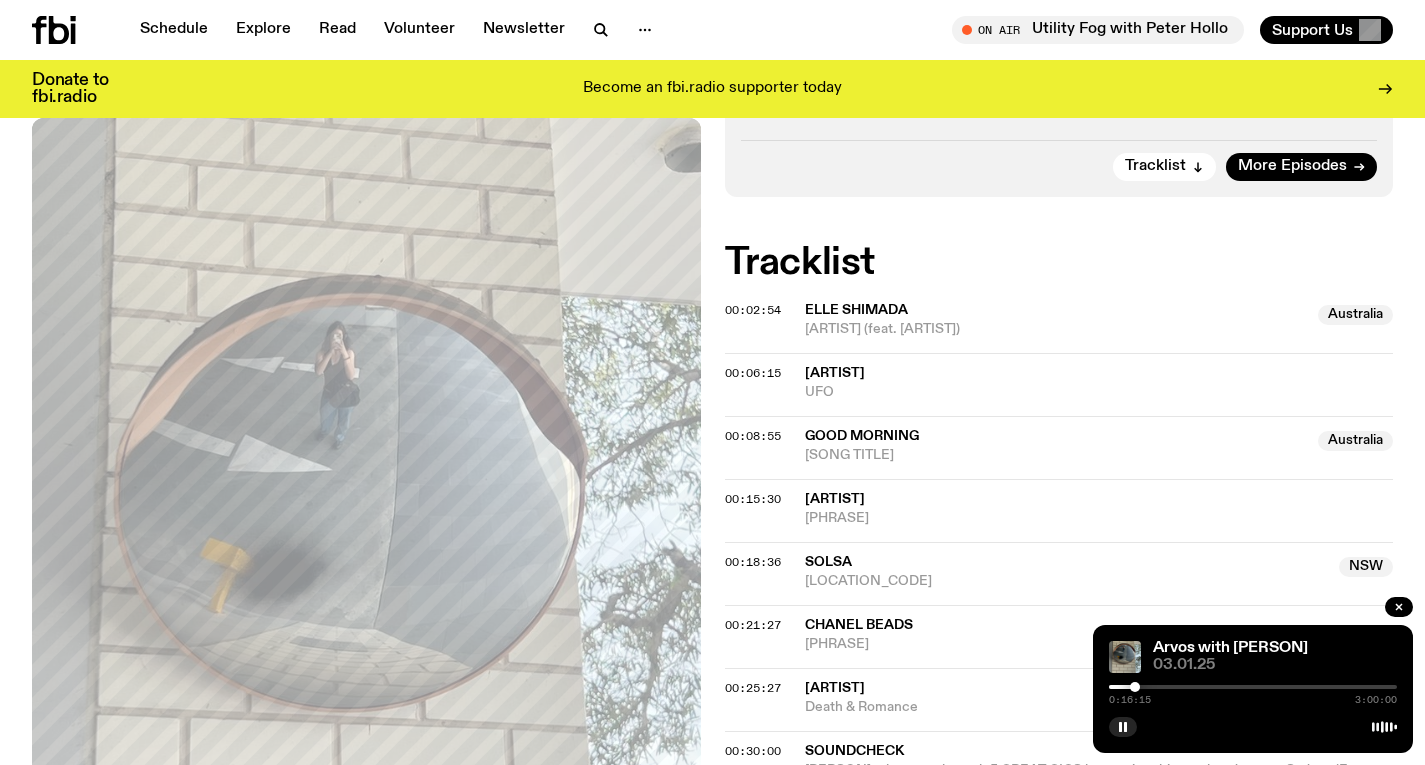 click at bounding box center (1135, 687) 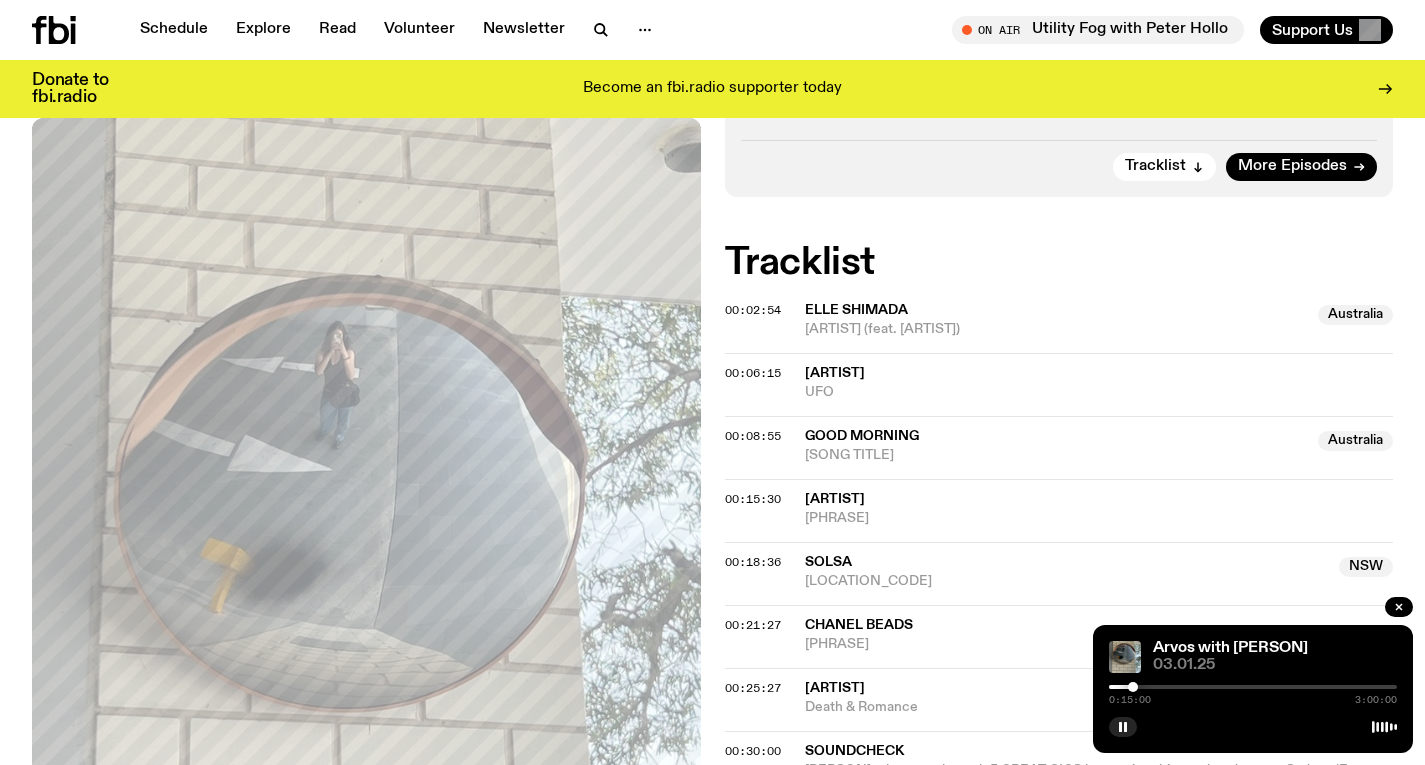 click at bounding box center [1133, 687] 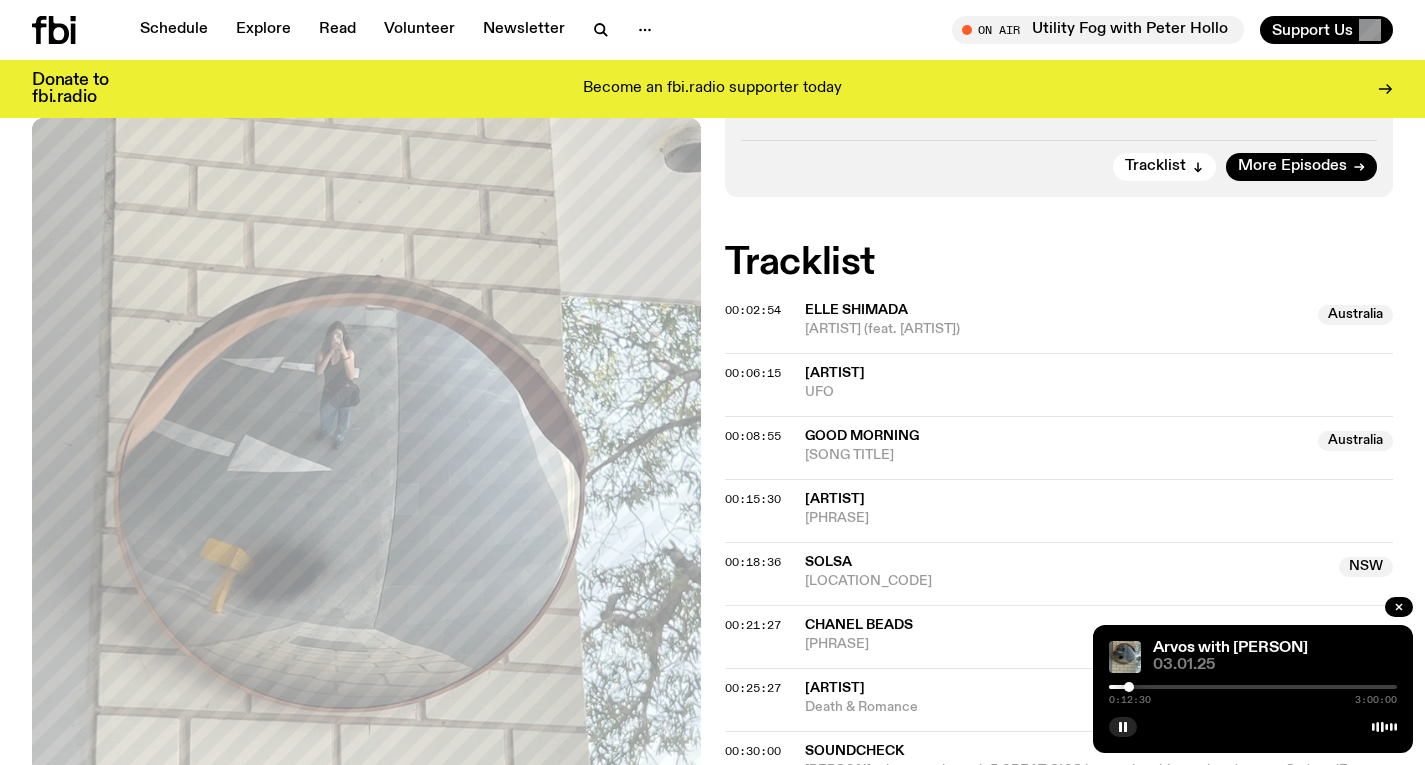 click at bounding box center (1129, 687) 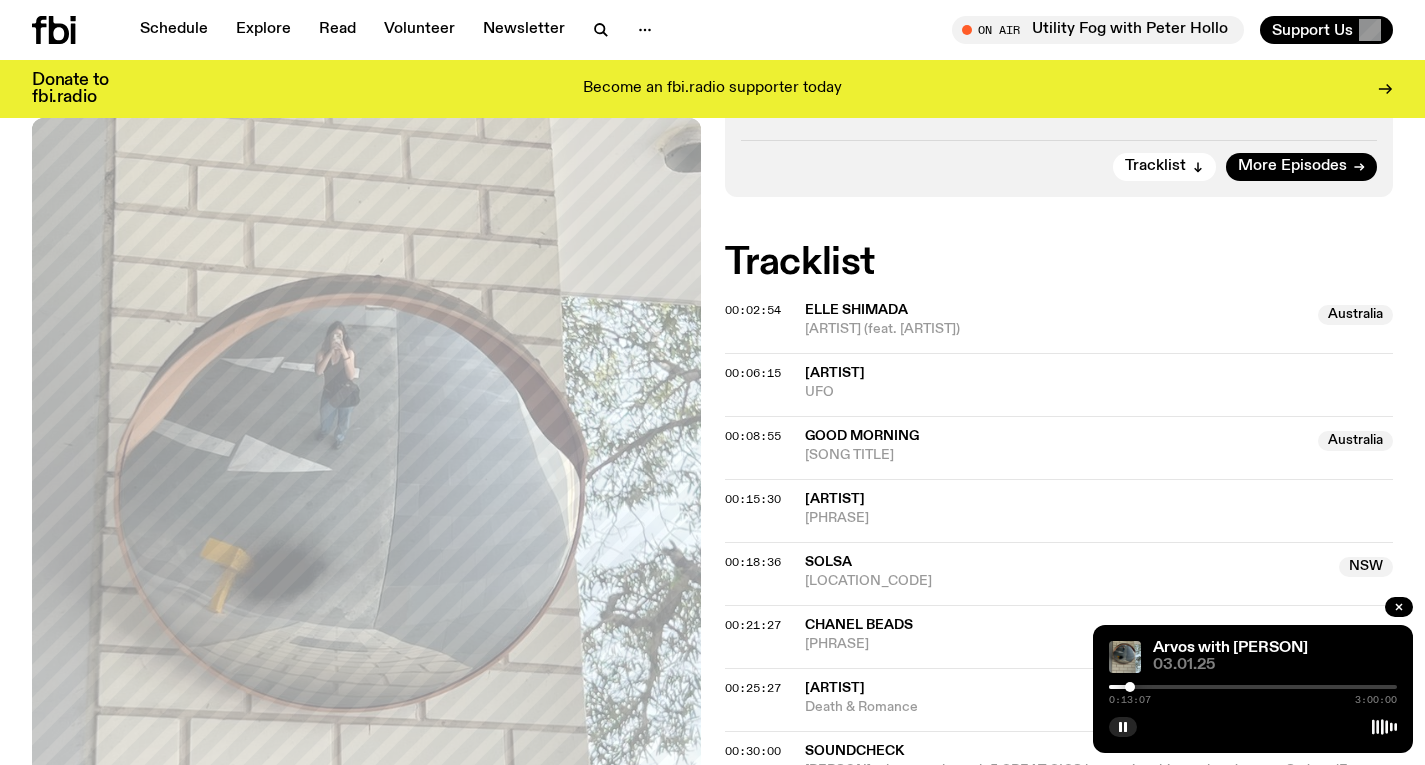 click at bounding box center [1130, 687] 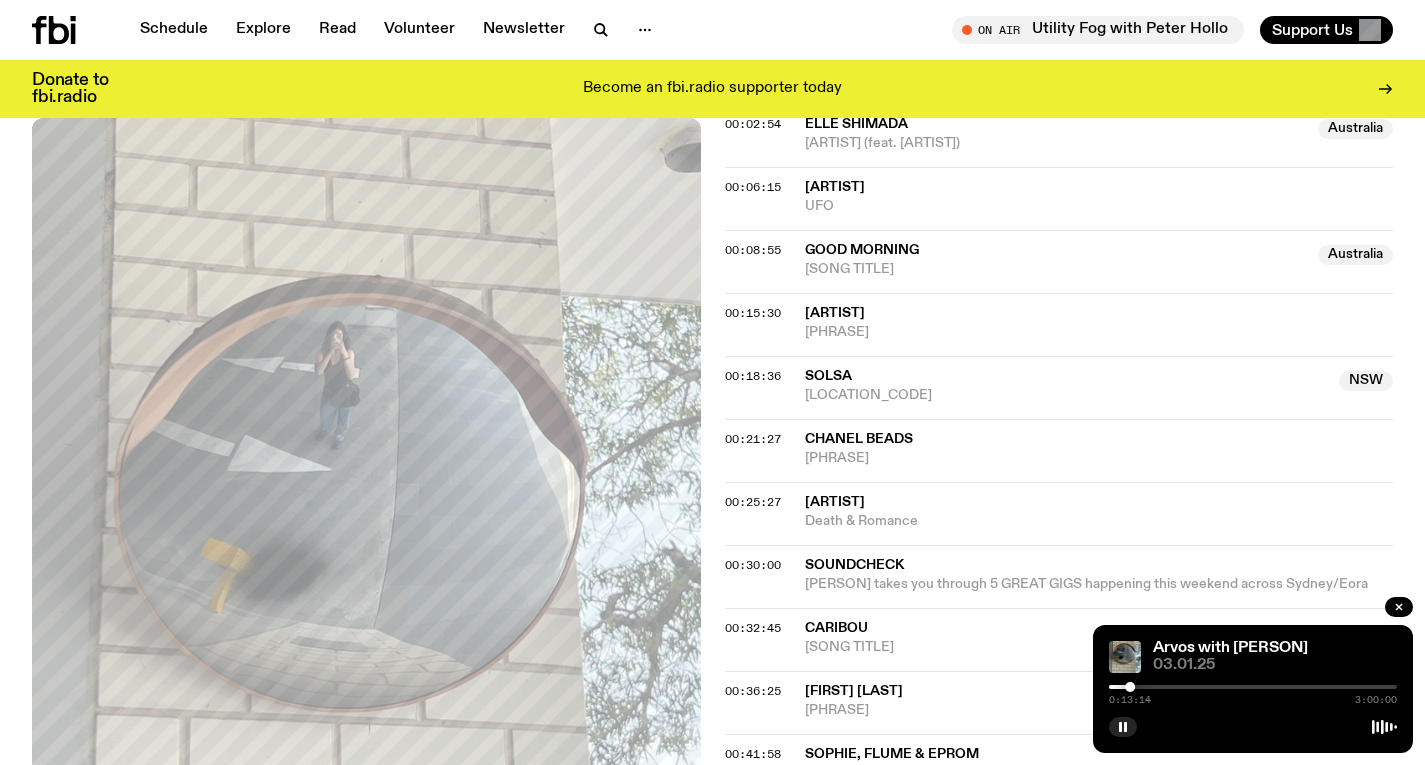 scroll, scrollTop: 865, scrollLeft: 0, axis: vertical 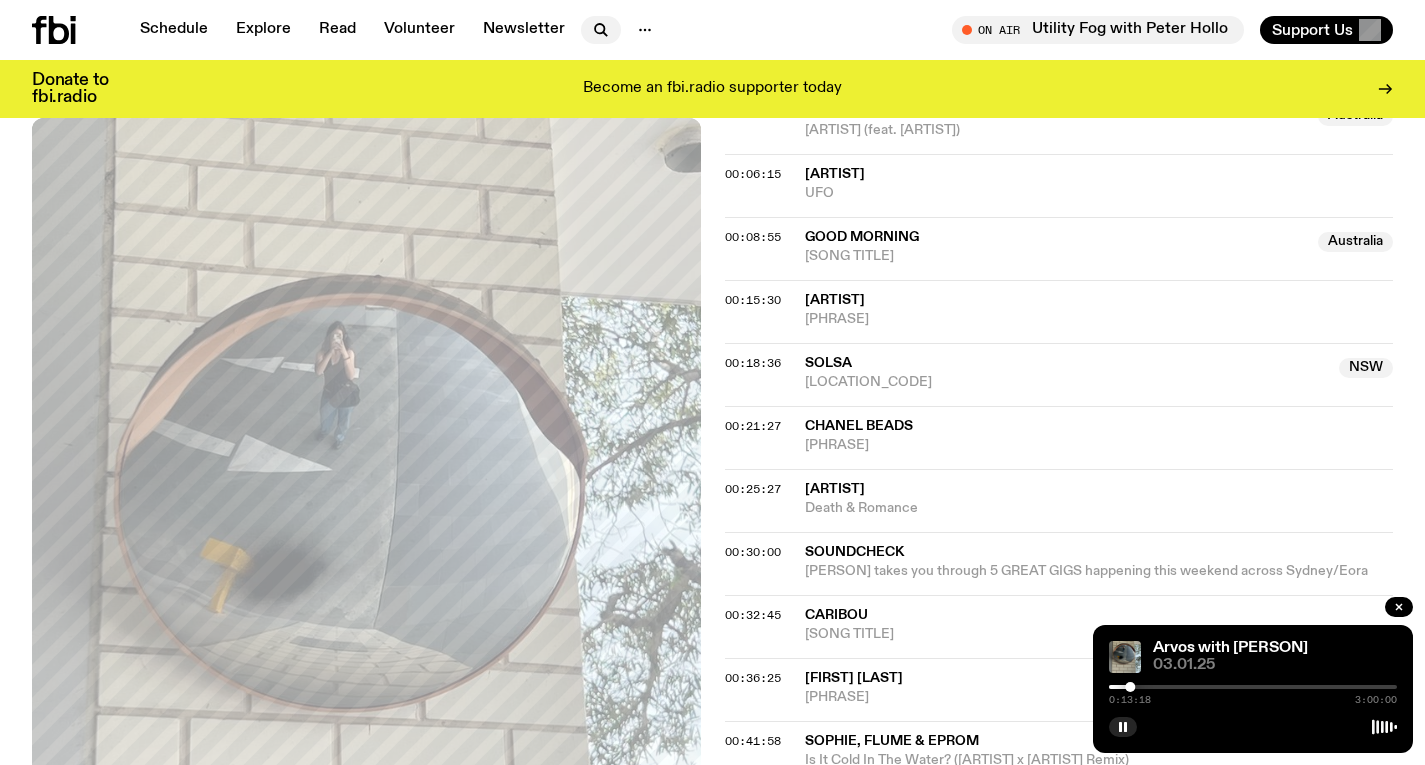 click 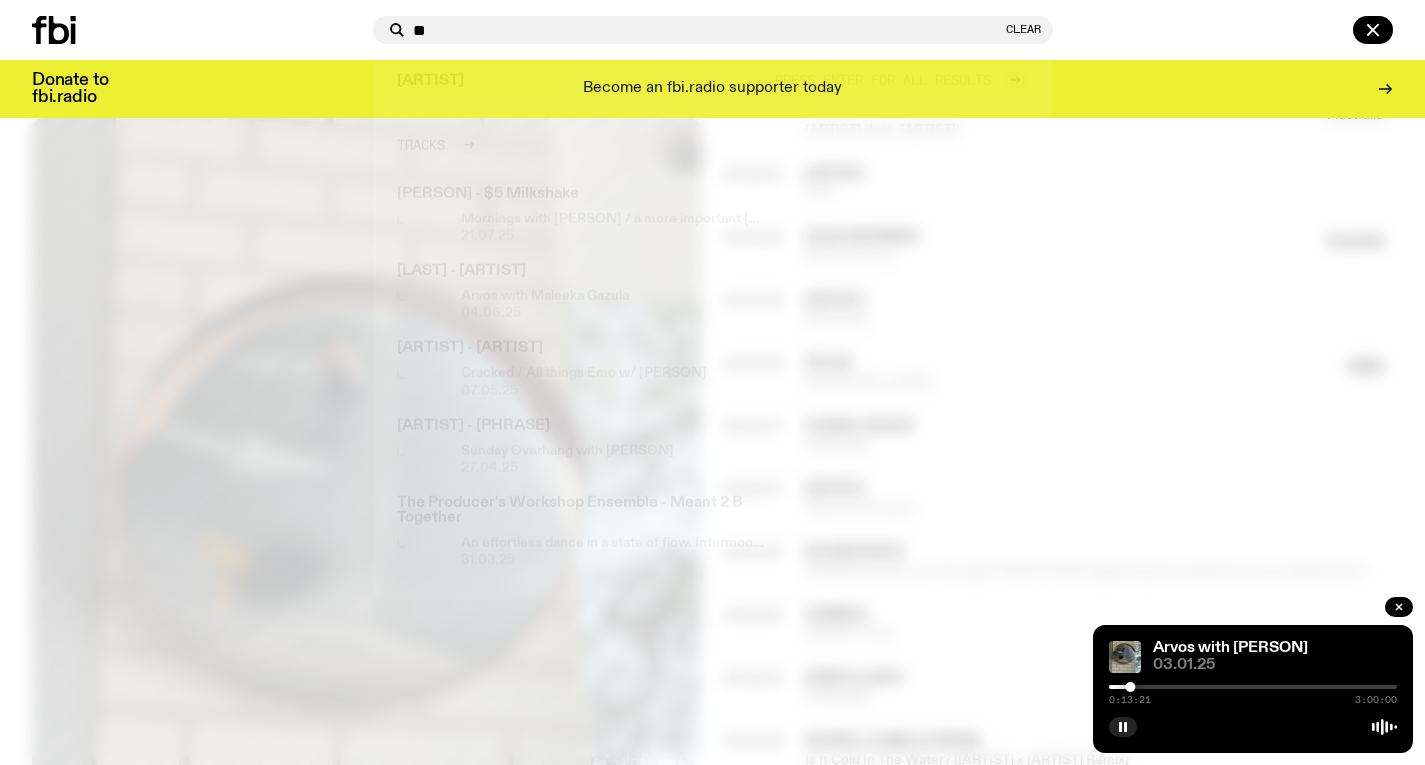 type on "*" 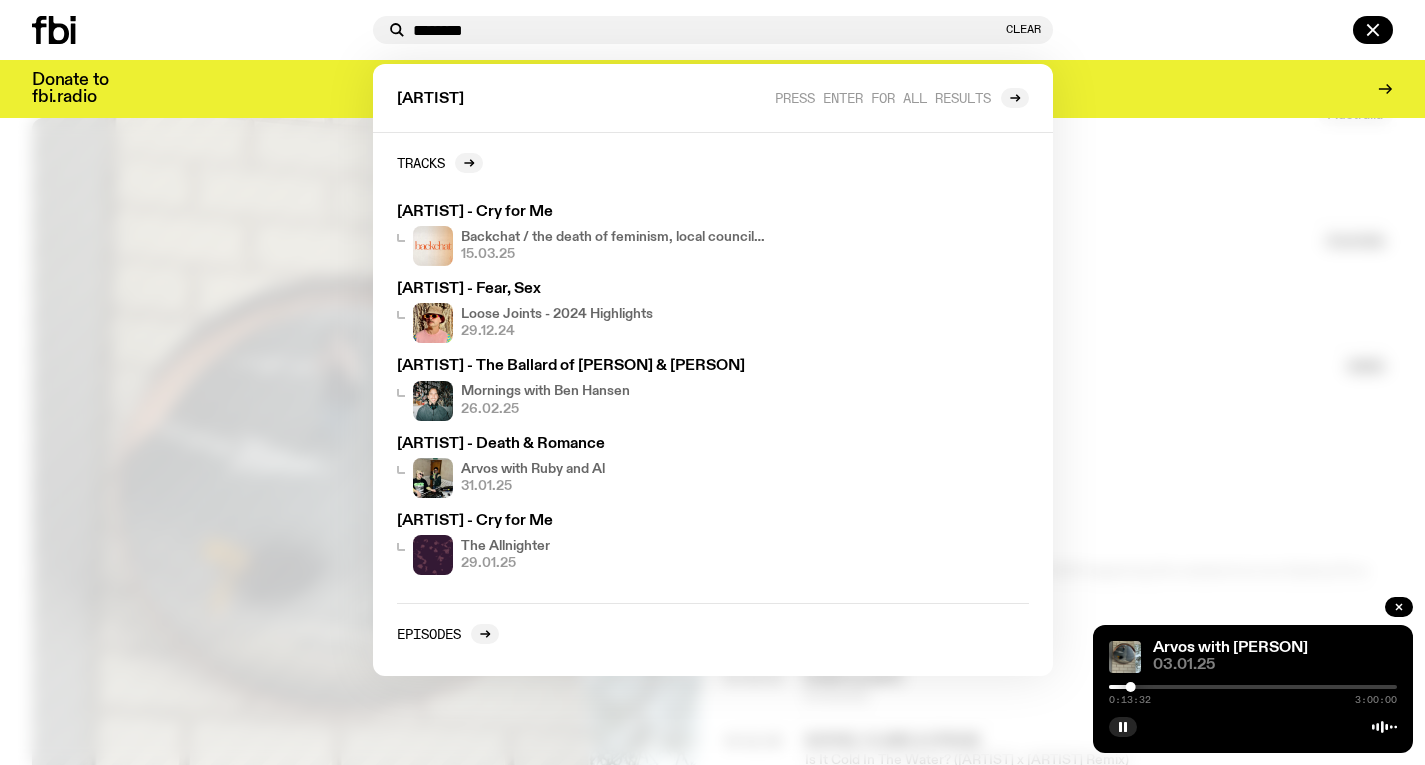 type on "********" 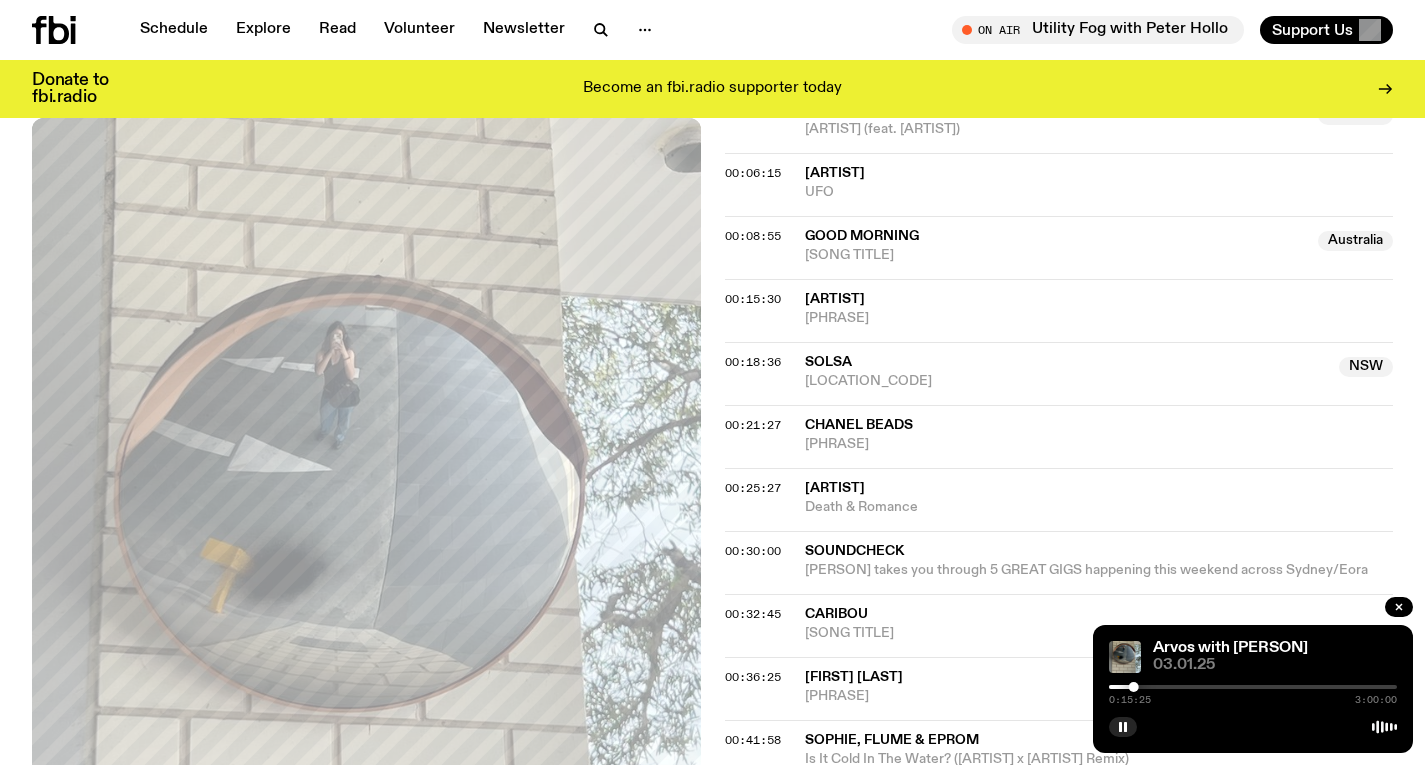 scroll, scrollTop: 887, scrollLeft: 0, axis: vertical 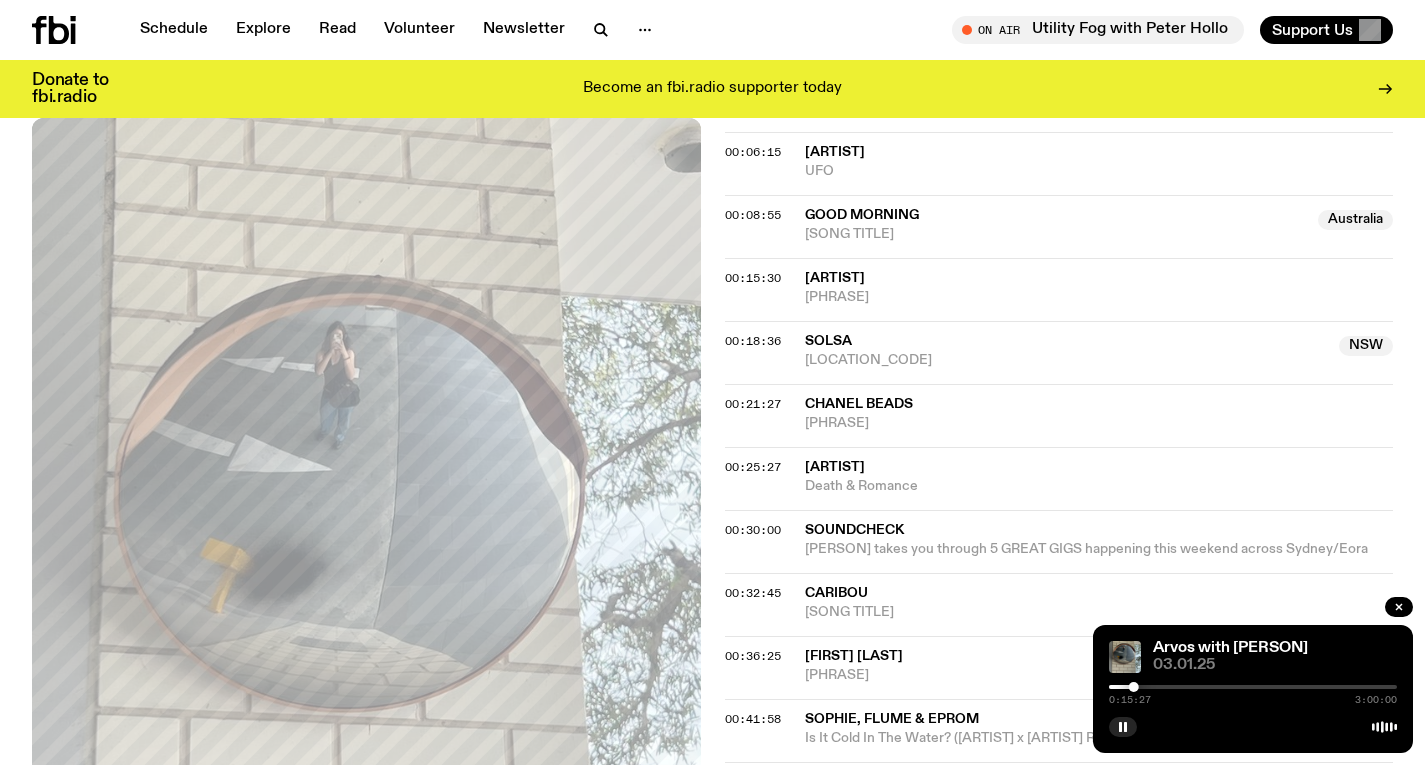 click at bounding box center (1253, 687) 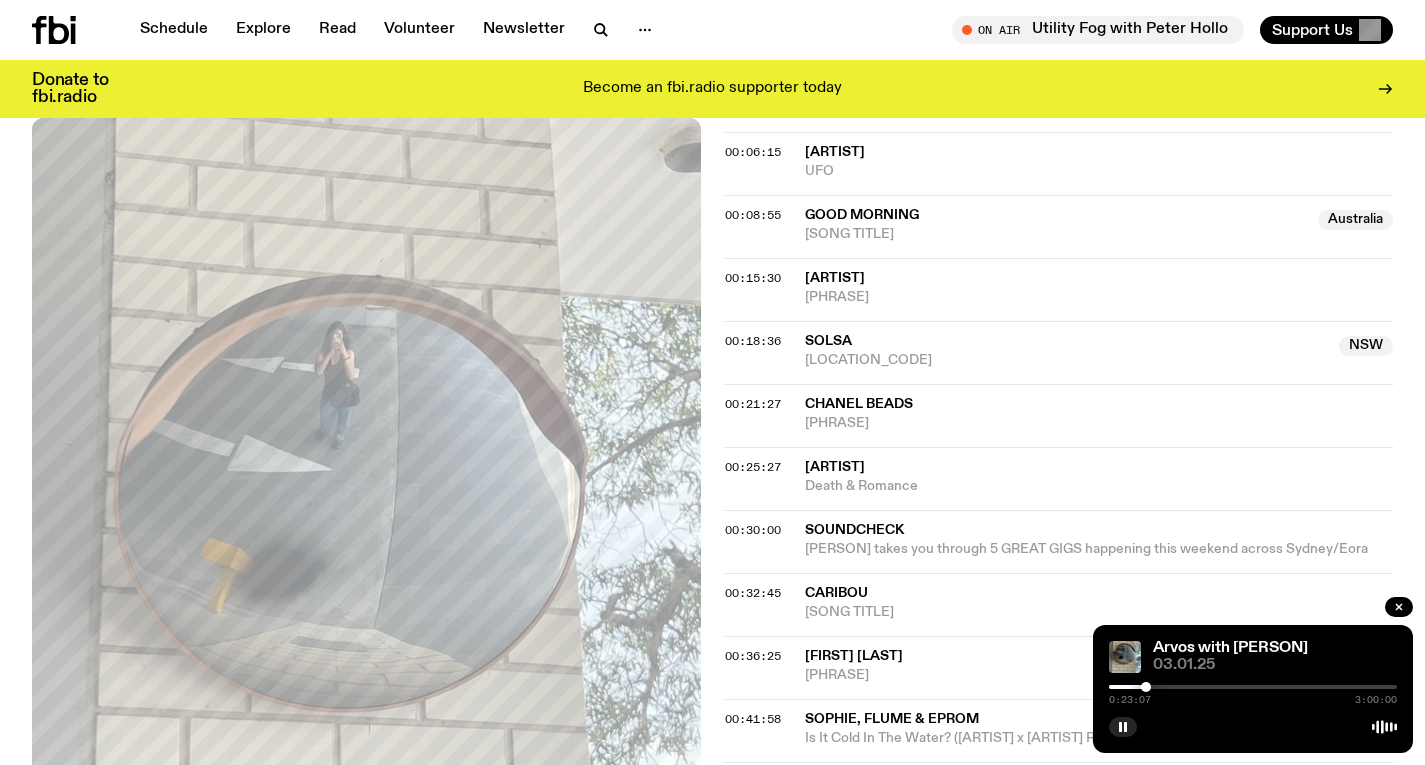 click at bounding box center [1146, 687] 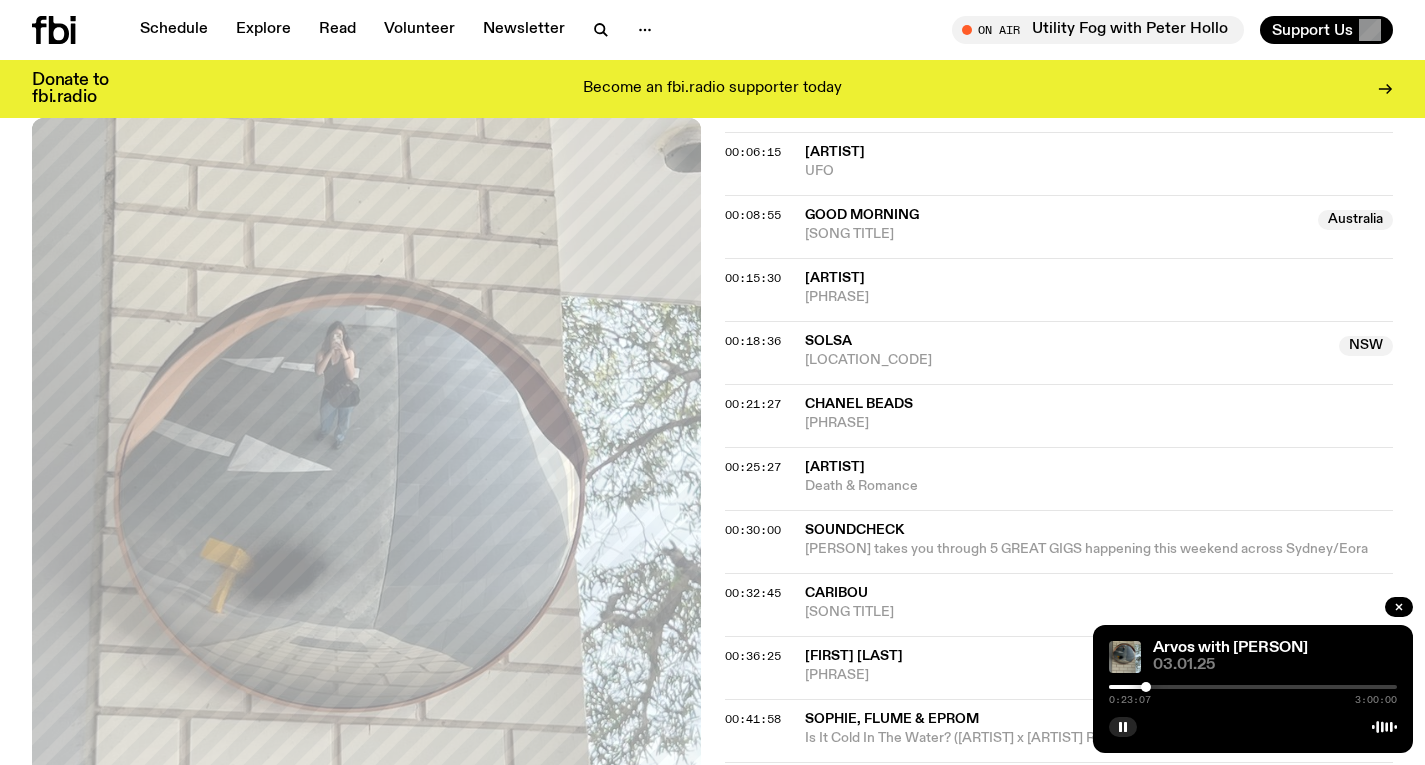 click at bounding box center [1146, 687] 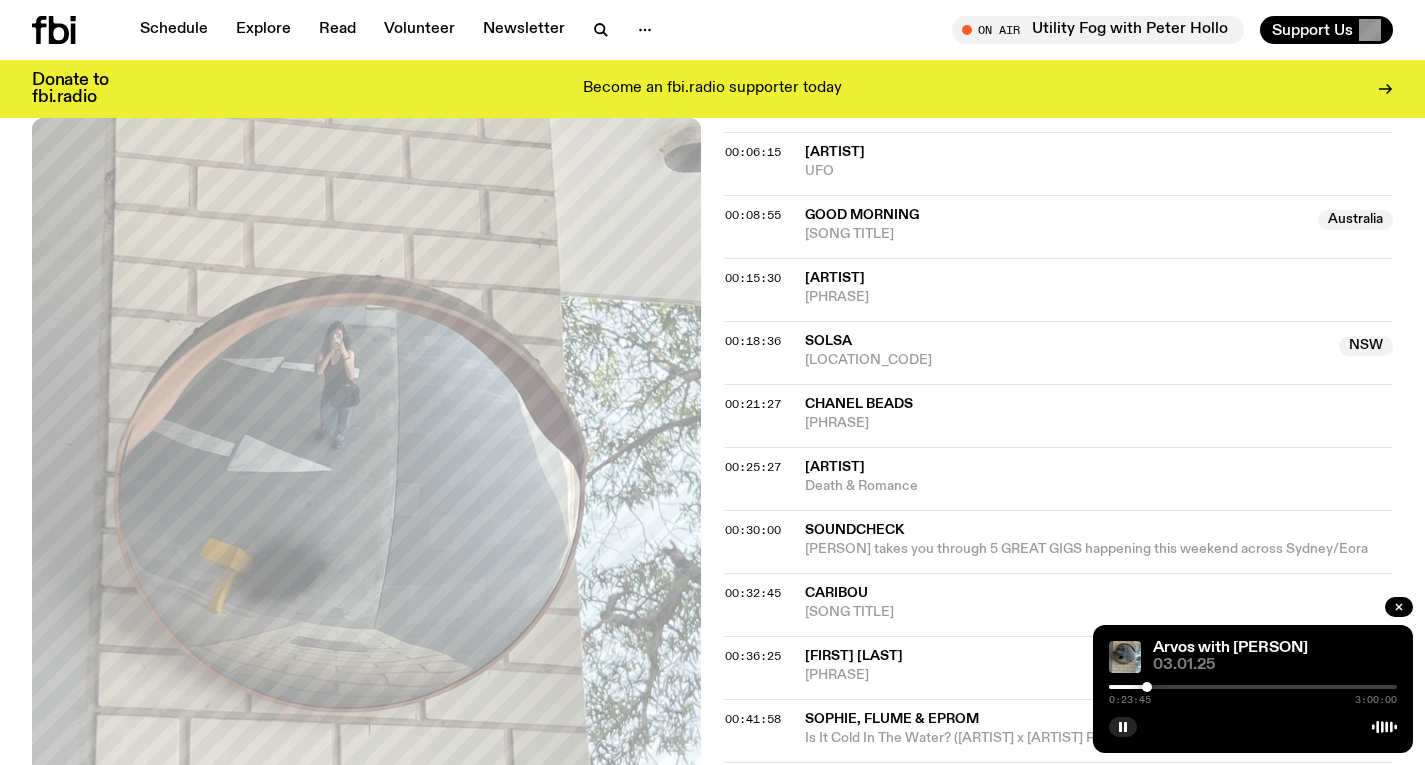 click at bounding box center [1147, 687] 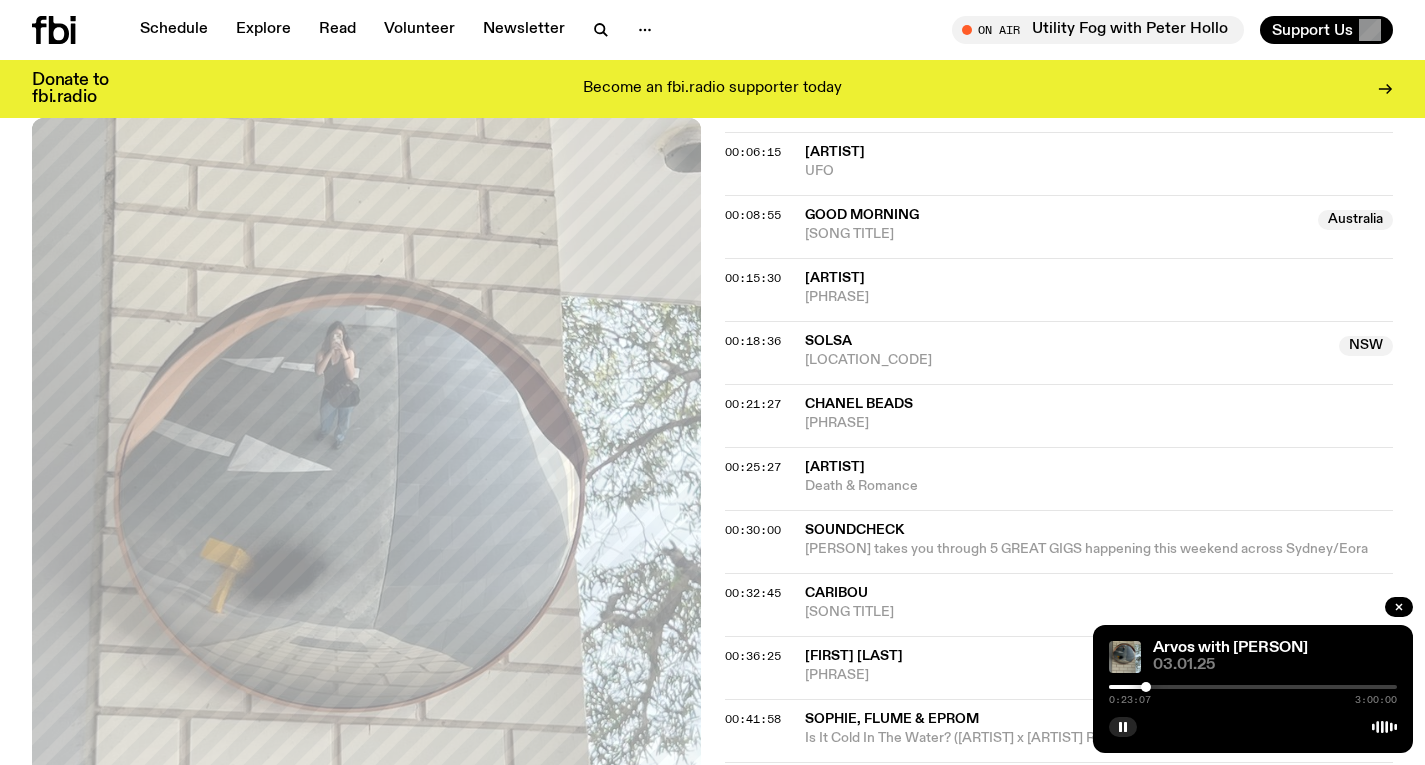 click at bounding box center (1146, 687) 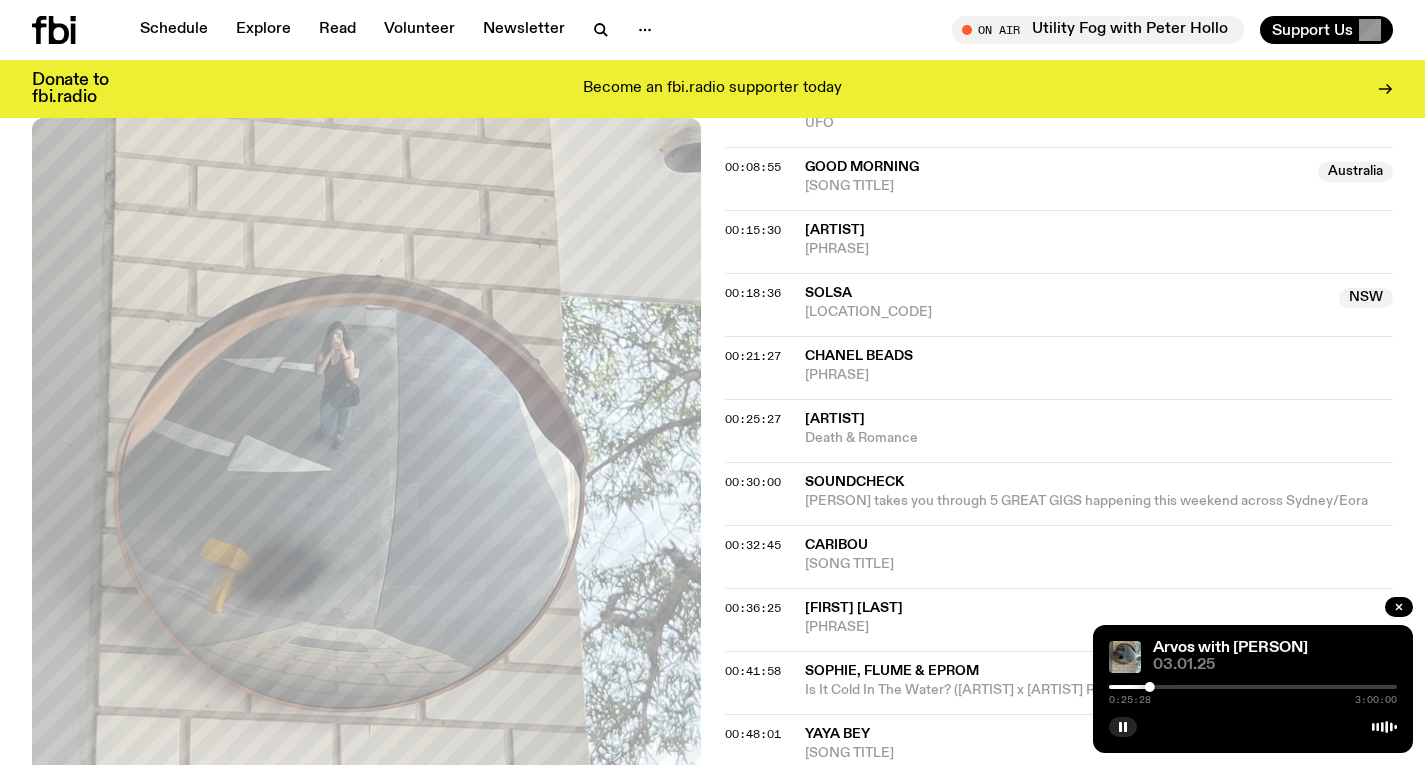 scroll, scrollTop: 999, scrollLeft: 0, axis: vertical 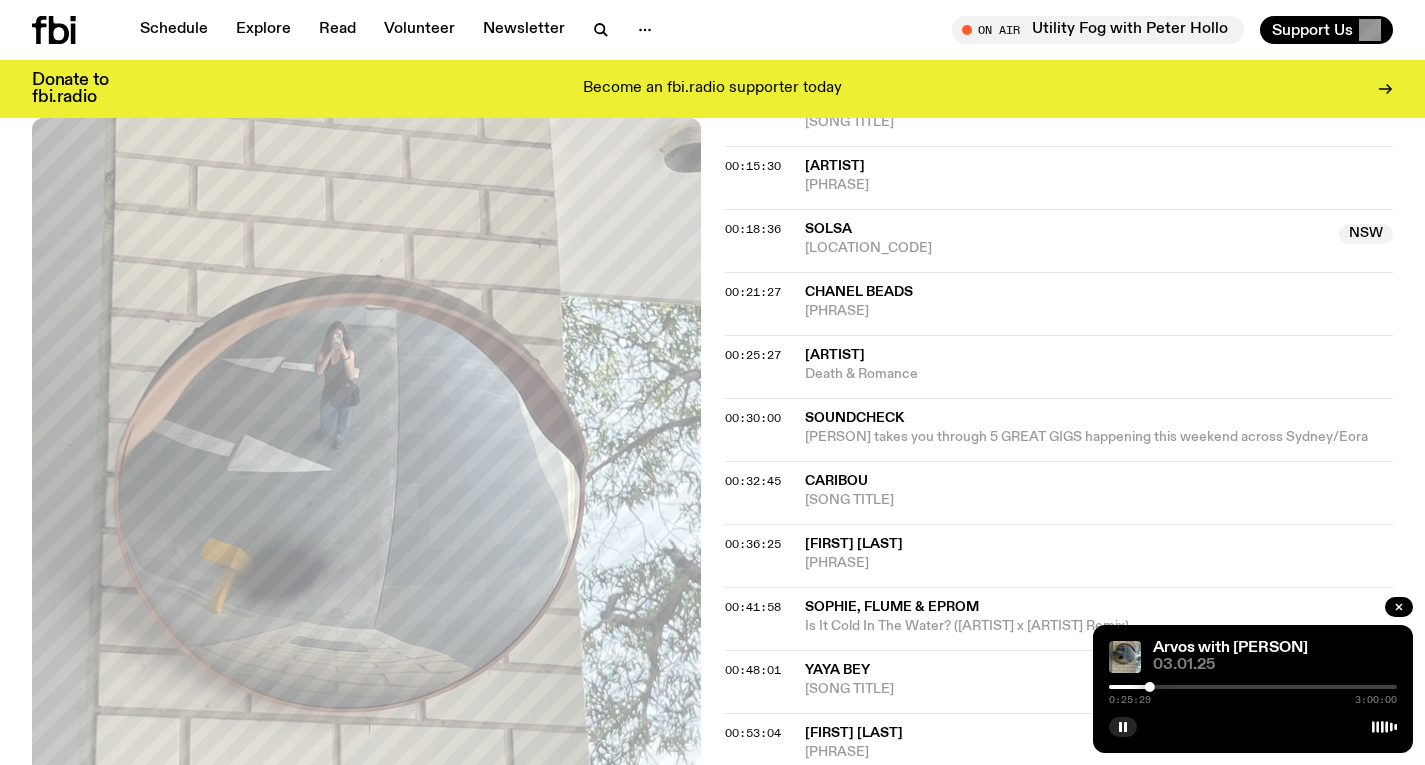 click at bounding box center [1253, 687] 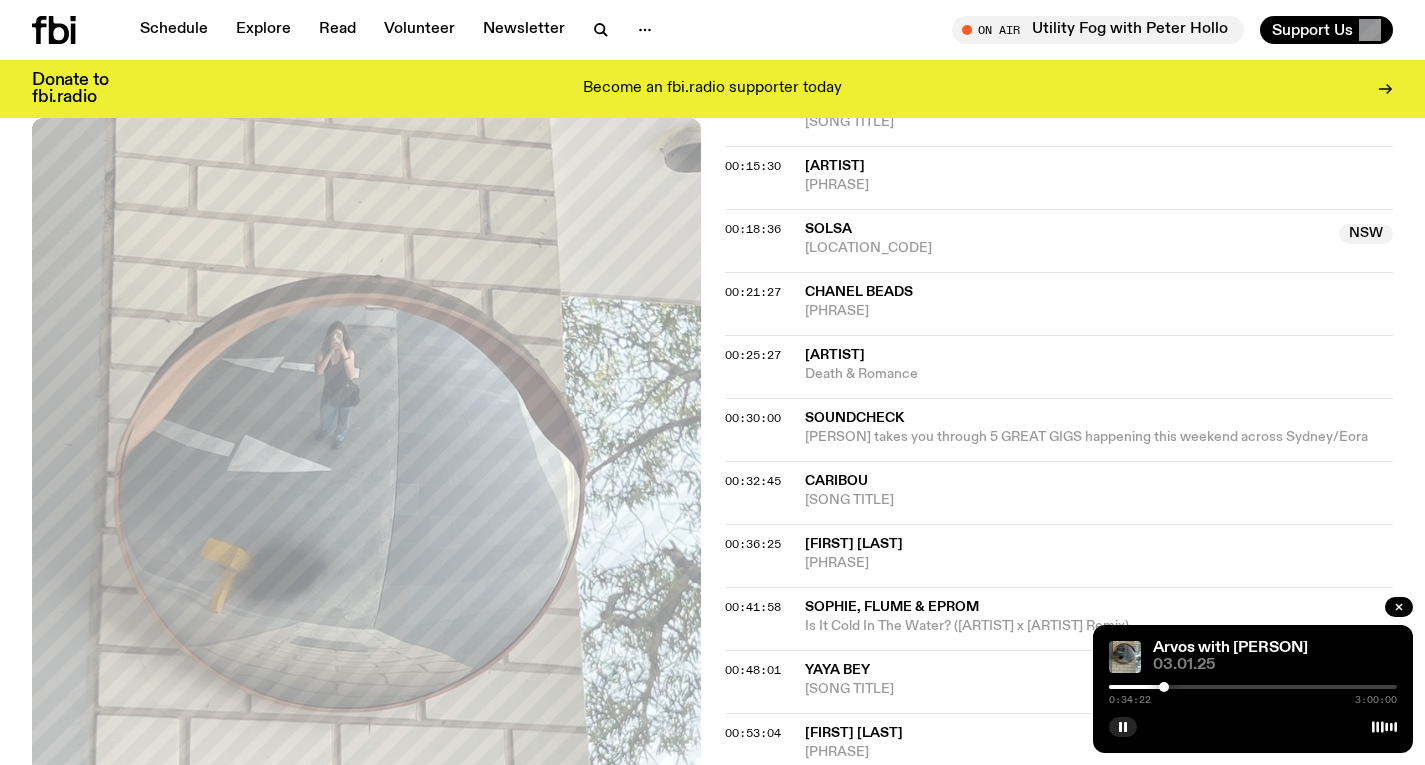 click at bounding box center [1164, 687] 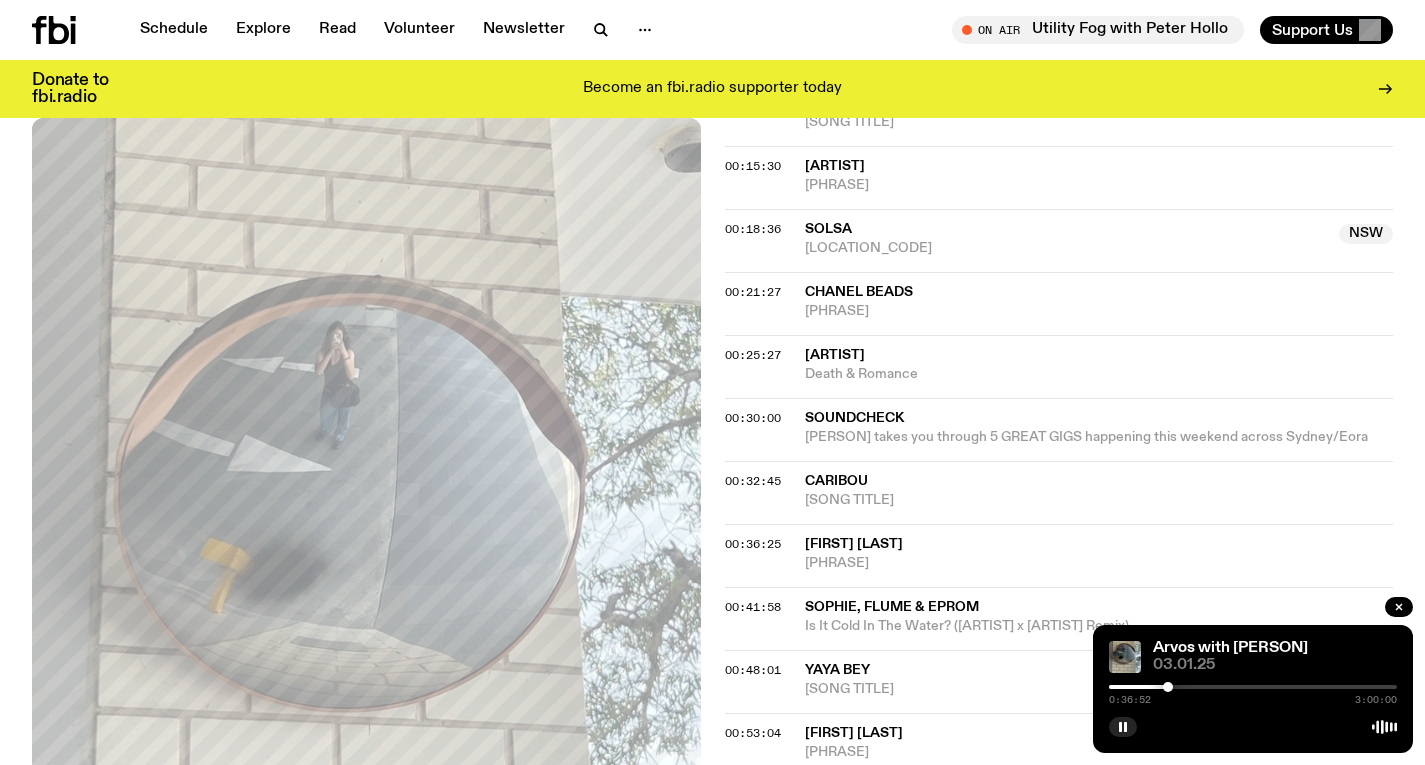 click at bounding box center (1168, 687) 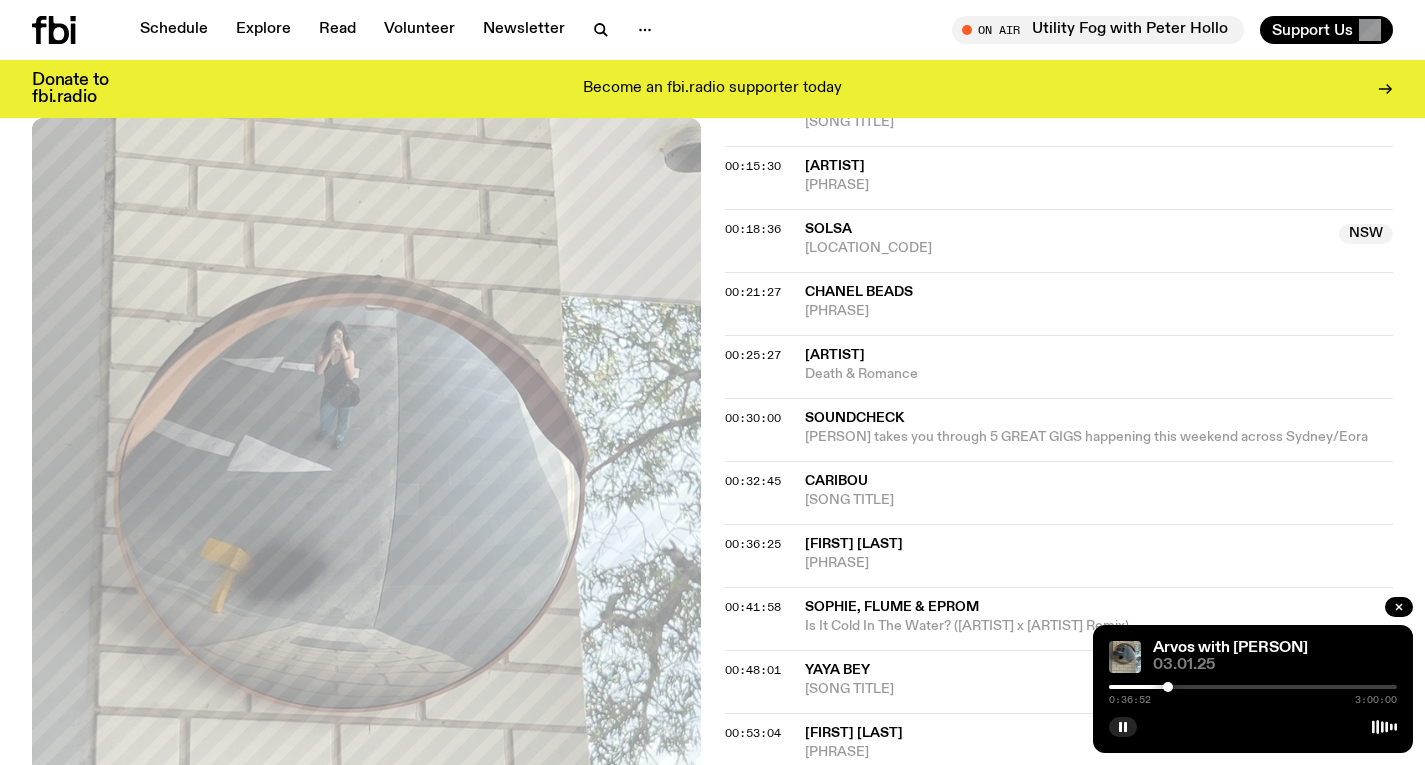 click at bounding box center [1168, 687] 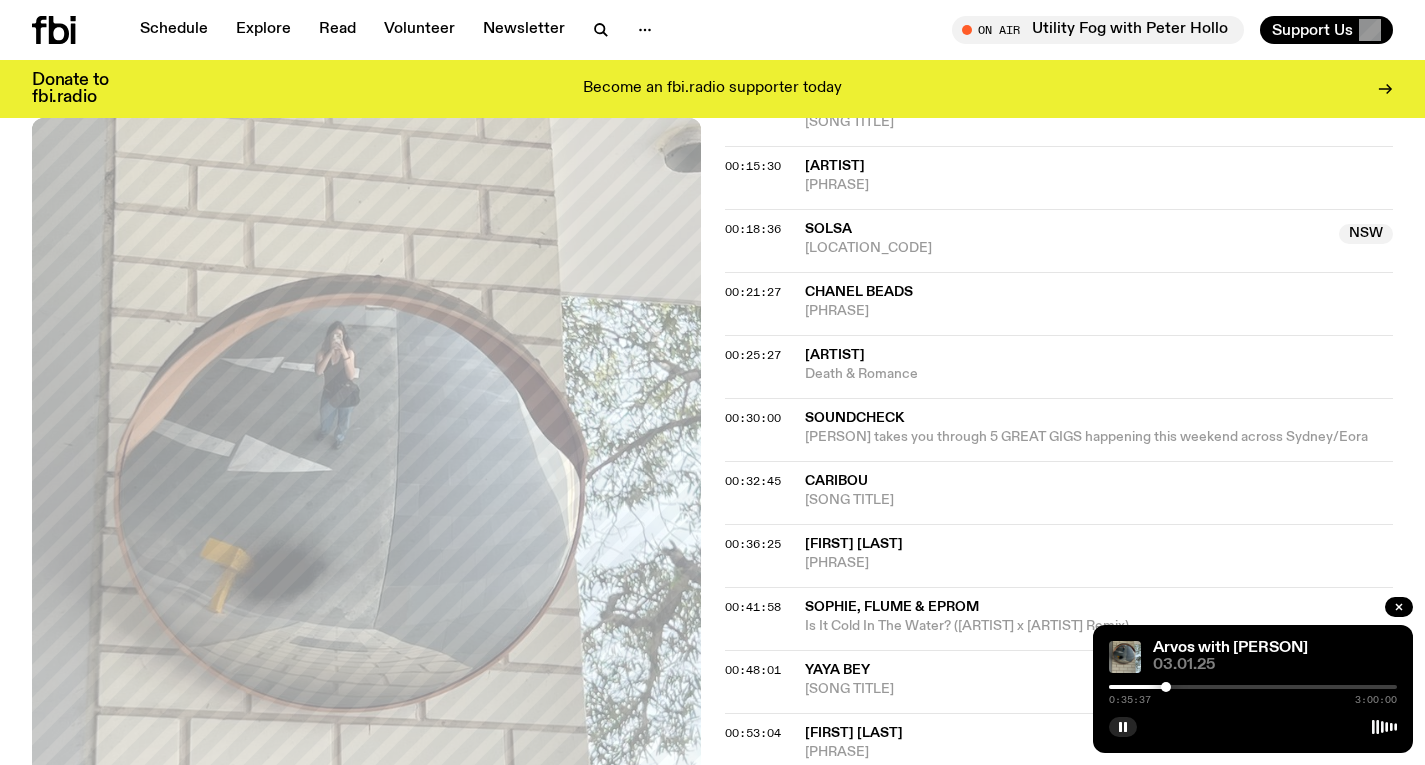 click at bounding box center [1166, 687] 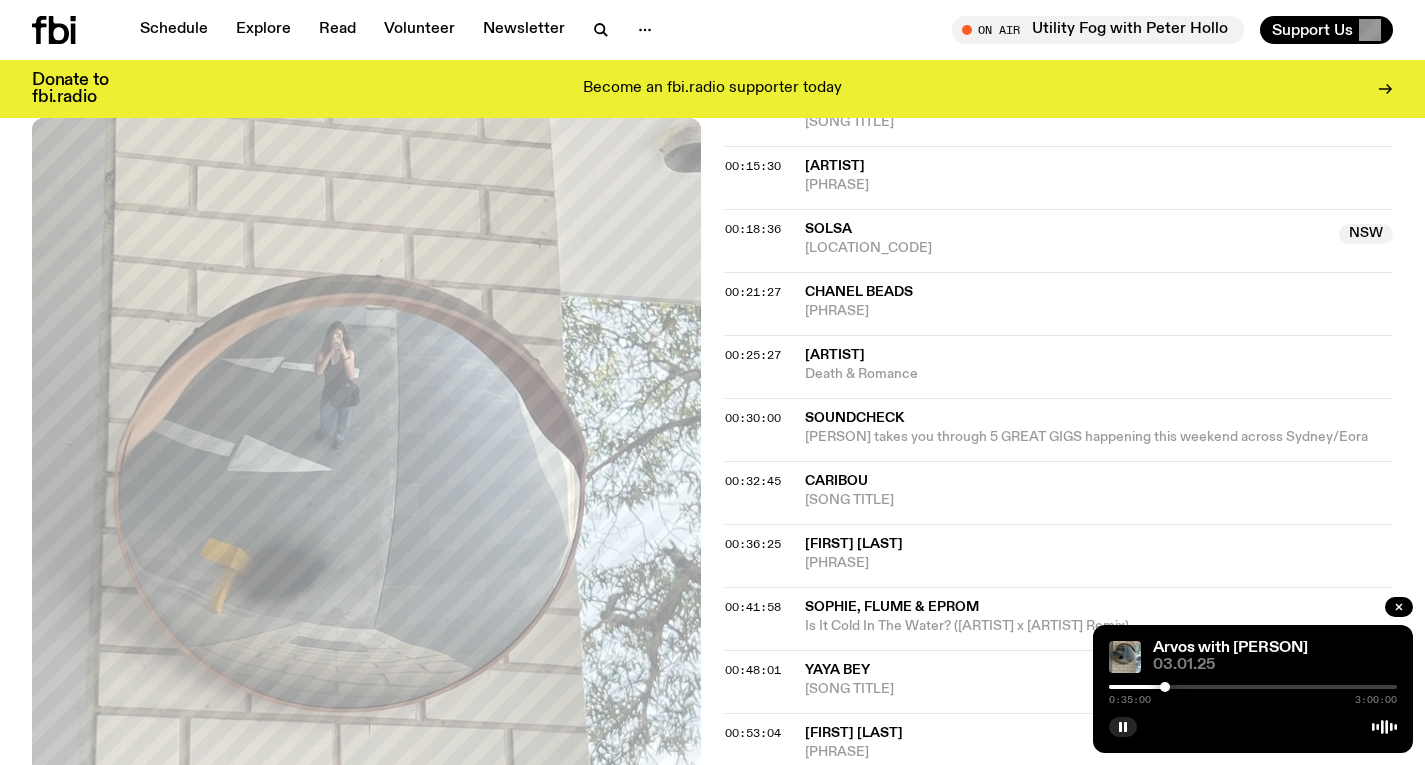 click at bounding box center (1165, 687) 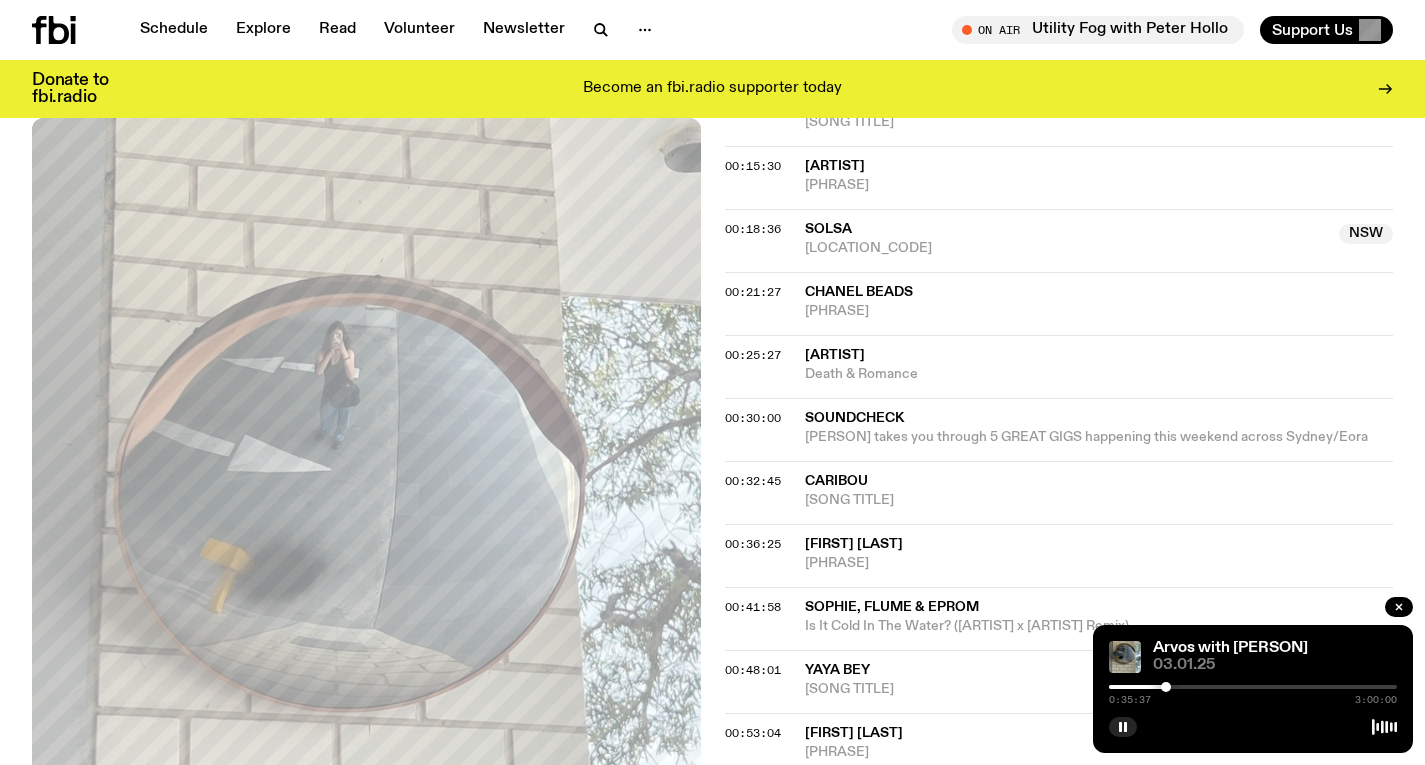 click at bounding box center (1166, 687) 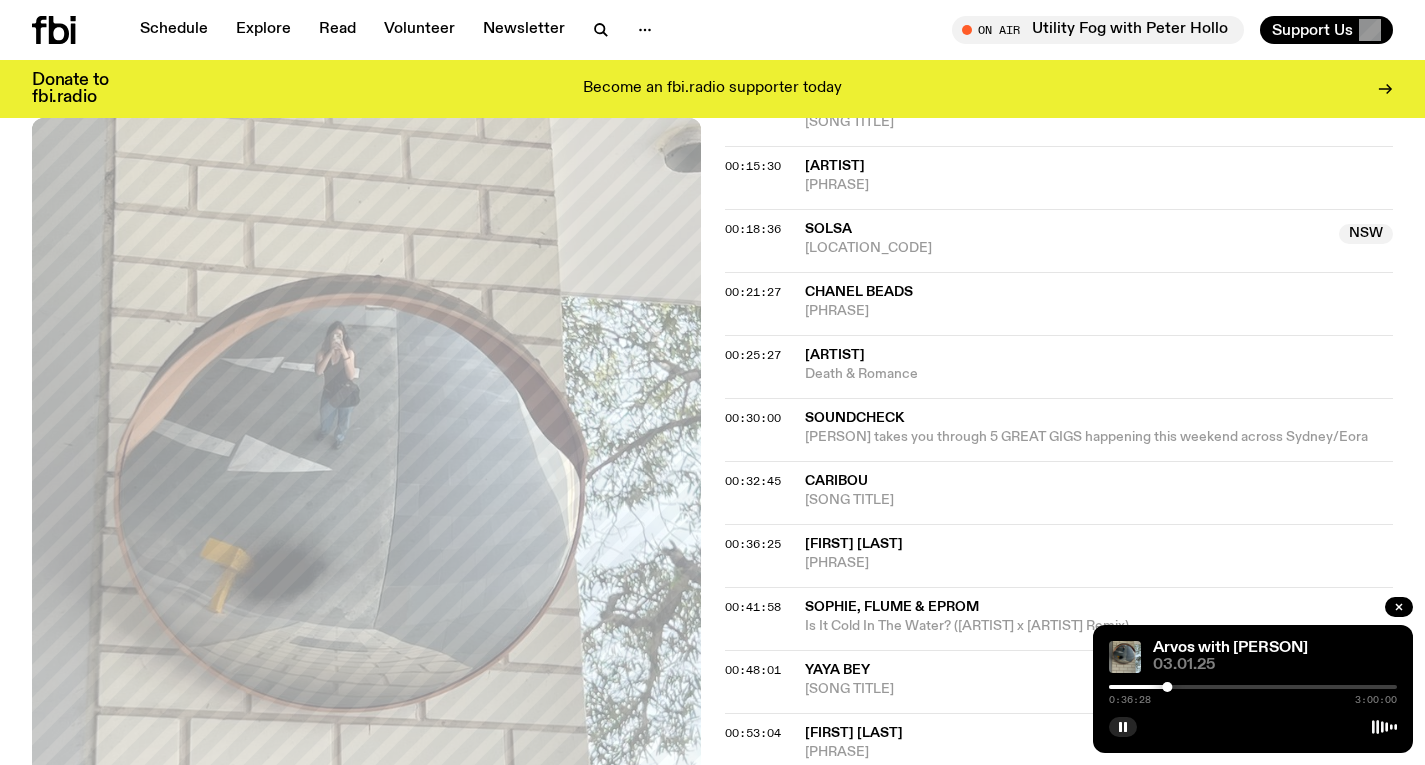click at bounding box center [1167, 687] 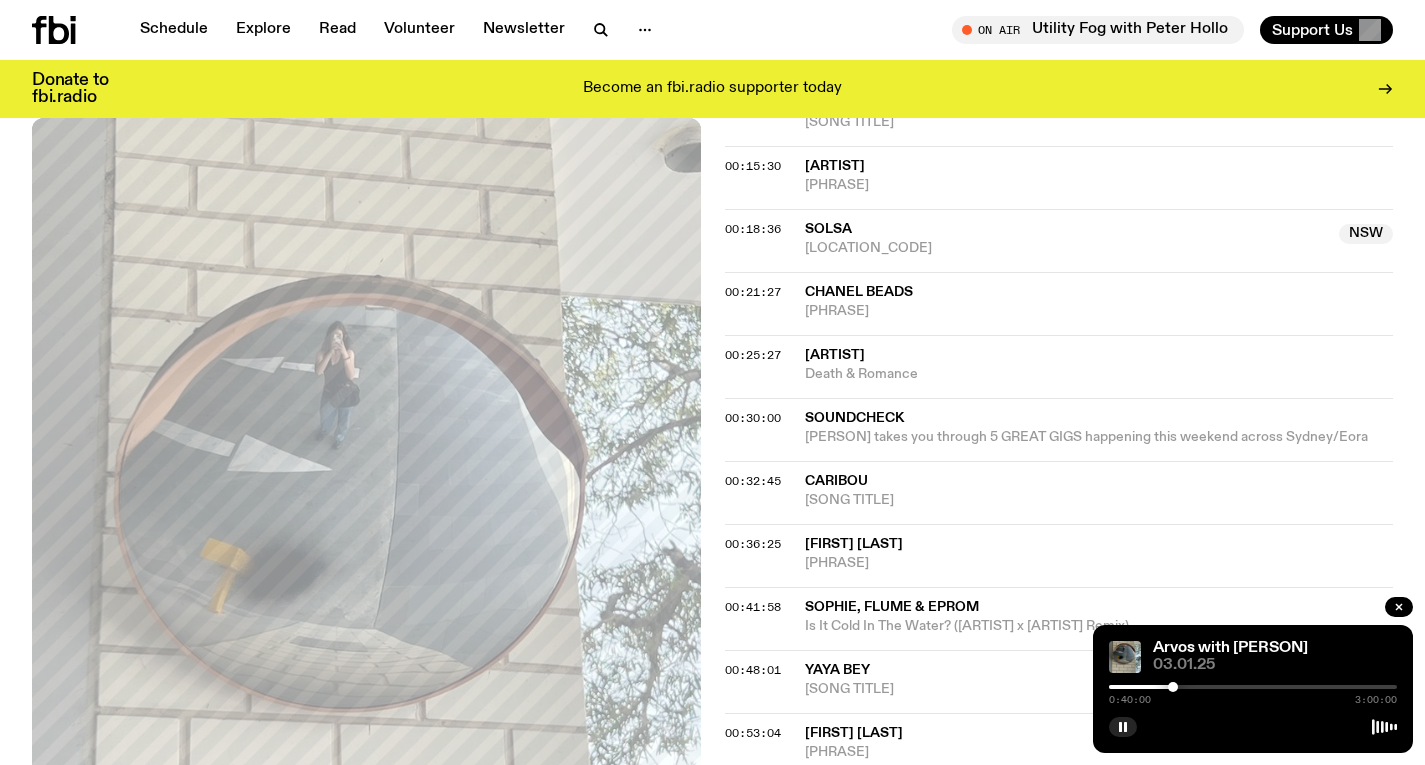 click at bounding box center (1173, 687) 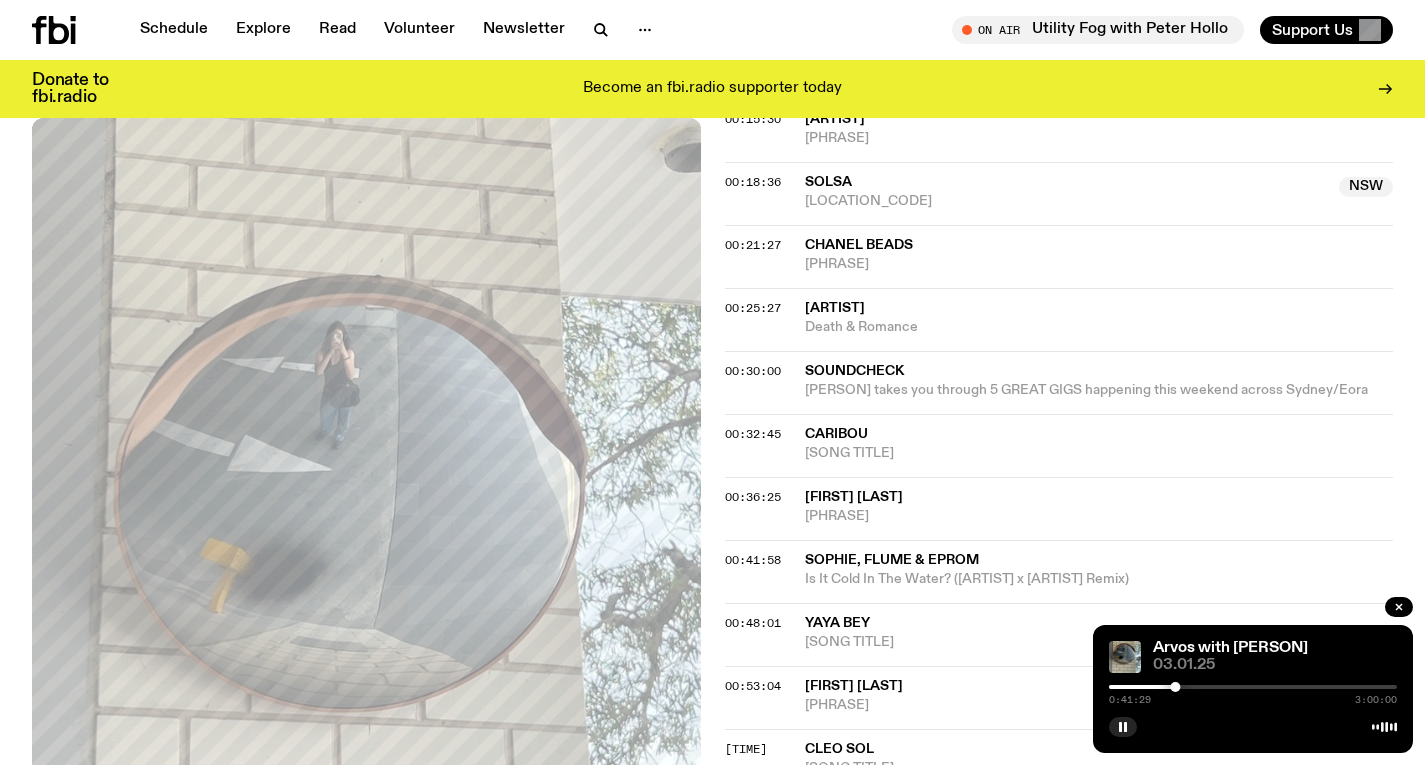 scroll, scrollTop: 1057, scrollLeft: 0, axis: vertical 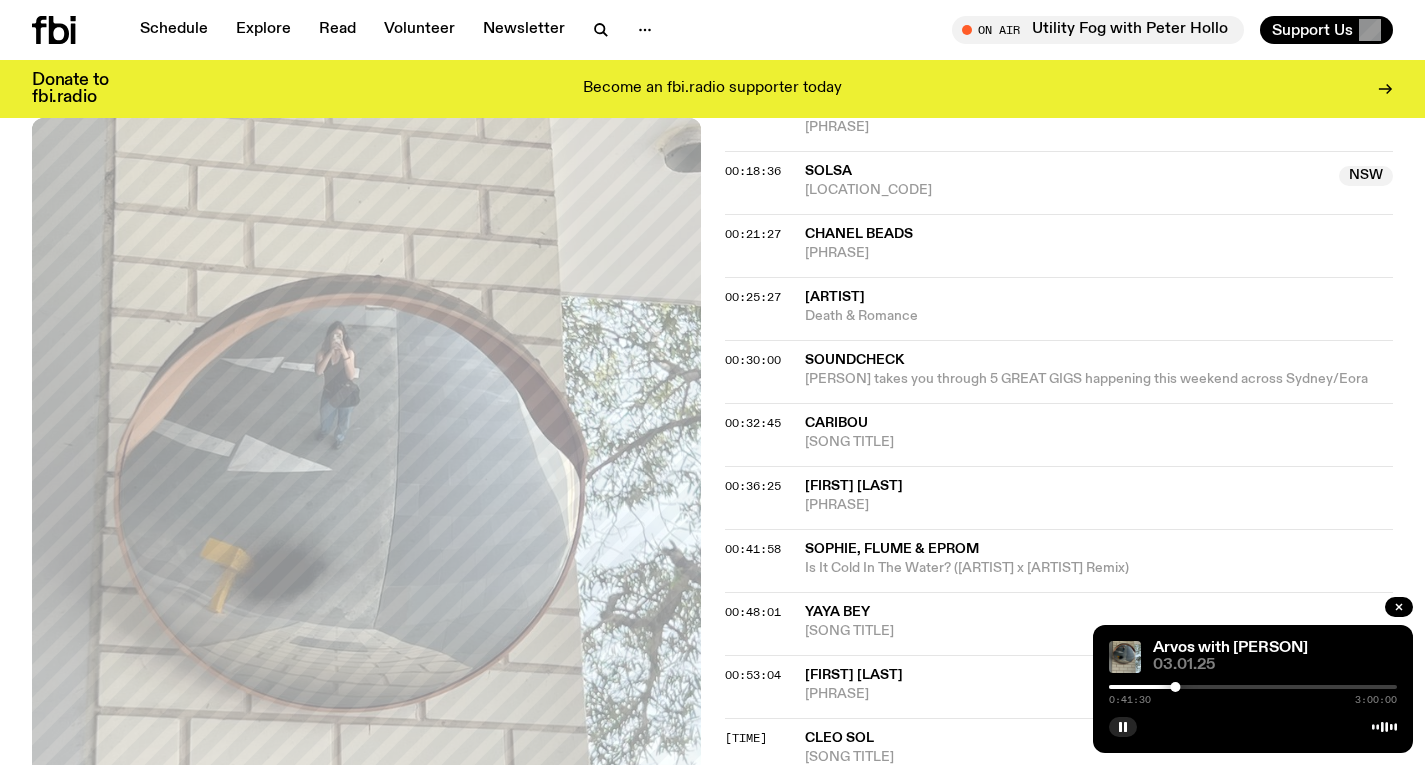 click at bounding box center [1253, 687] 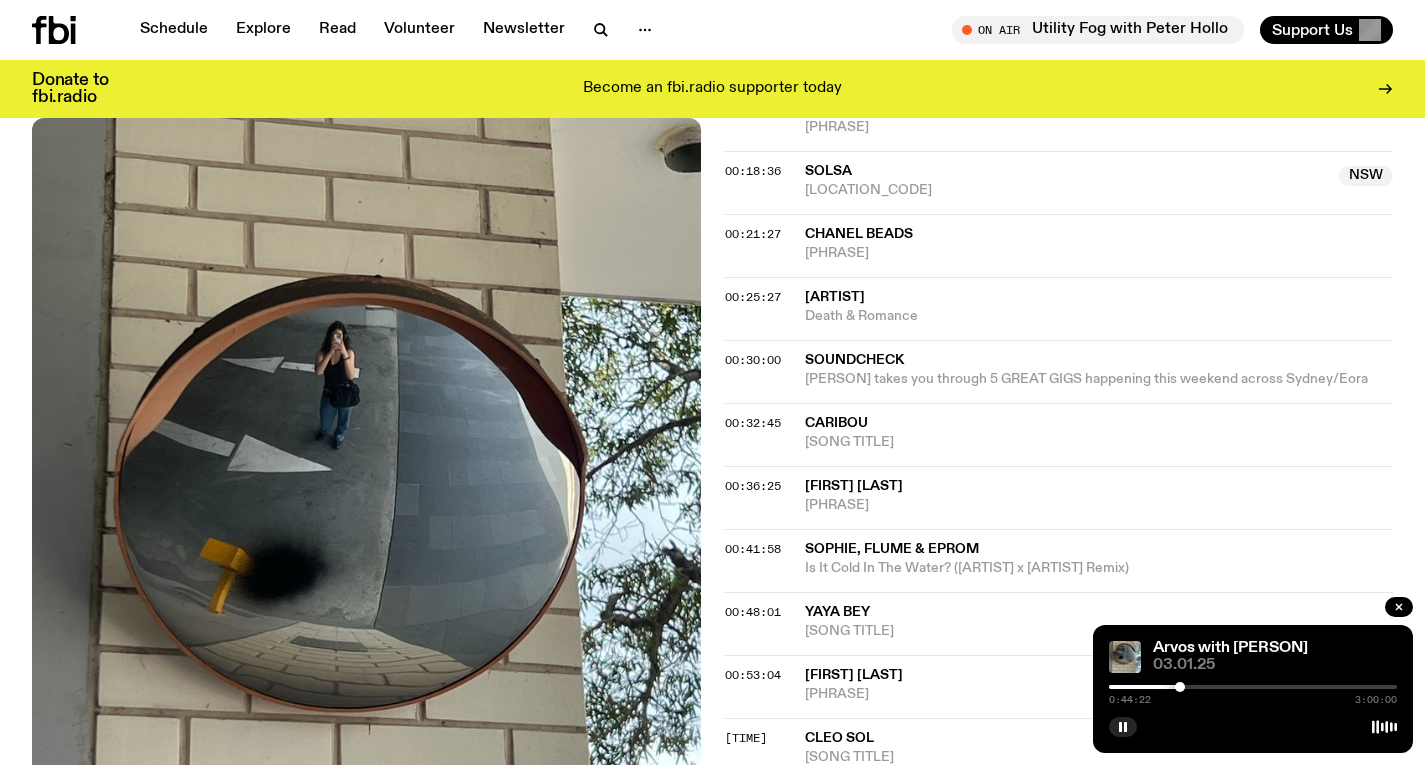 click at bounding box center [1253, 687] 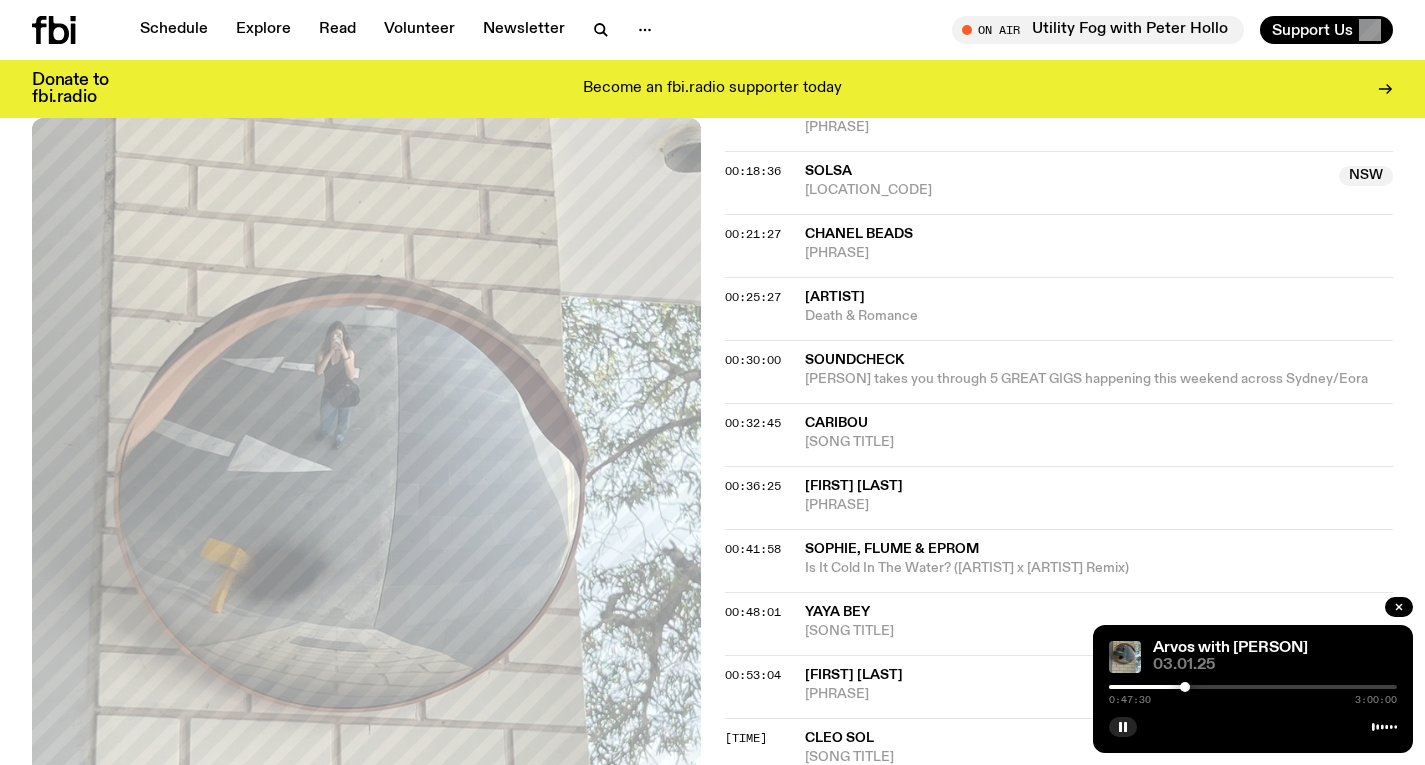 click at bounding box center (1185, 687) 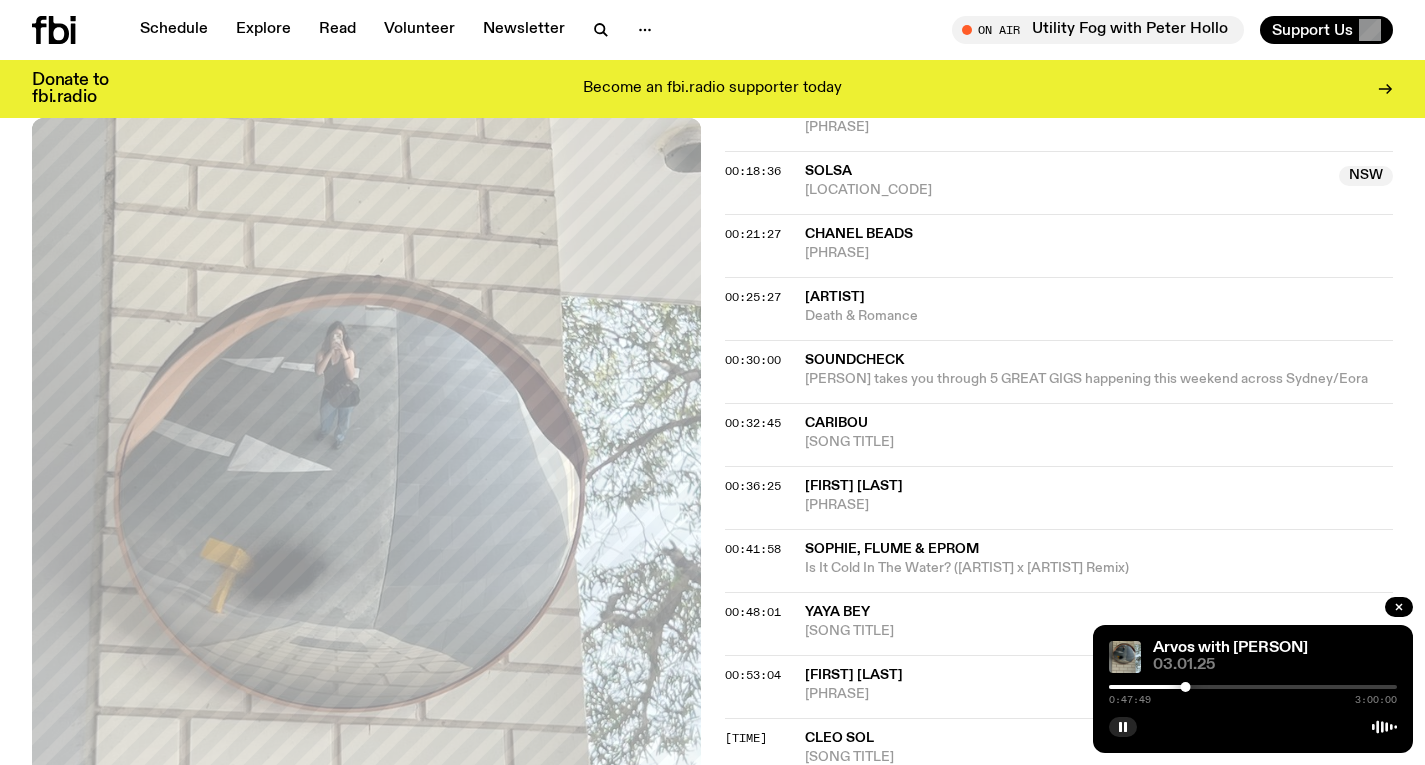 click at bounding box center (1186, 687) 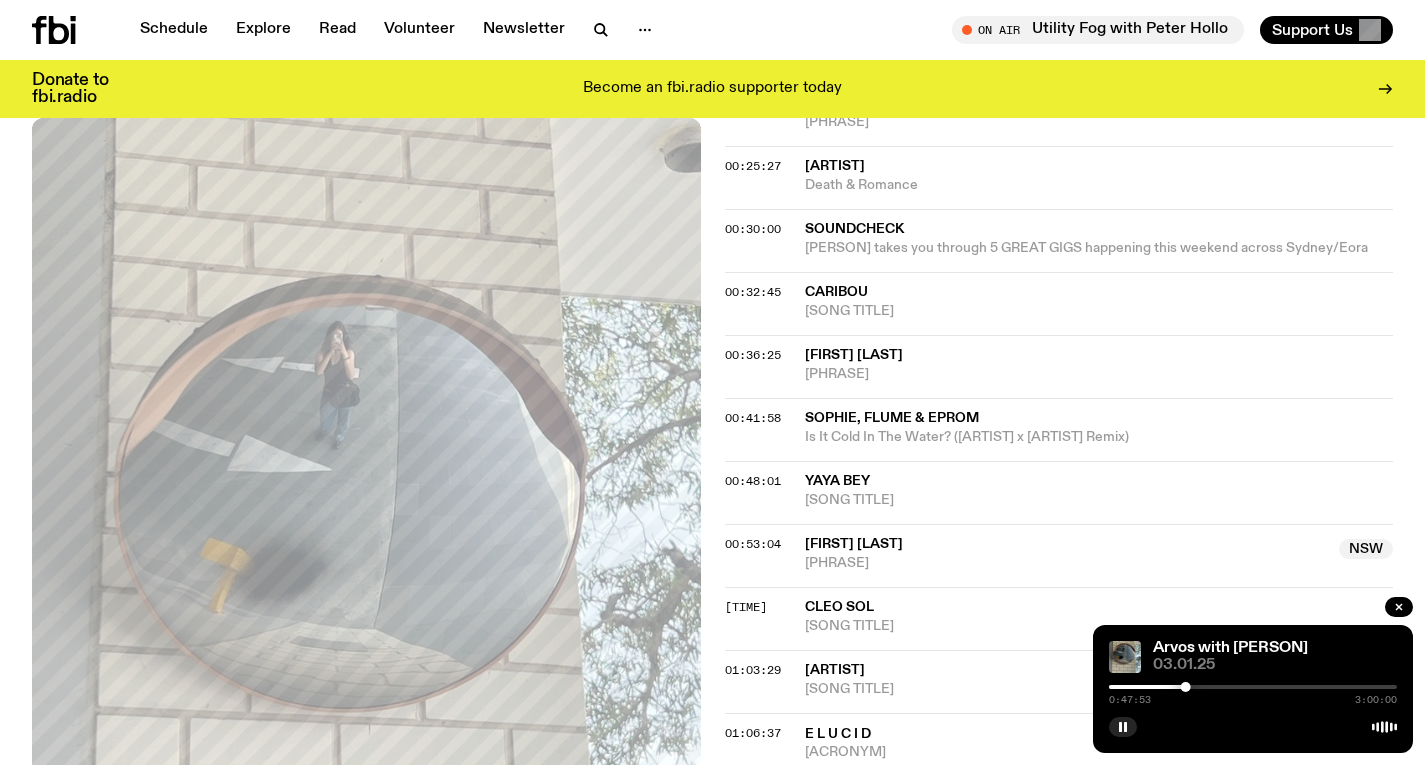 scroll, scrollTop: 1193, scrollLeft: 0, axis: vertical 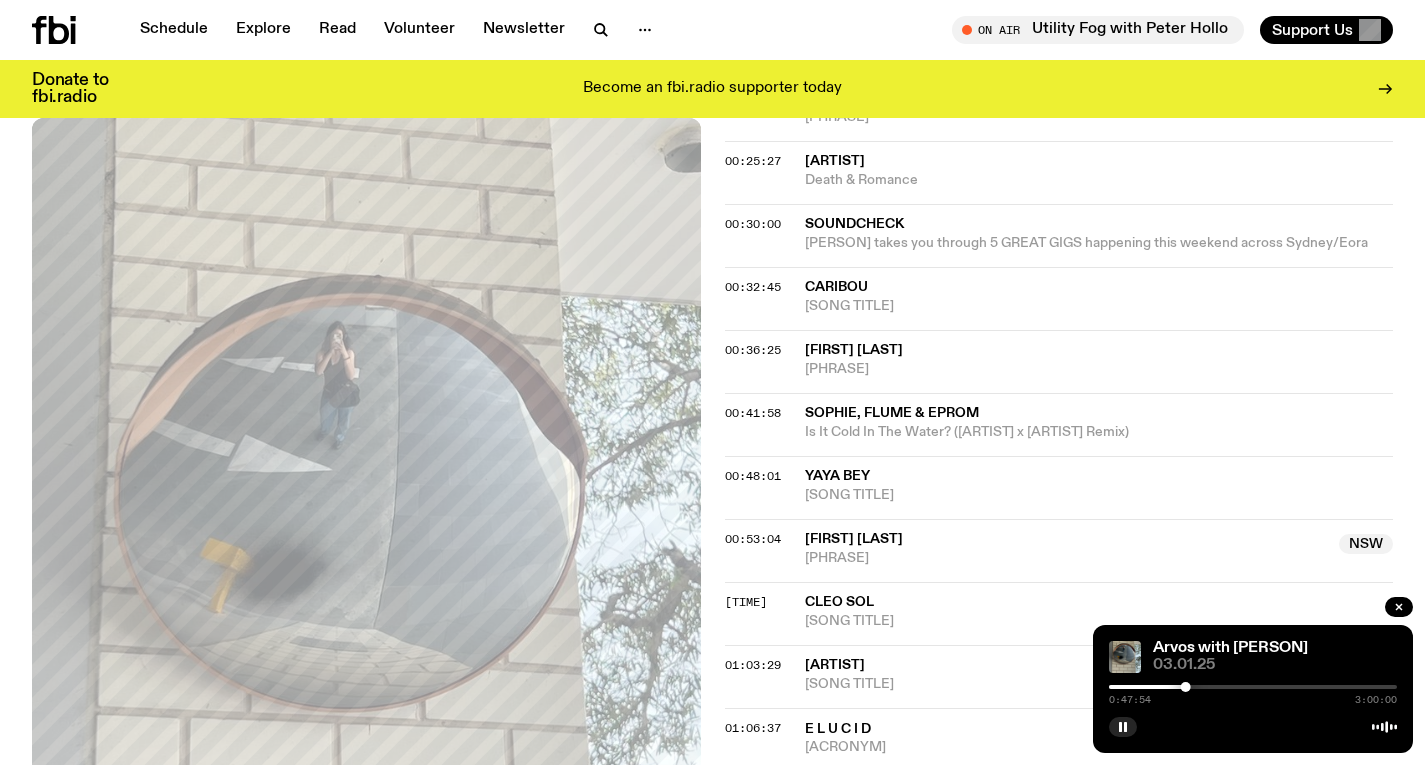click at bounding box center [1253, 687] 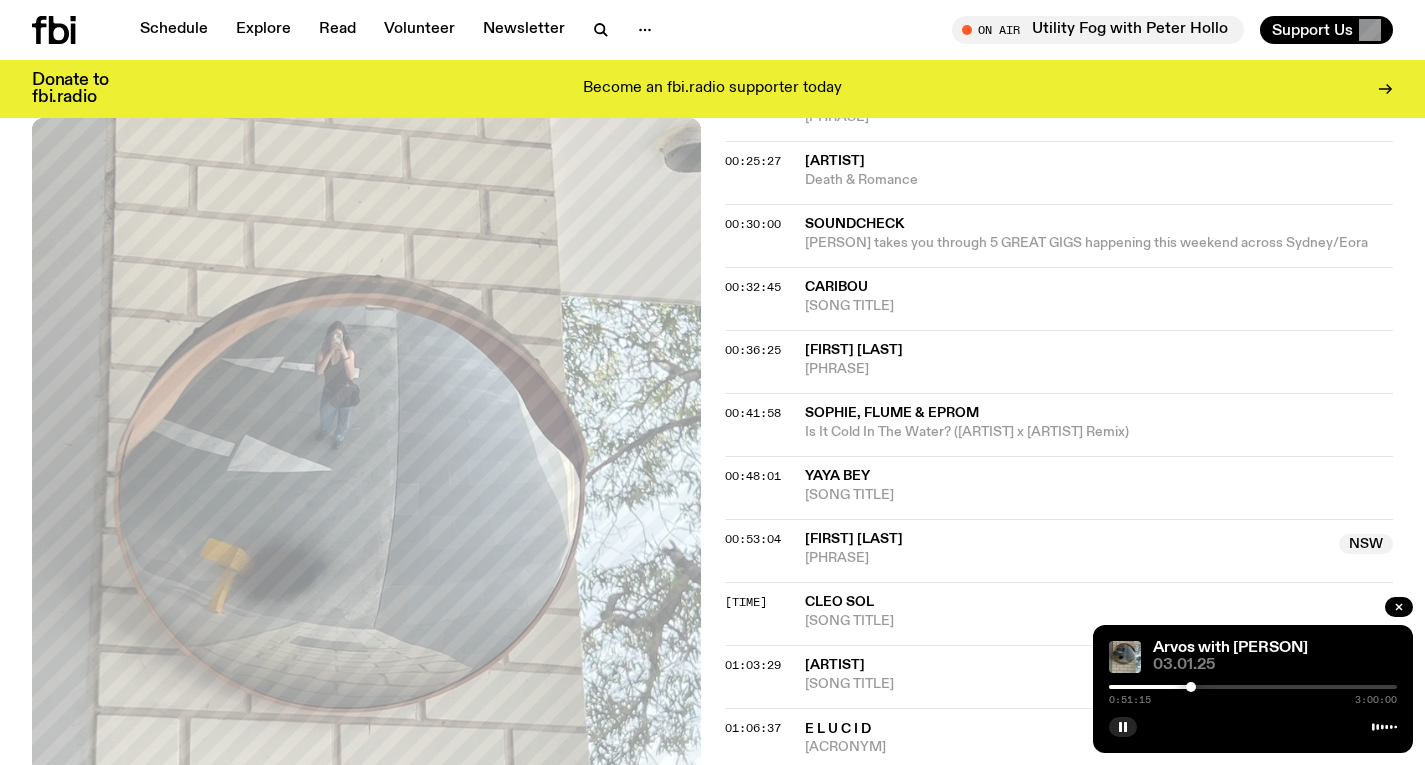 click at bounding box center (1191, 687) 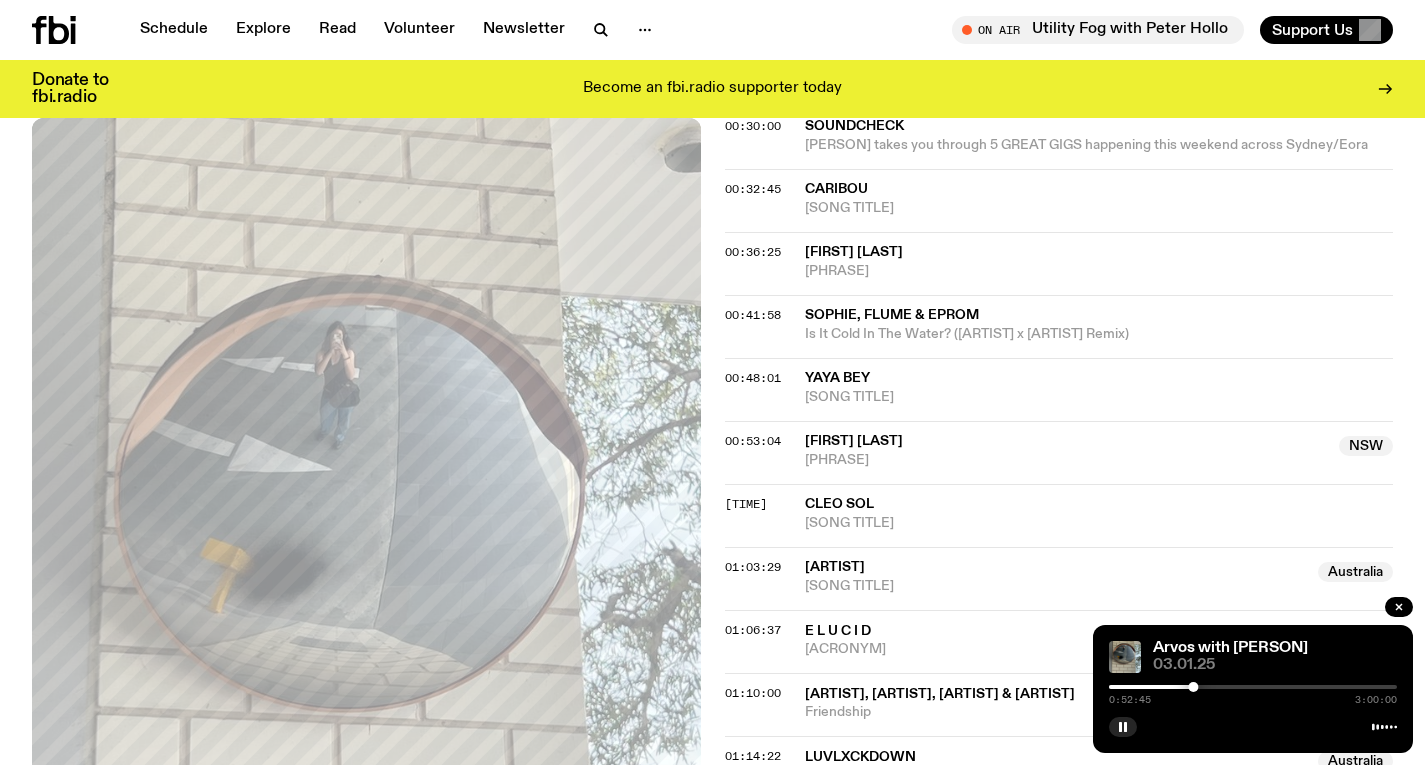scroll, scrollTop: 1304, scrollLeft: 0, axis: vertical 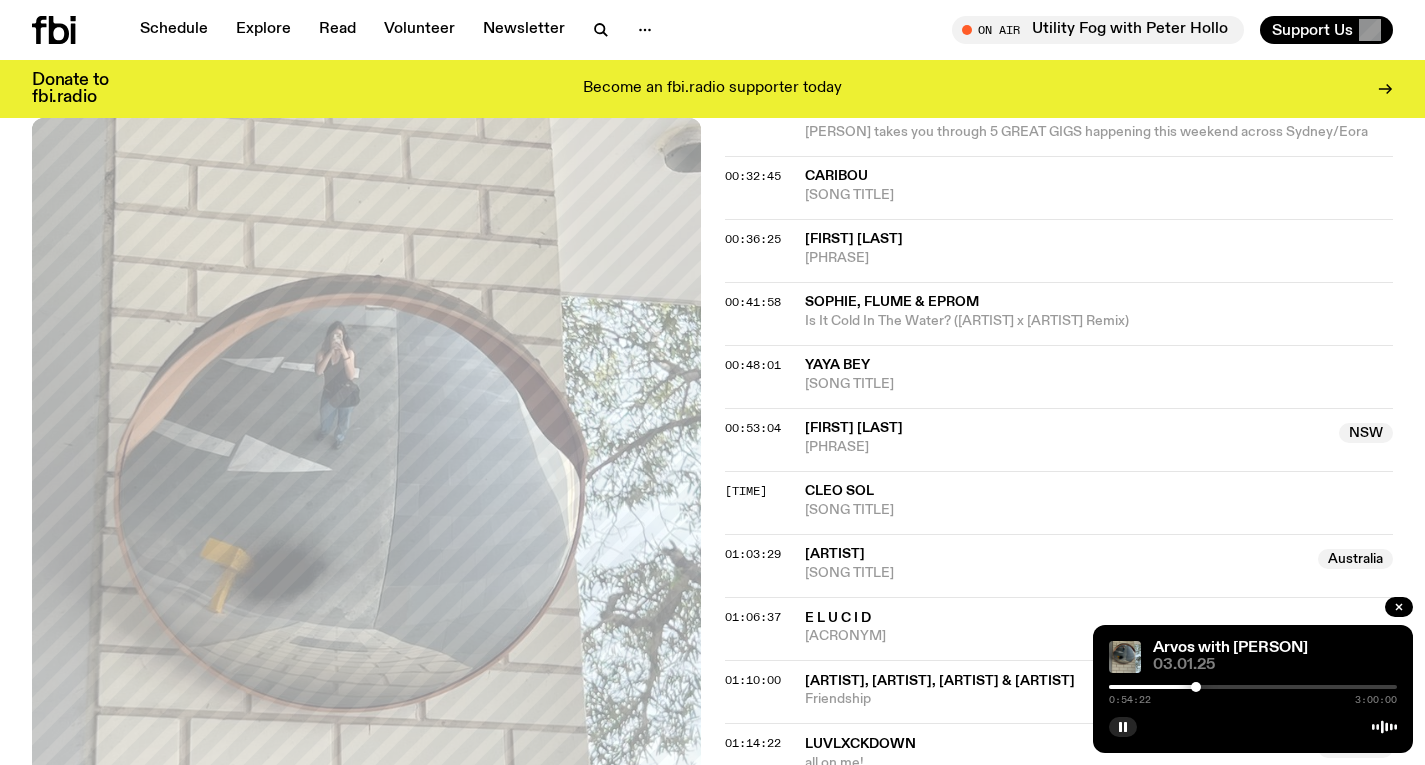 click at bounding box center [1196, 687] 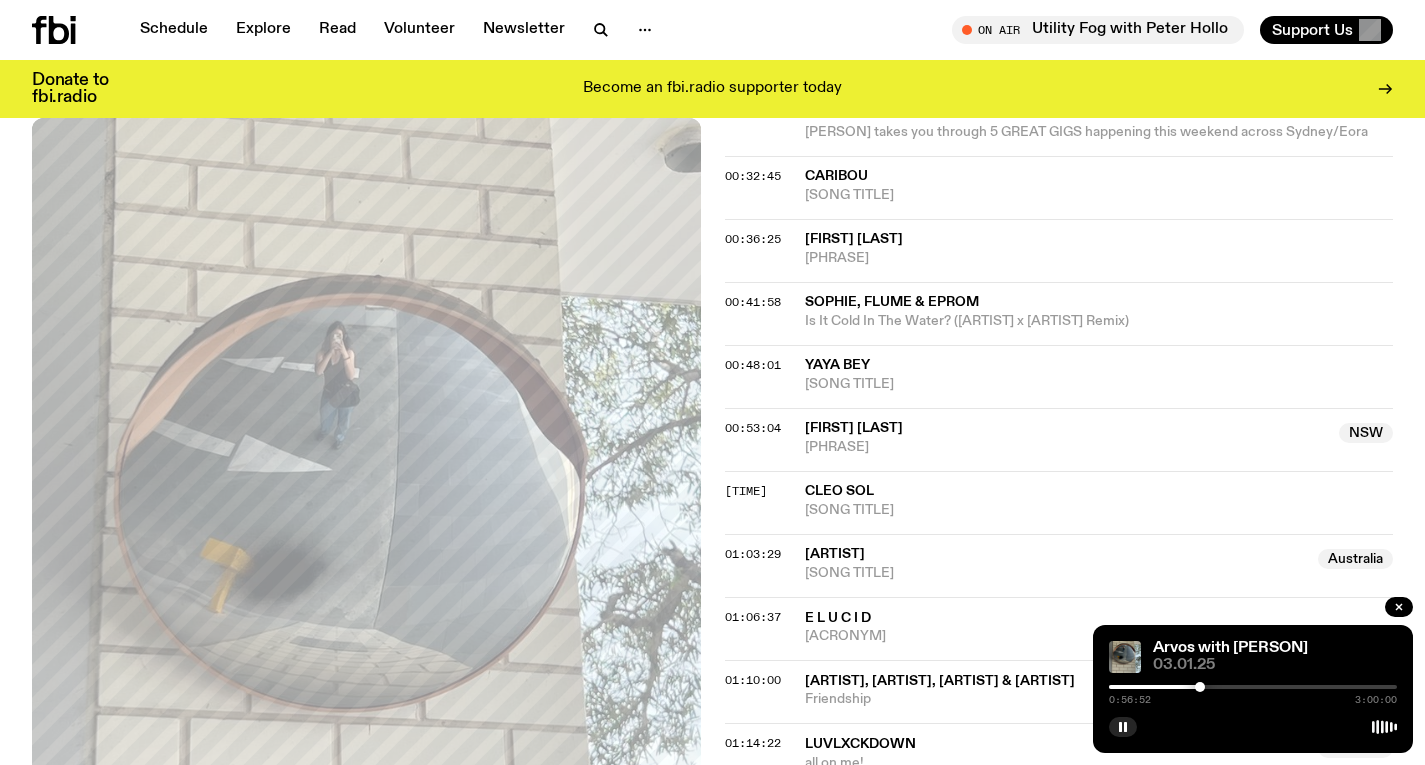click at bounding box center (1200, 687) 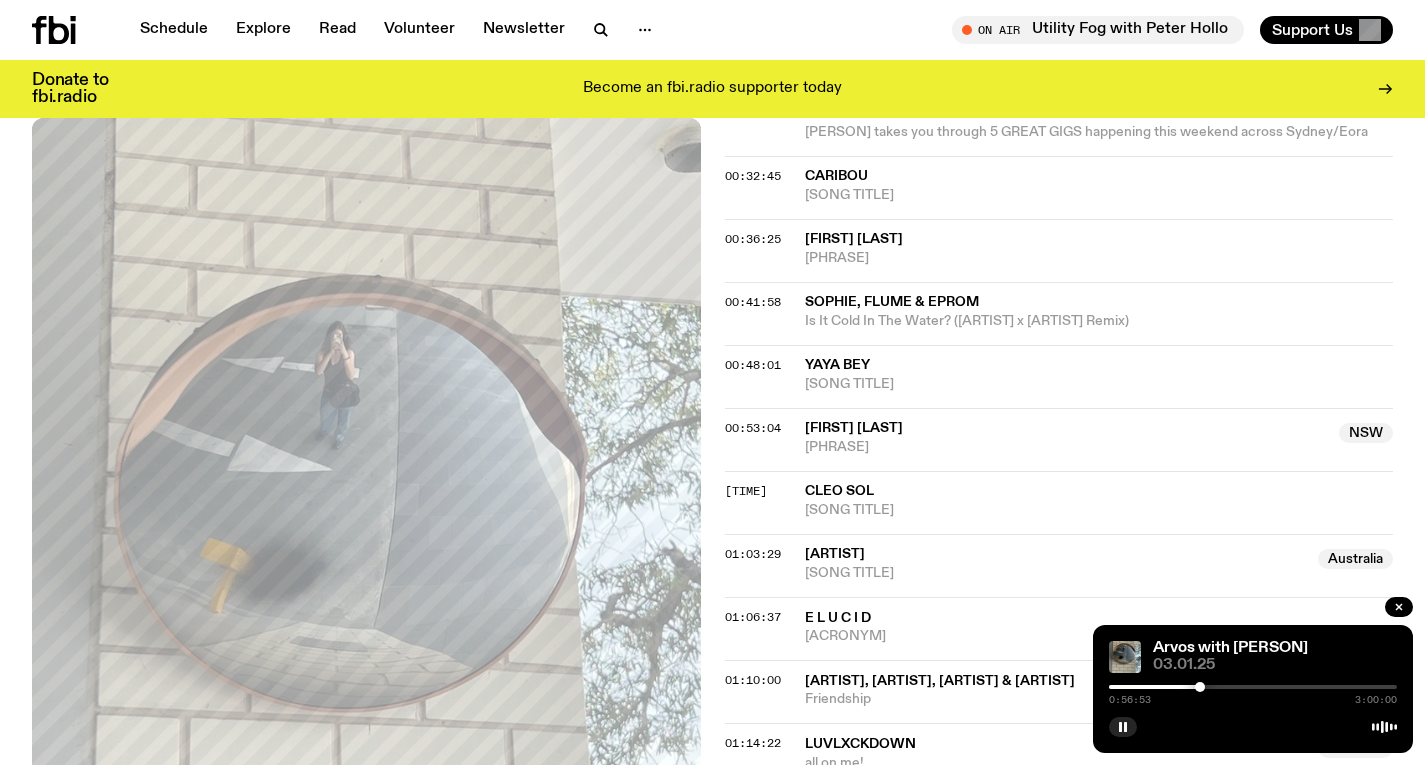 click at bounding box center [1200, 687] 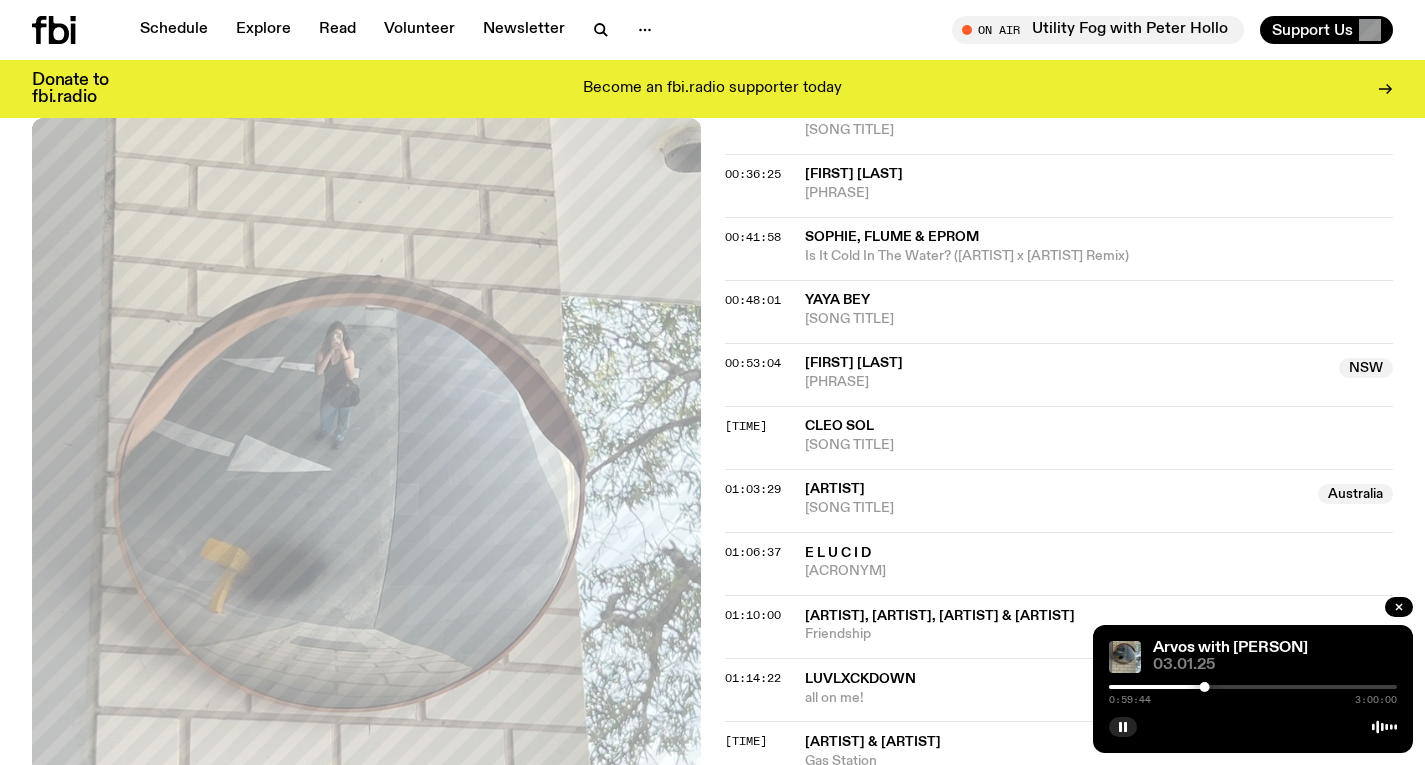scroll, scrollTop: 1371, scrollLeft: 0, axis: vertical 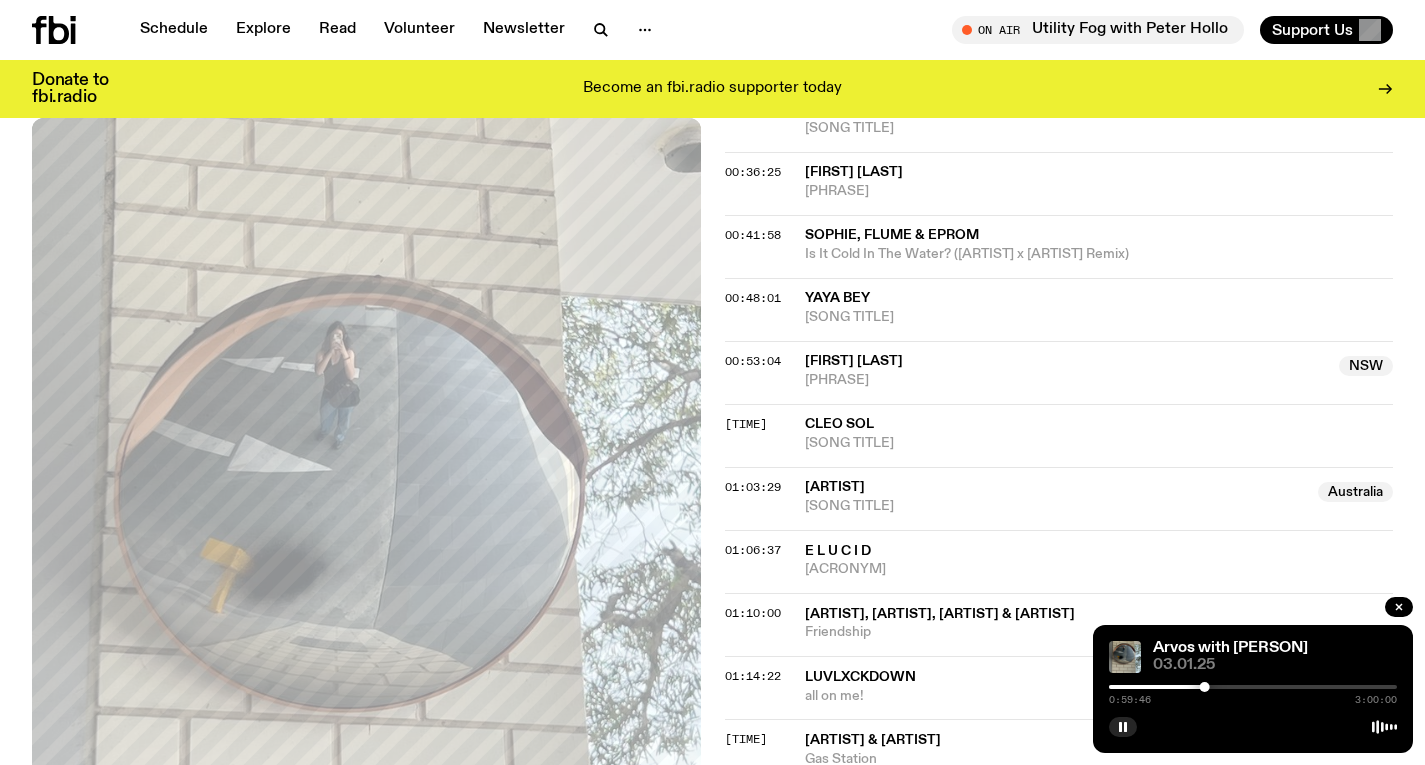 click at bounding box center (1253, 687) 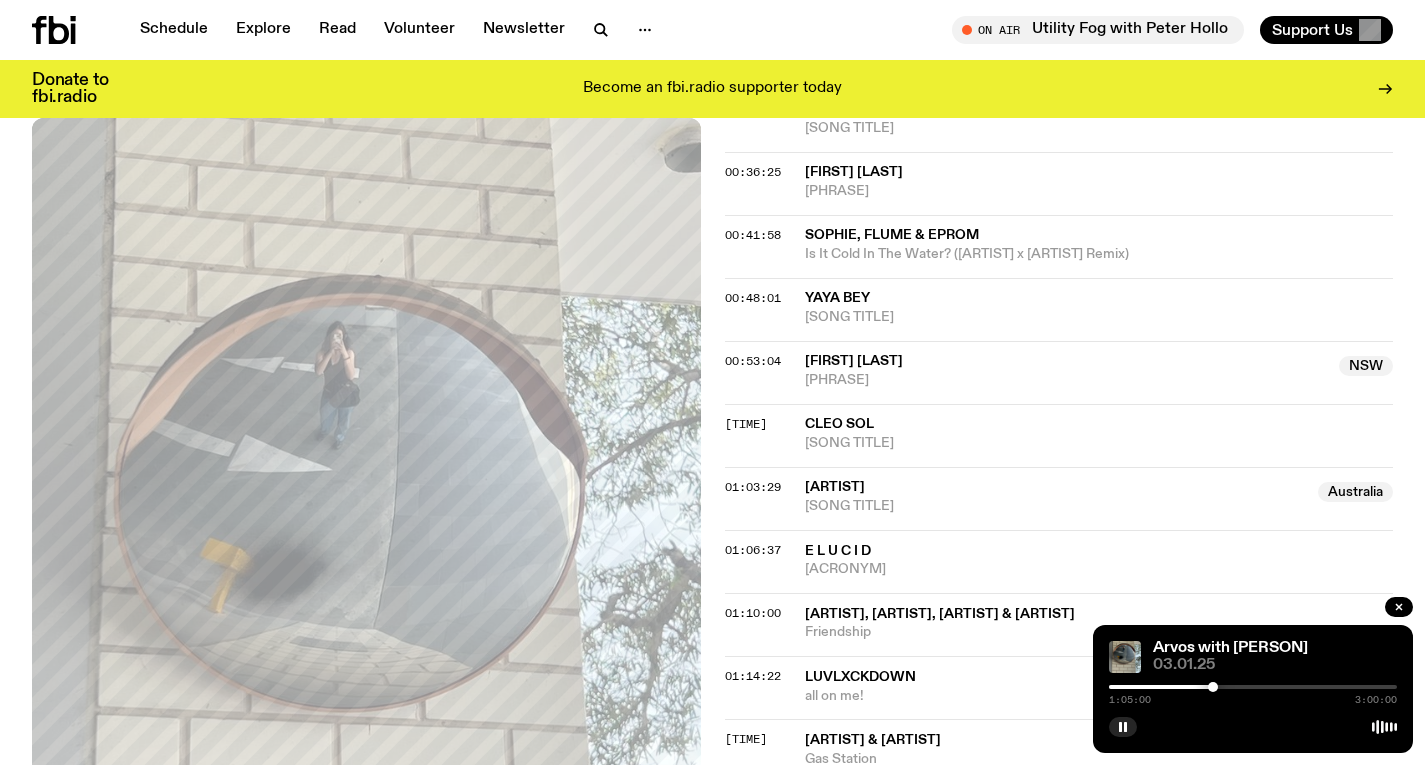 click at bounding box center (1253, 687) 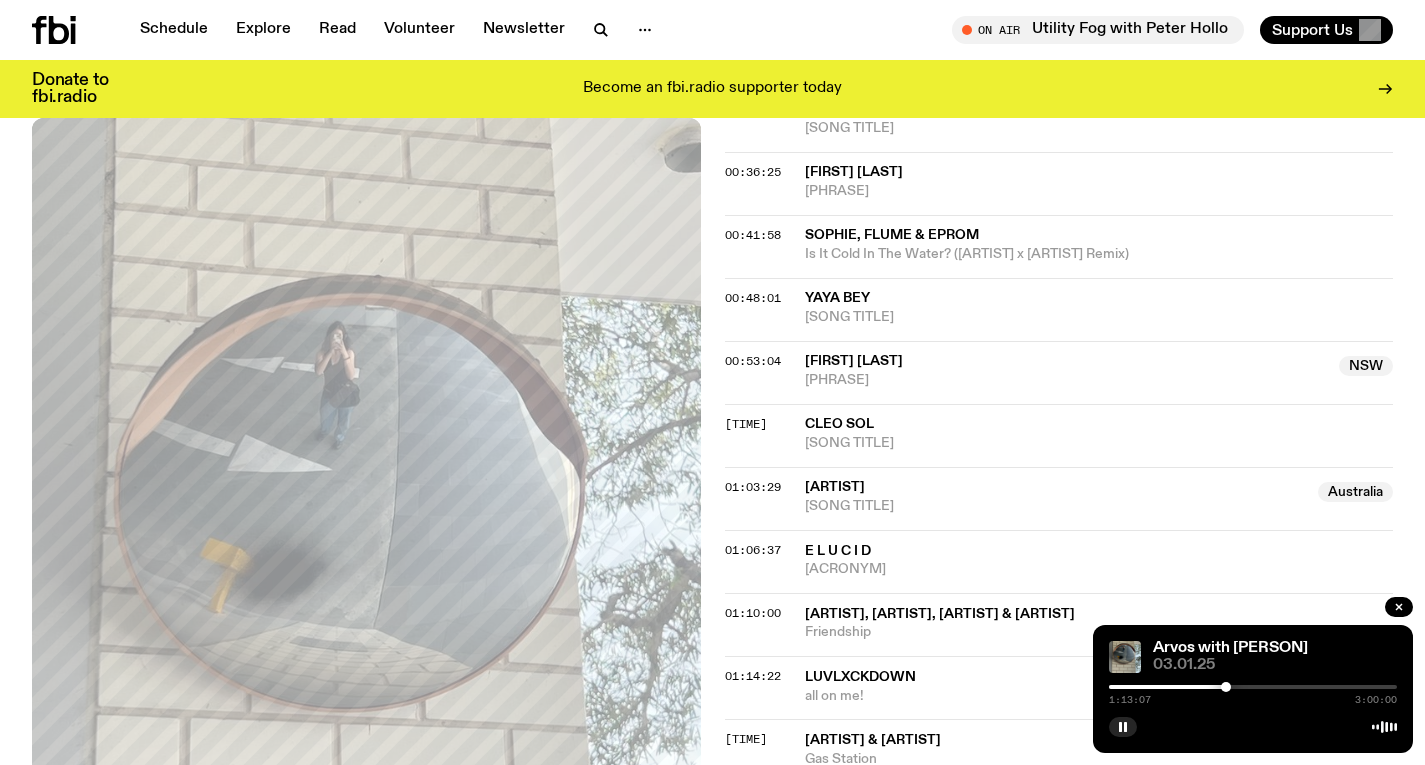 click at bounding box center (1226, 687) 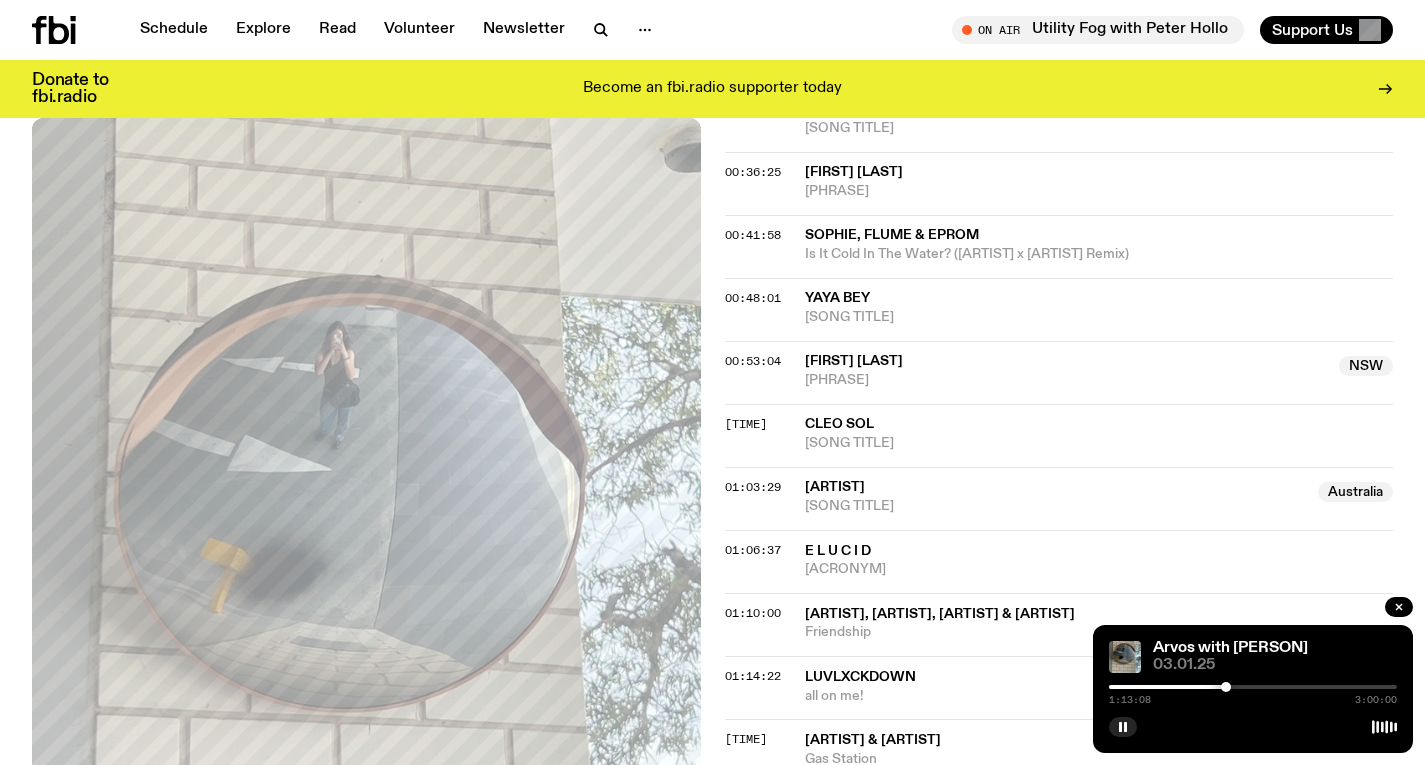 click at bounding box center [1226, 687] 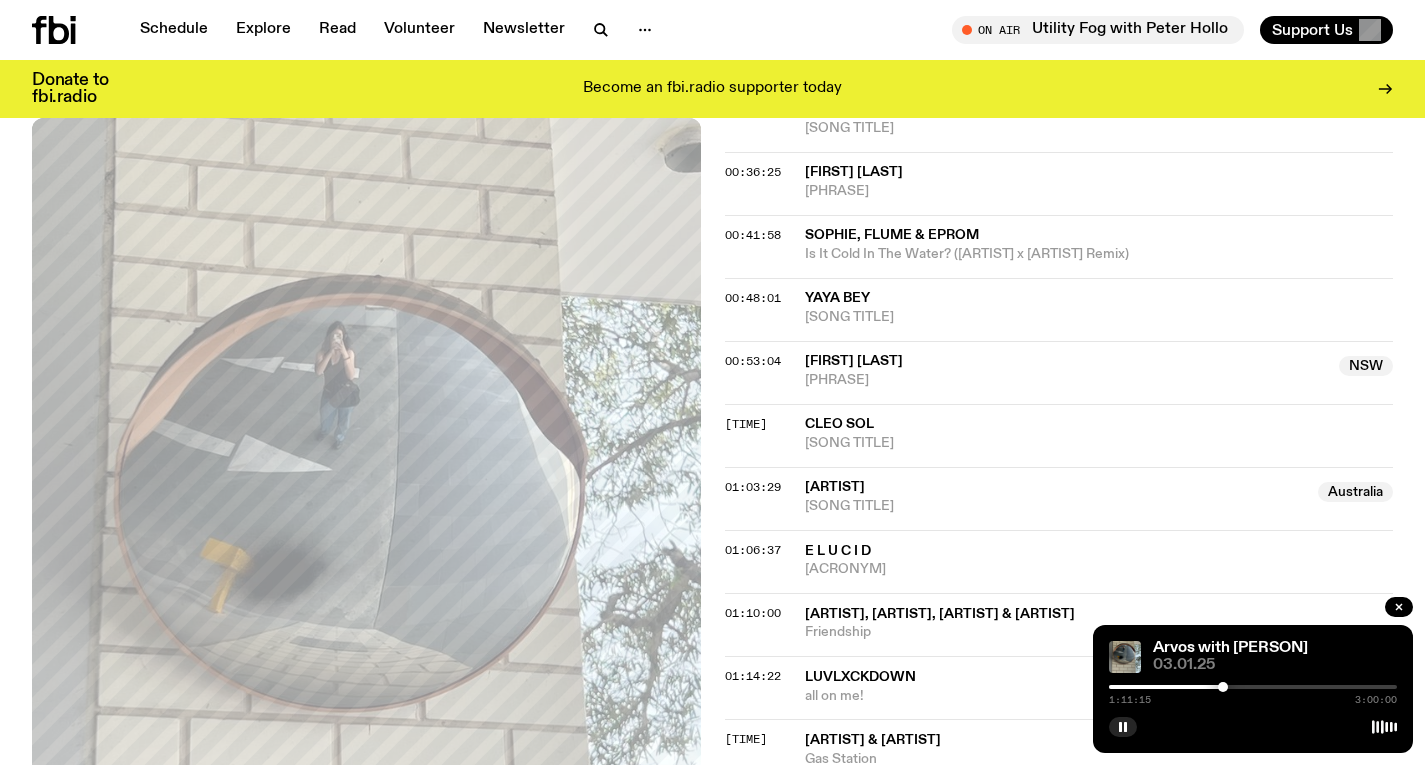 click at bounding box center (1223, 687) 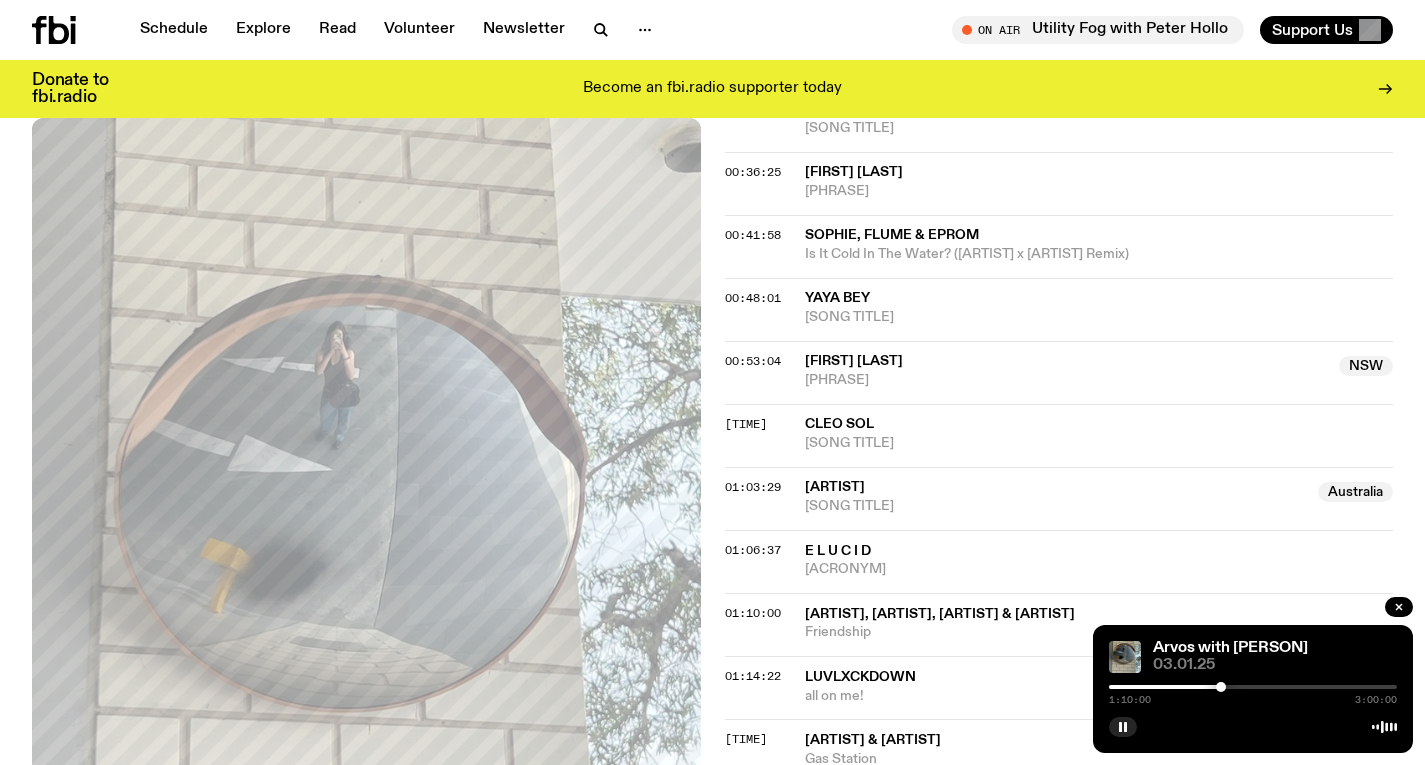 click at bounding box center (1221, 687) 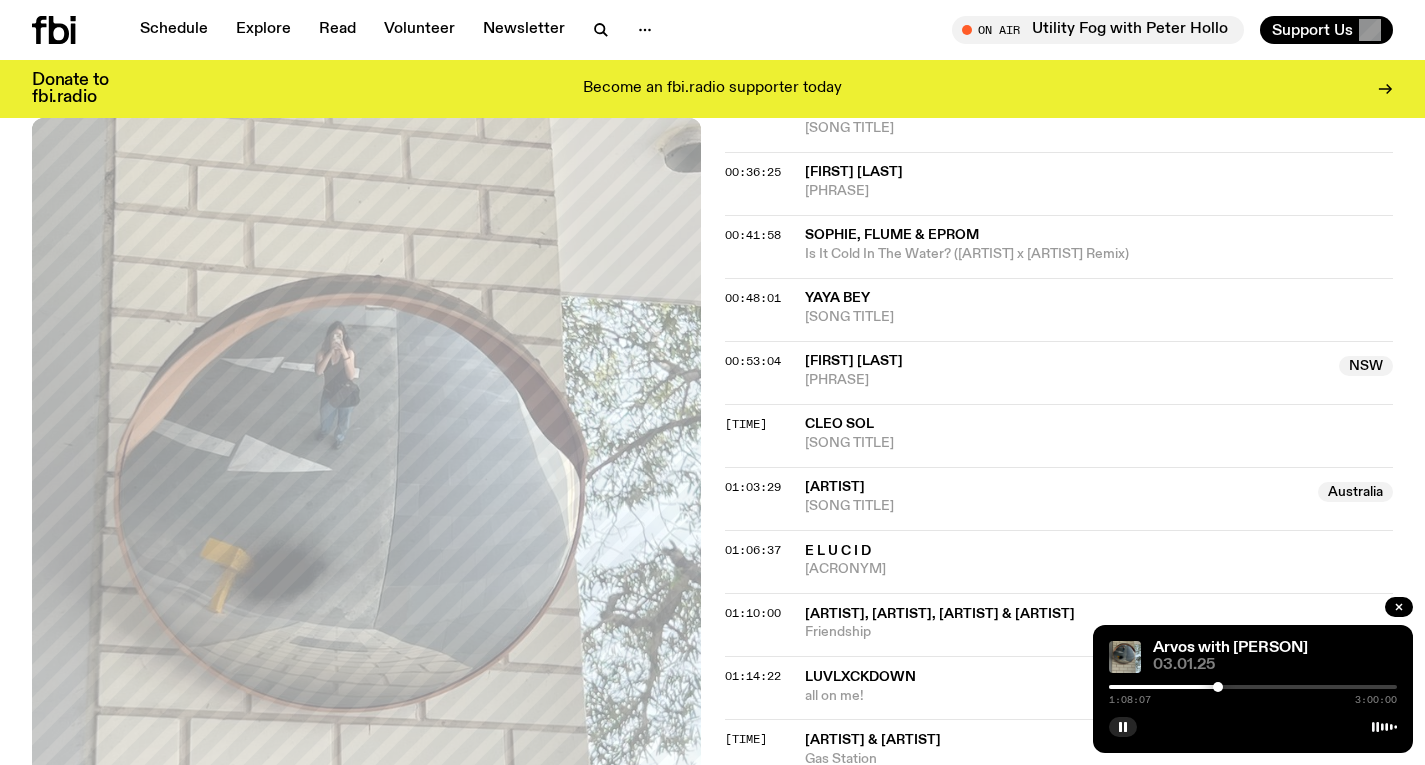 click at bounding box center [1218, 687] 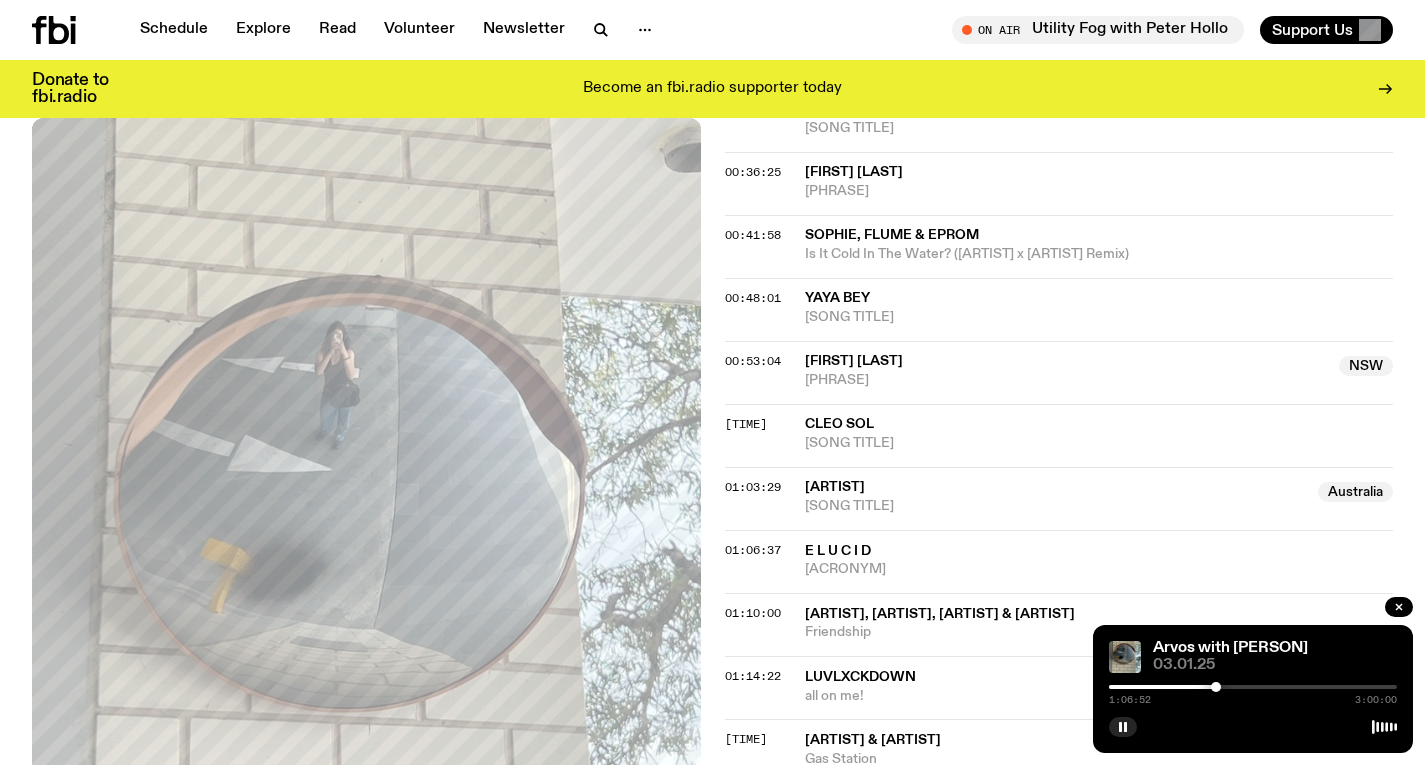 click at bounding box center [1216, 687] 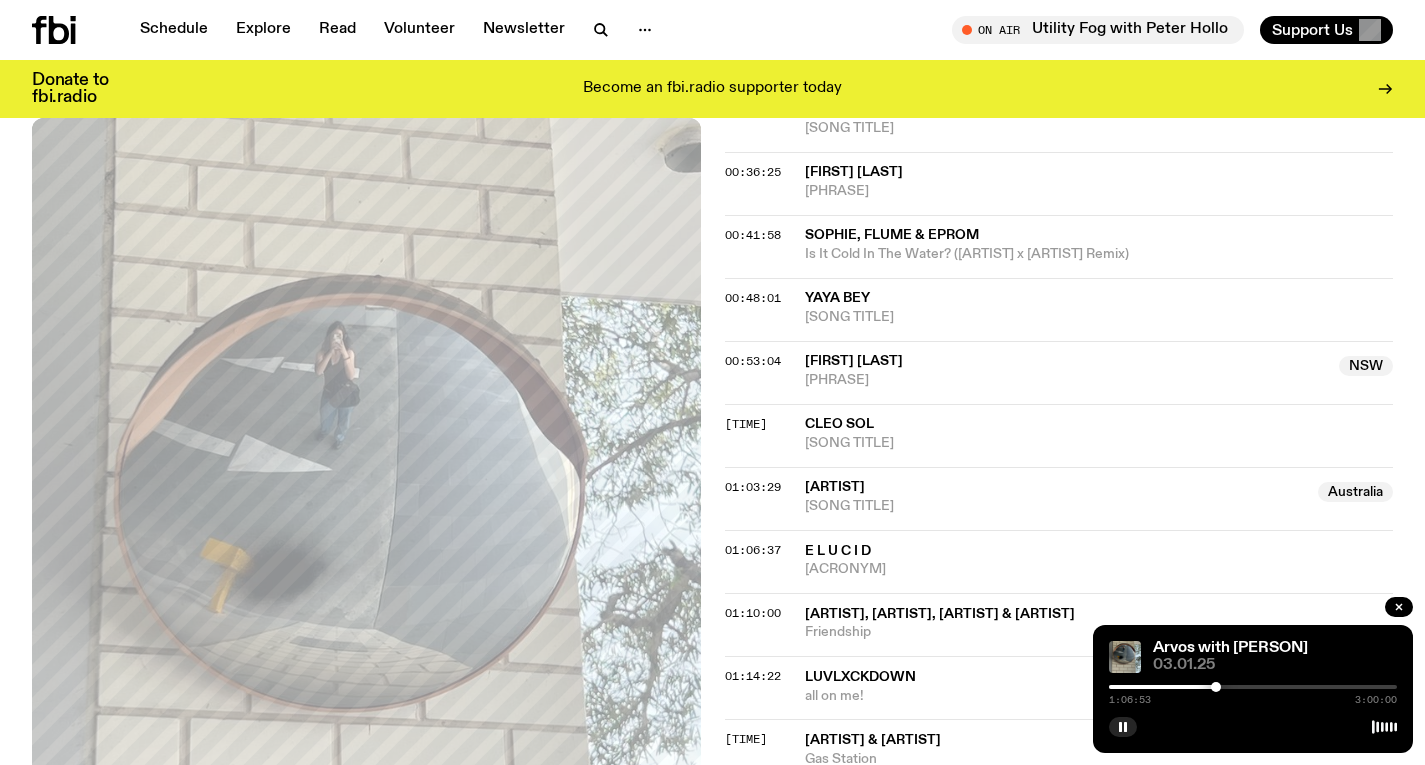 click at bounding box center (1253, 687) 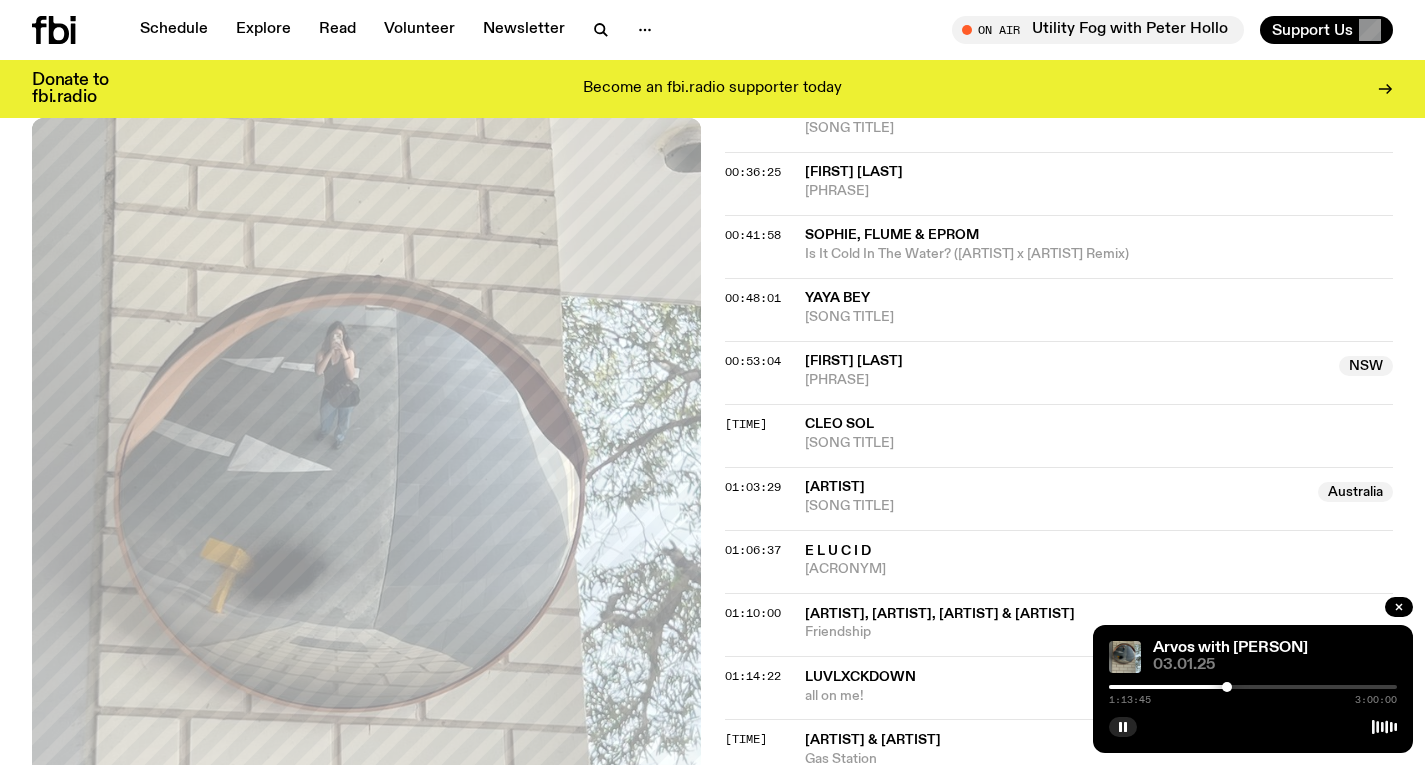 click at bounding box center (1253, 687) 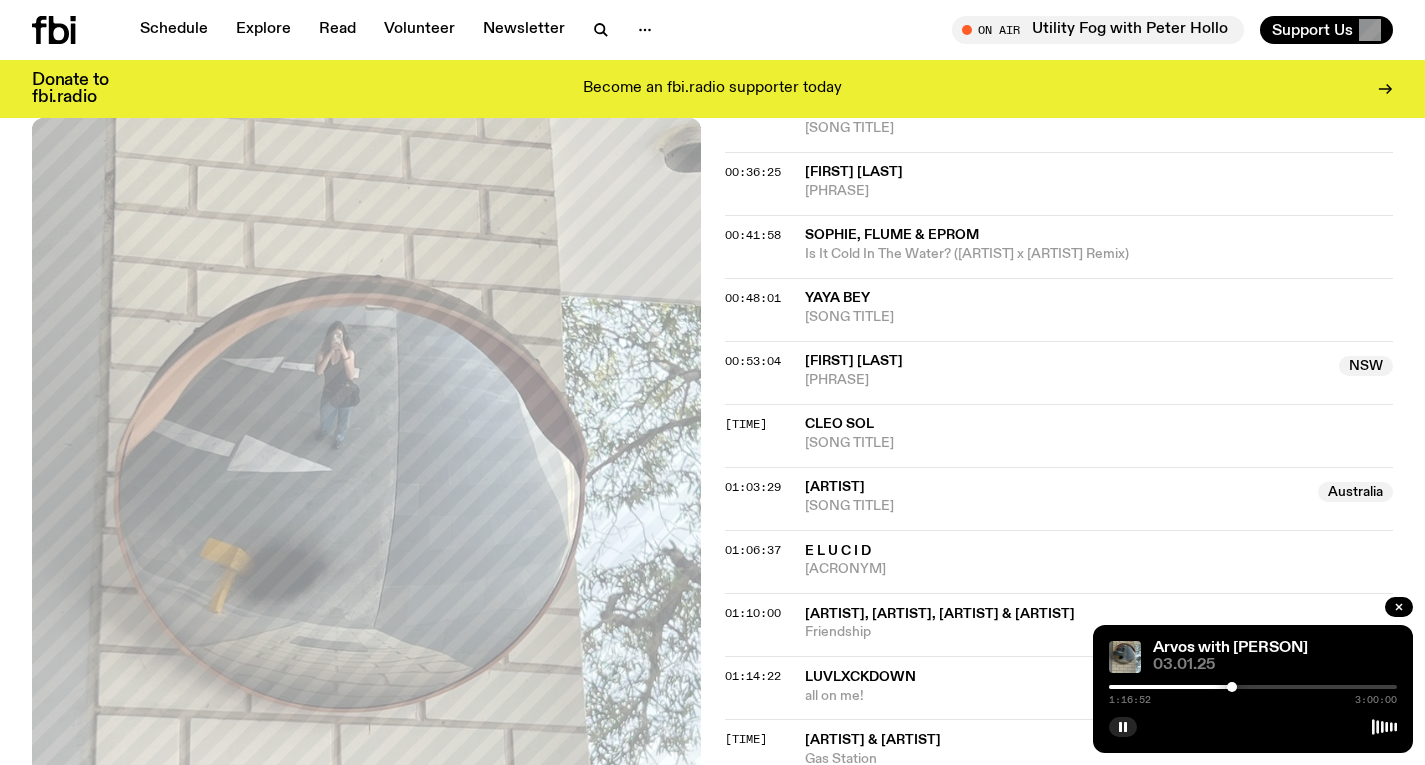 click at bounding box center (1232, 687) 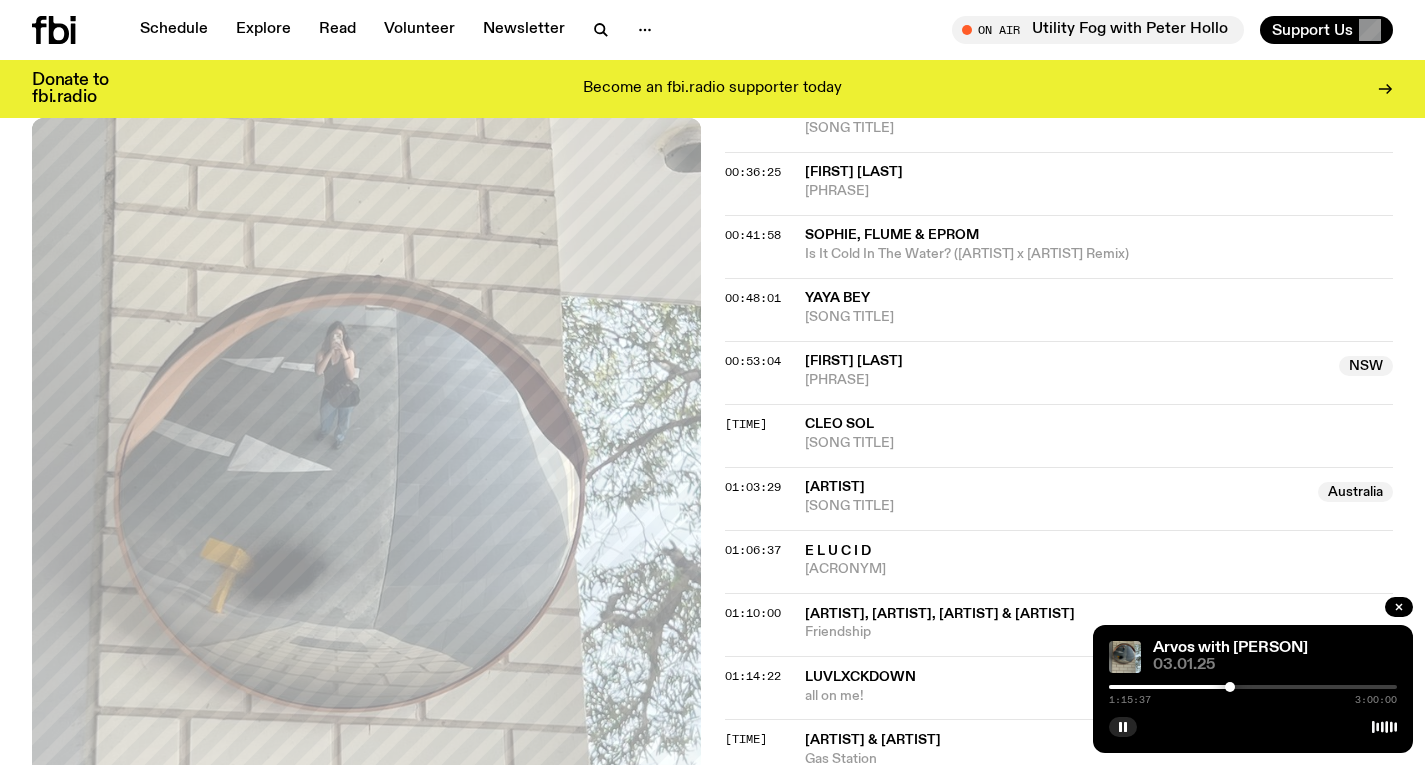 click at bounding box center [1230, 687] 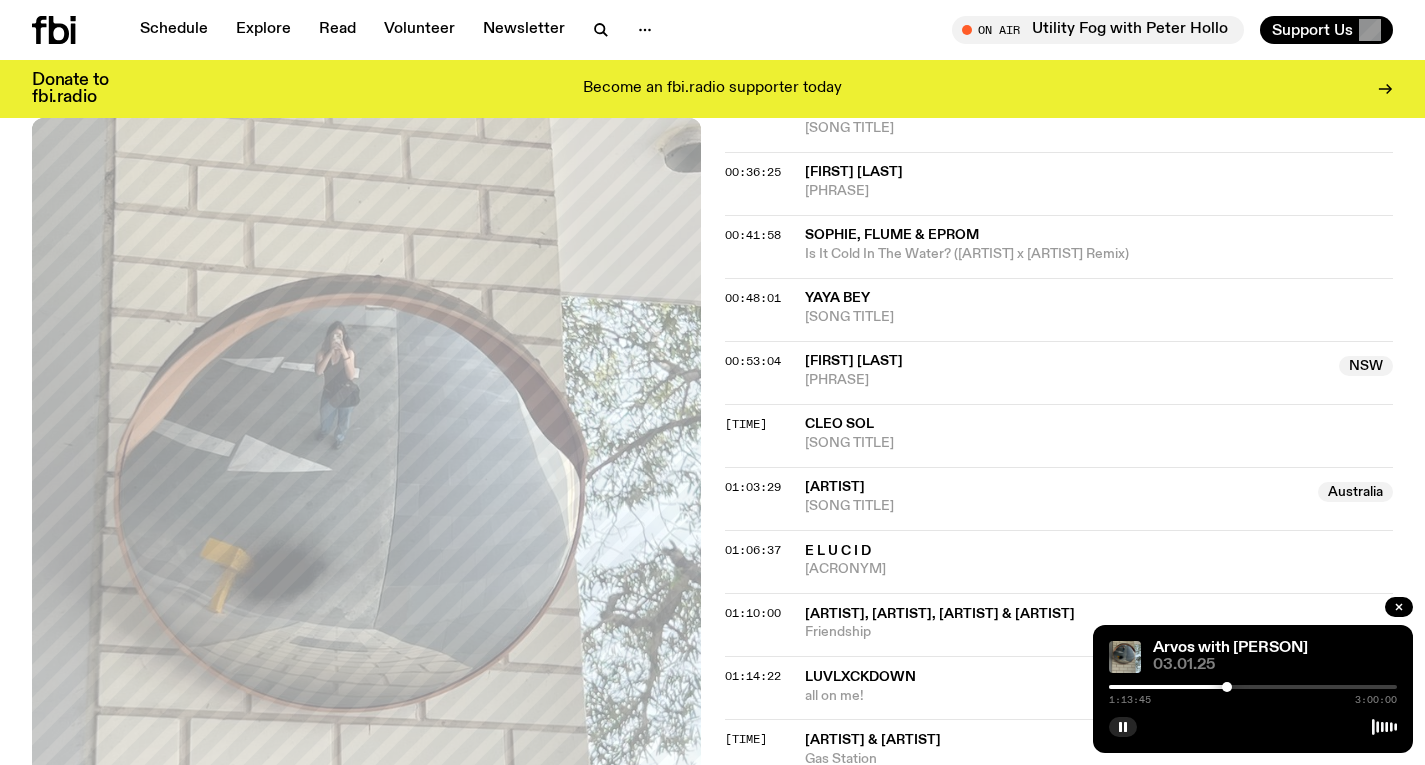 click at bounding box center (1227, 687) 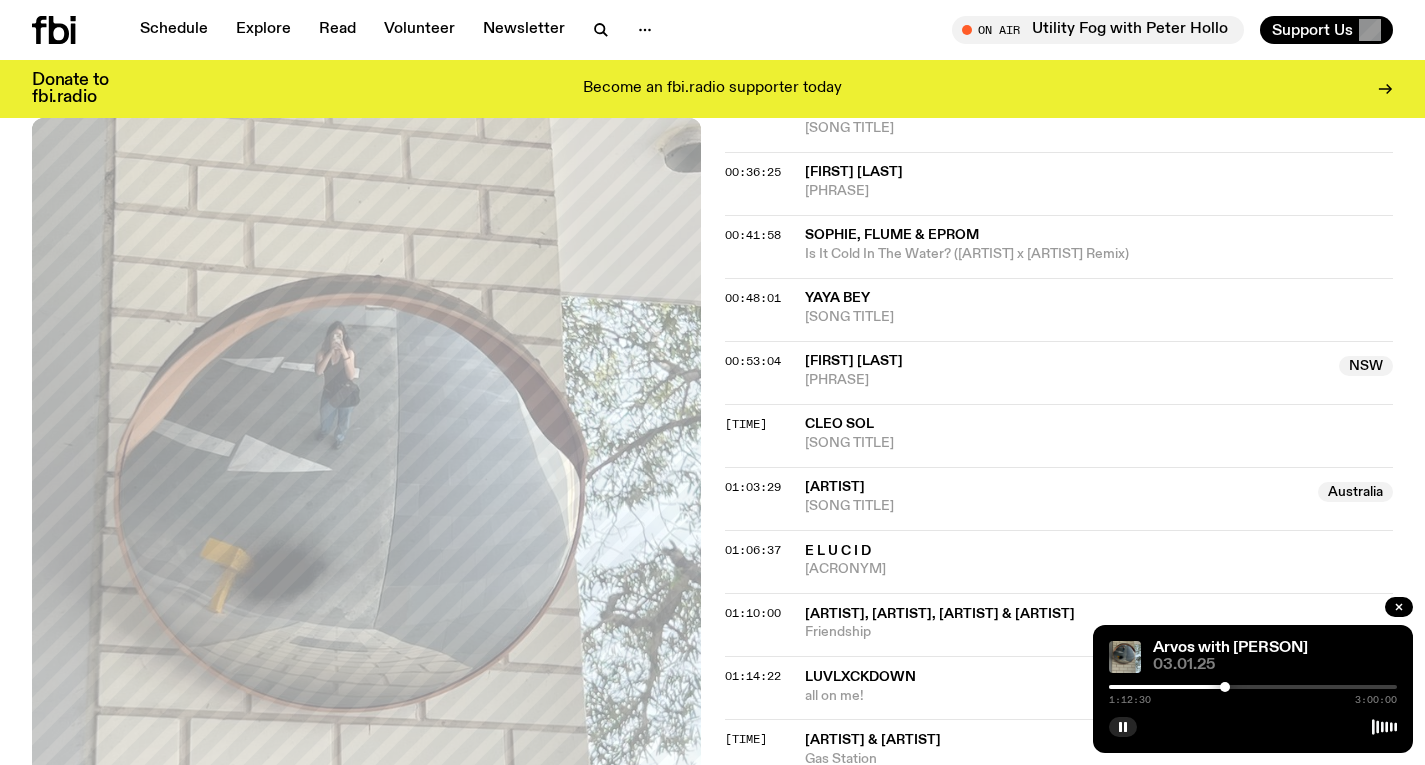 click at bounding box center (1225, 687) 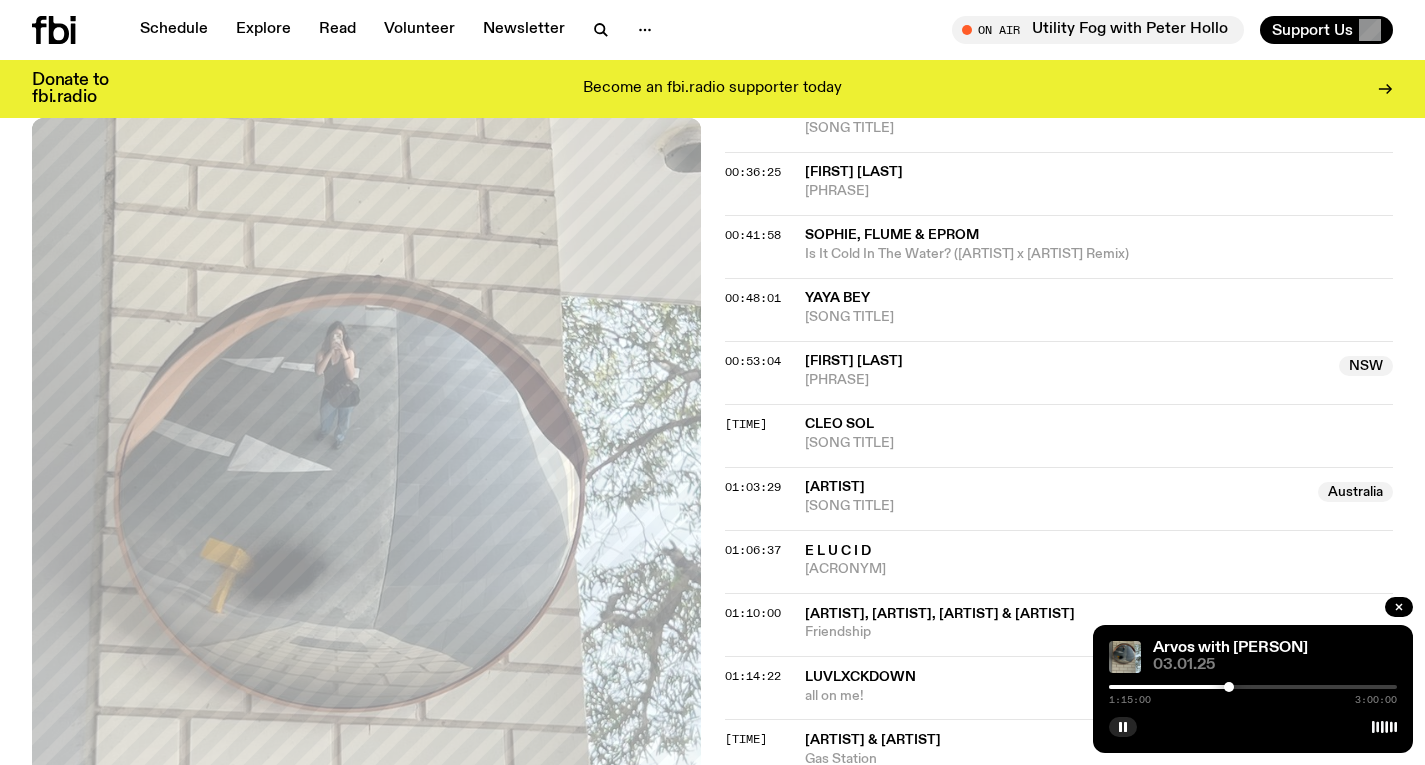 click at bounding box center (1229, 687) 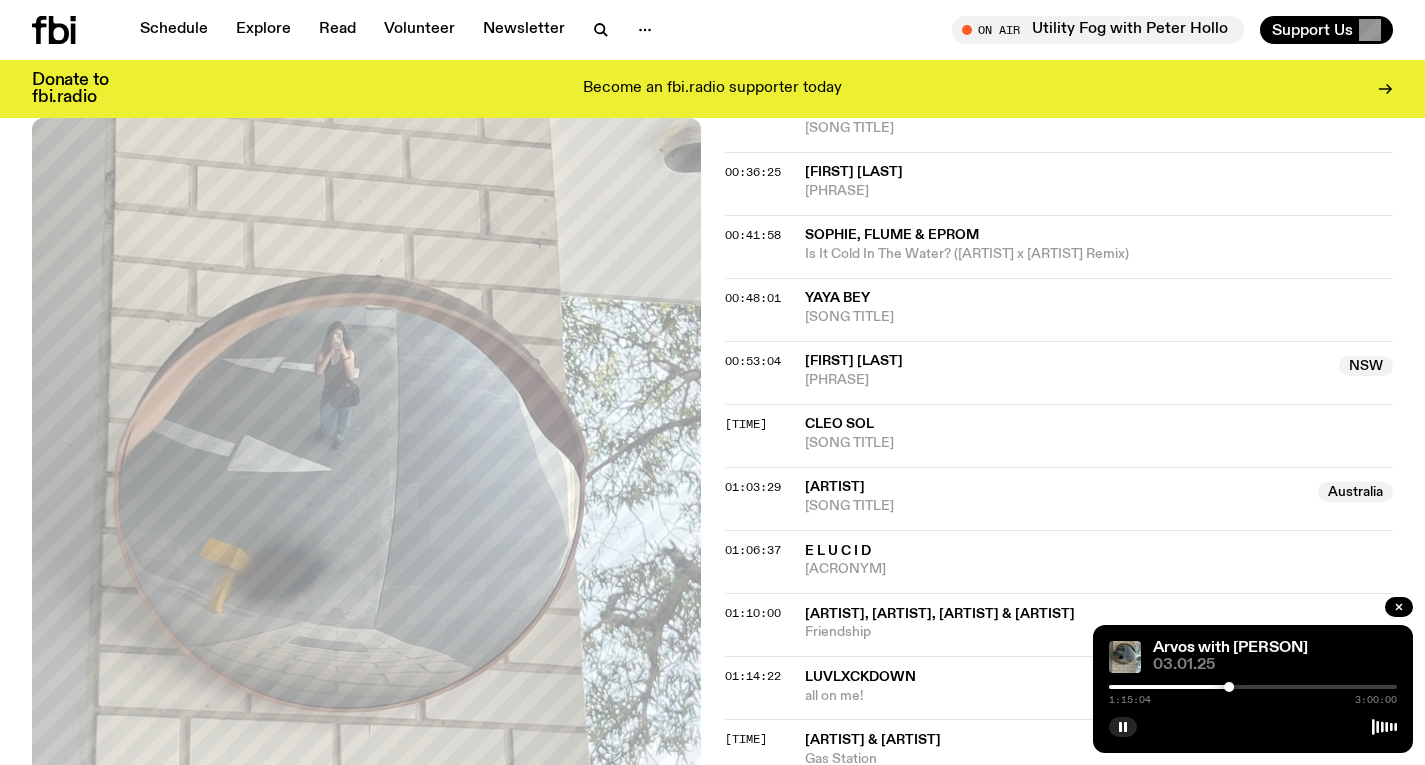 click at bounding box center (1085, 687) 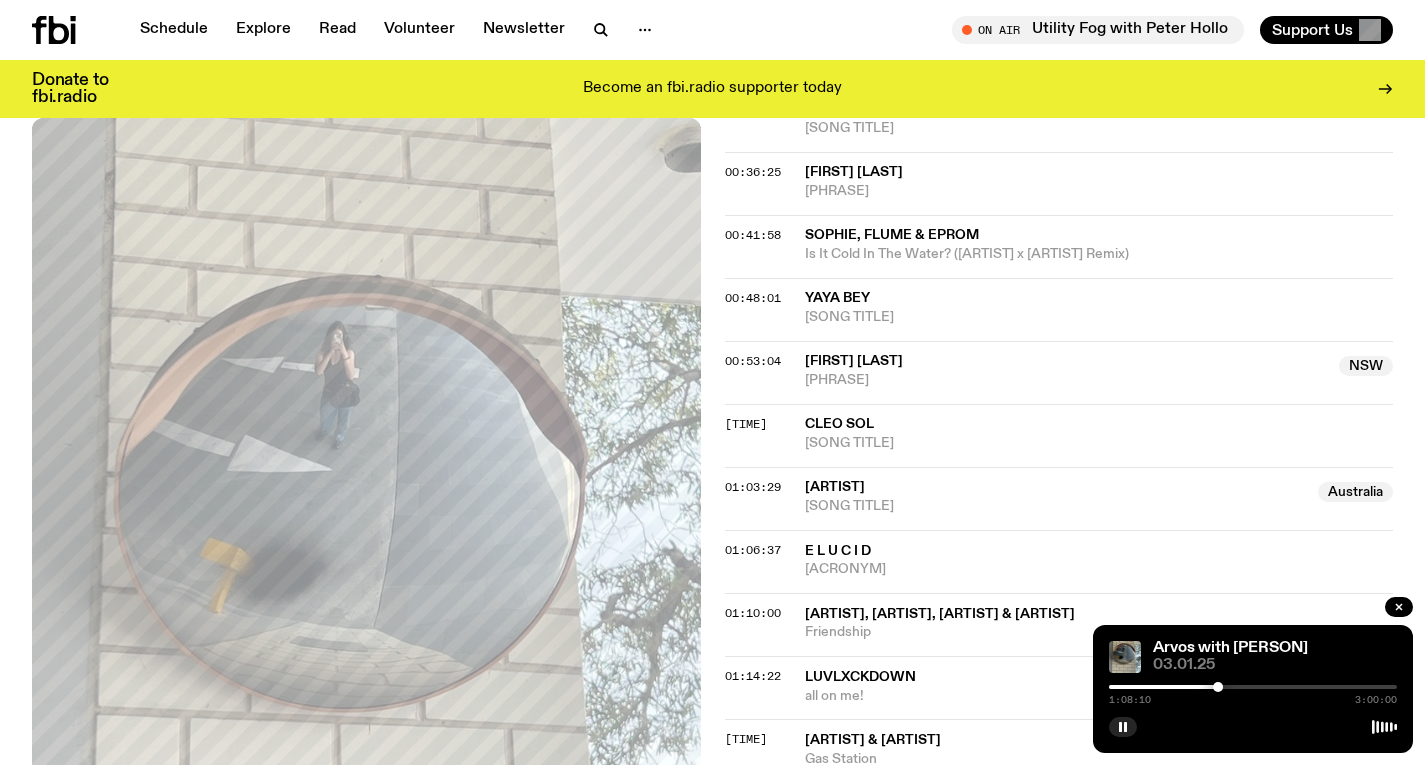 click at bounding box center (1074, 687) 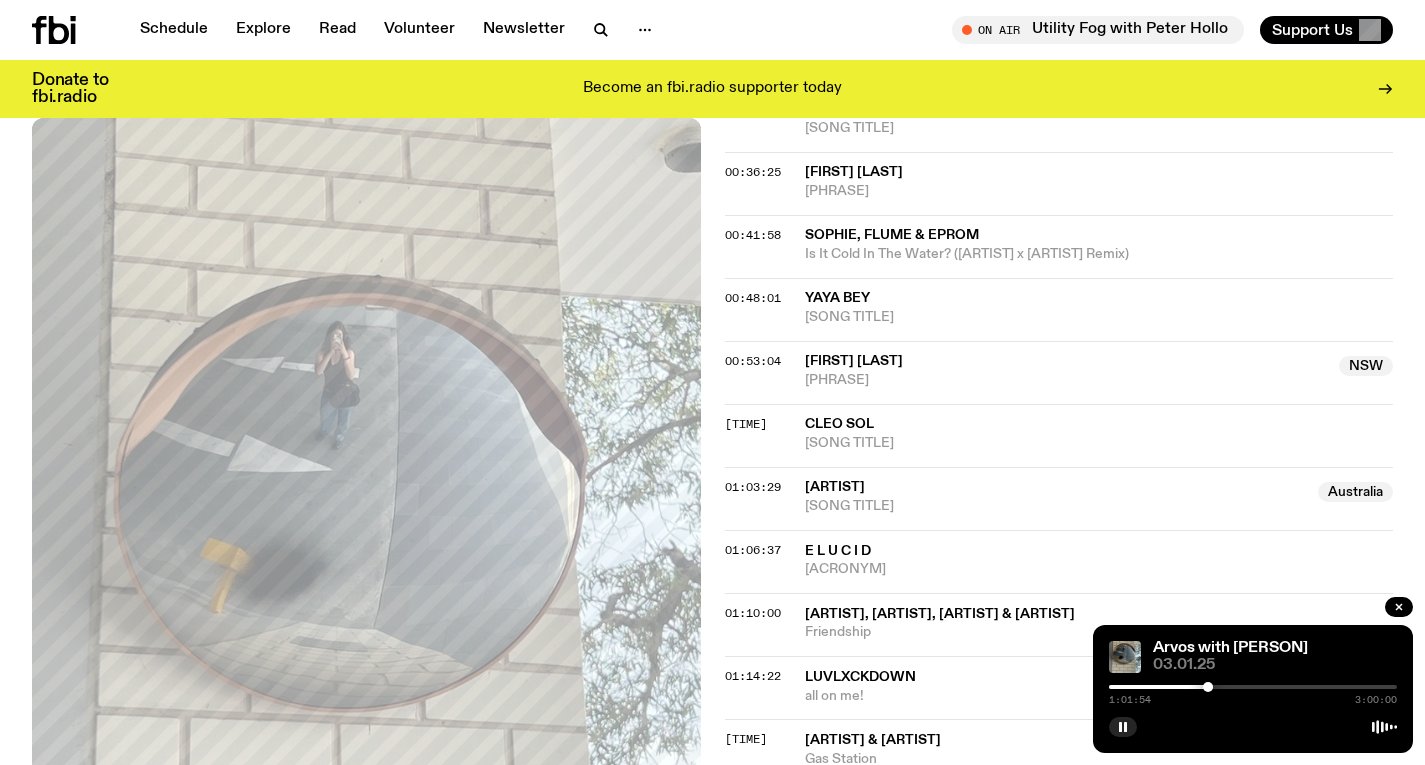 click at bounding box center [1253, 687] 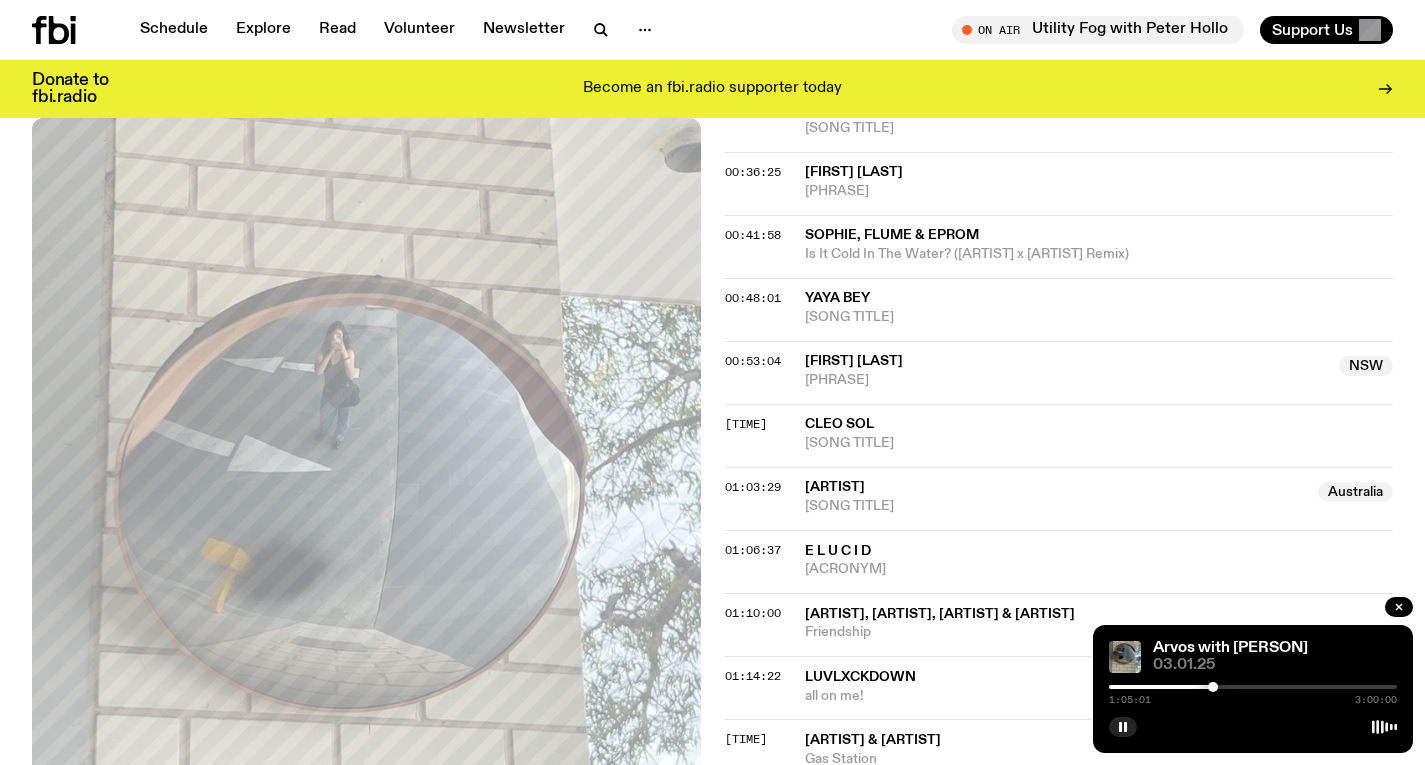 click at bounding box center (1253, 687) 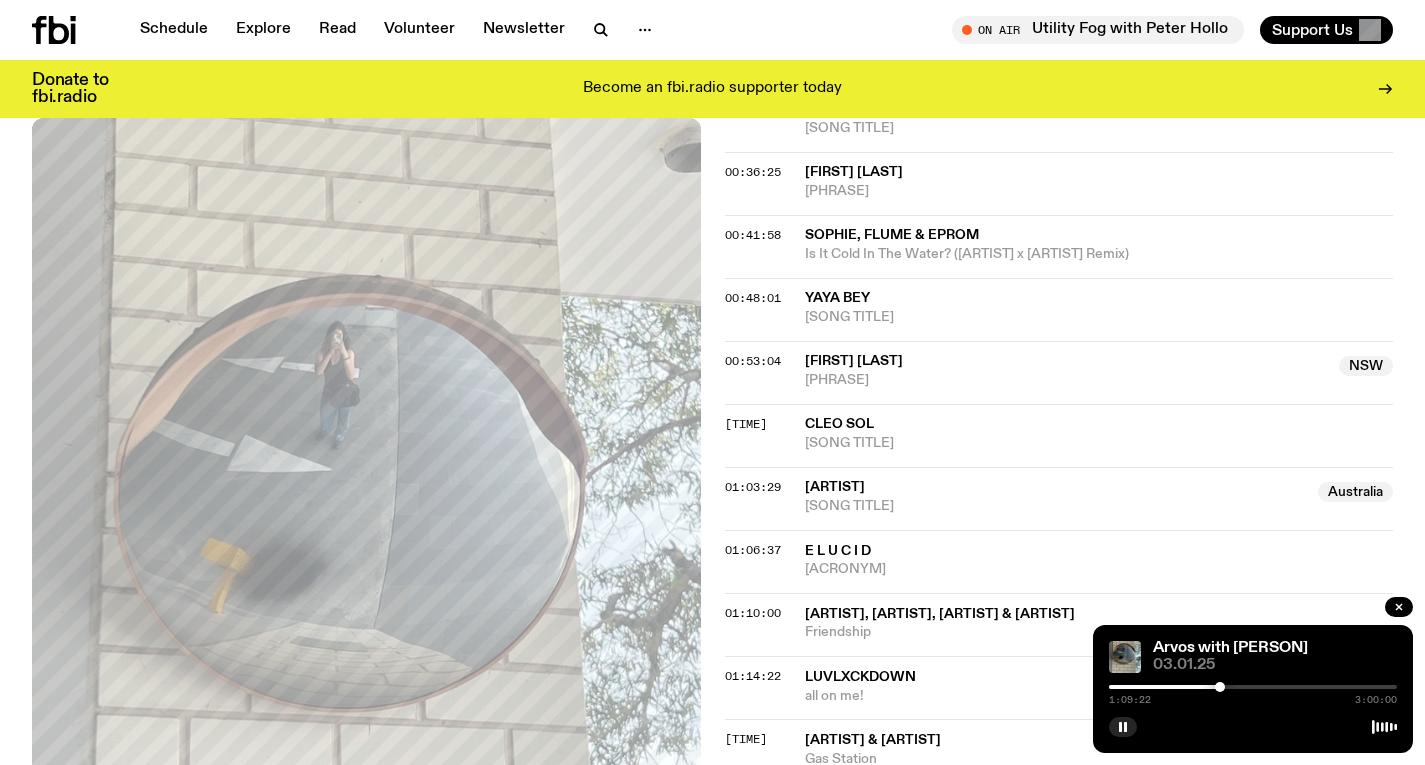 click at bounding box center (1220, 687) 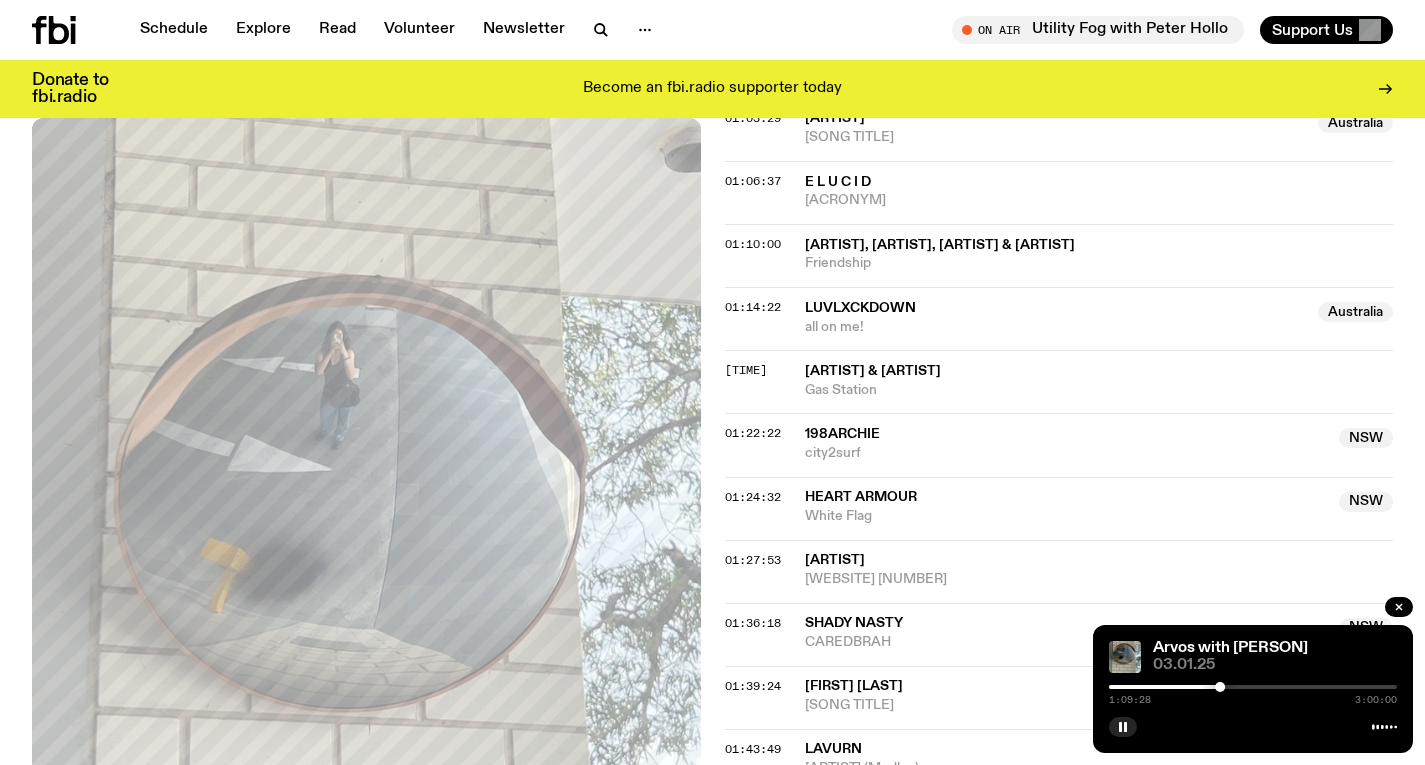 scroll, scrollTop: 1742, scrollLeft: 0, axis: vertical 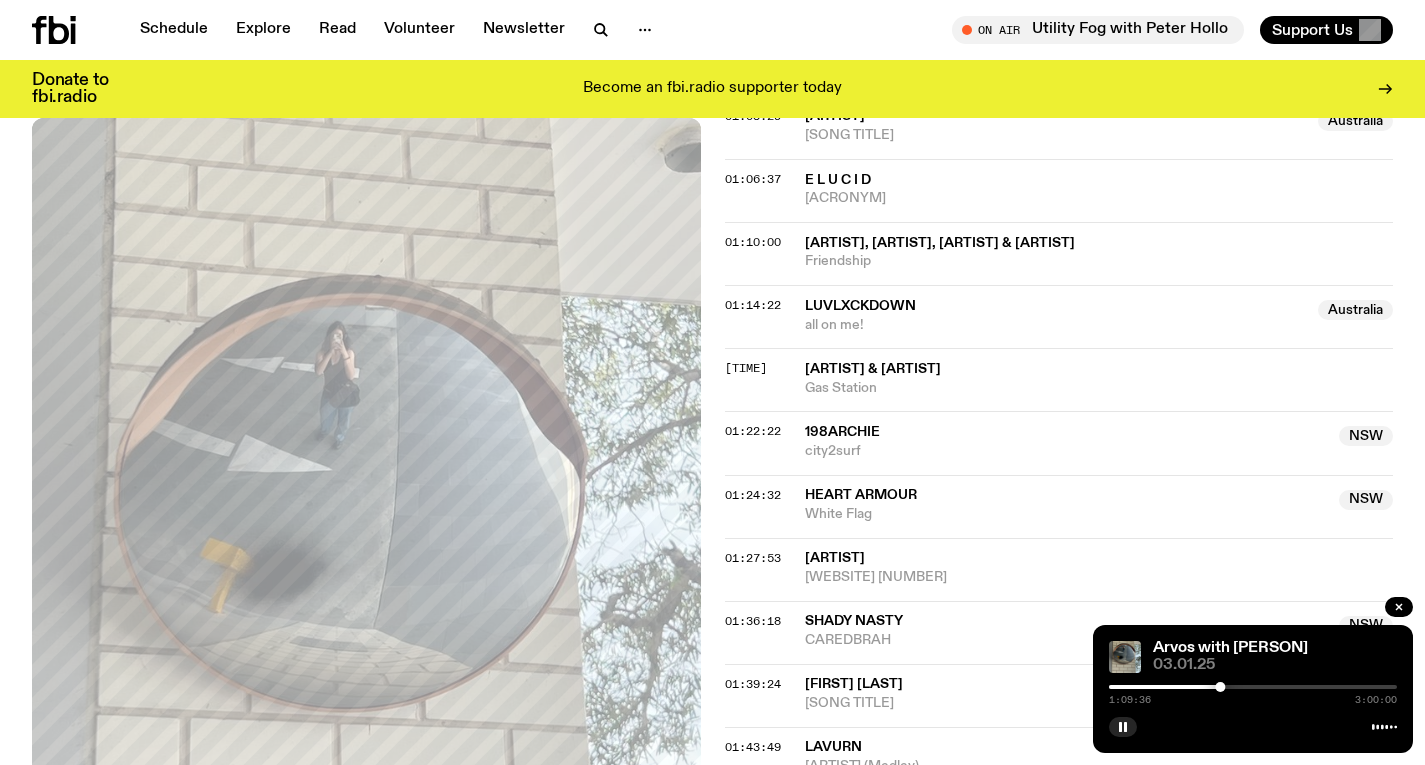 click at bounding box center (1253, 687) 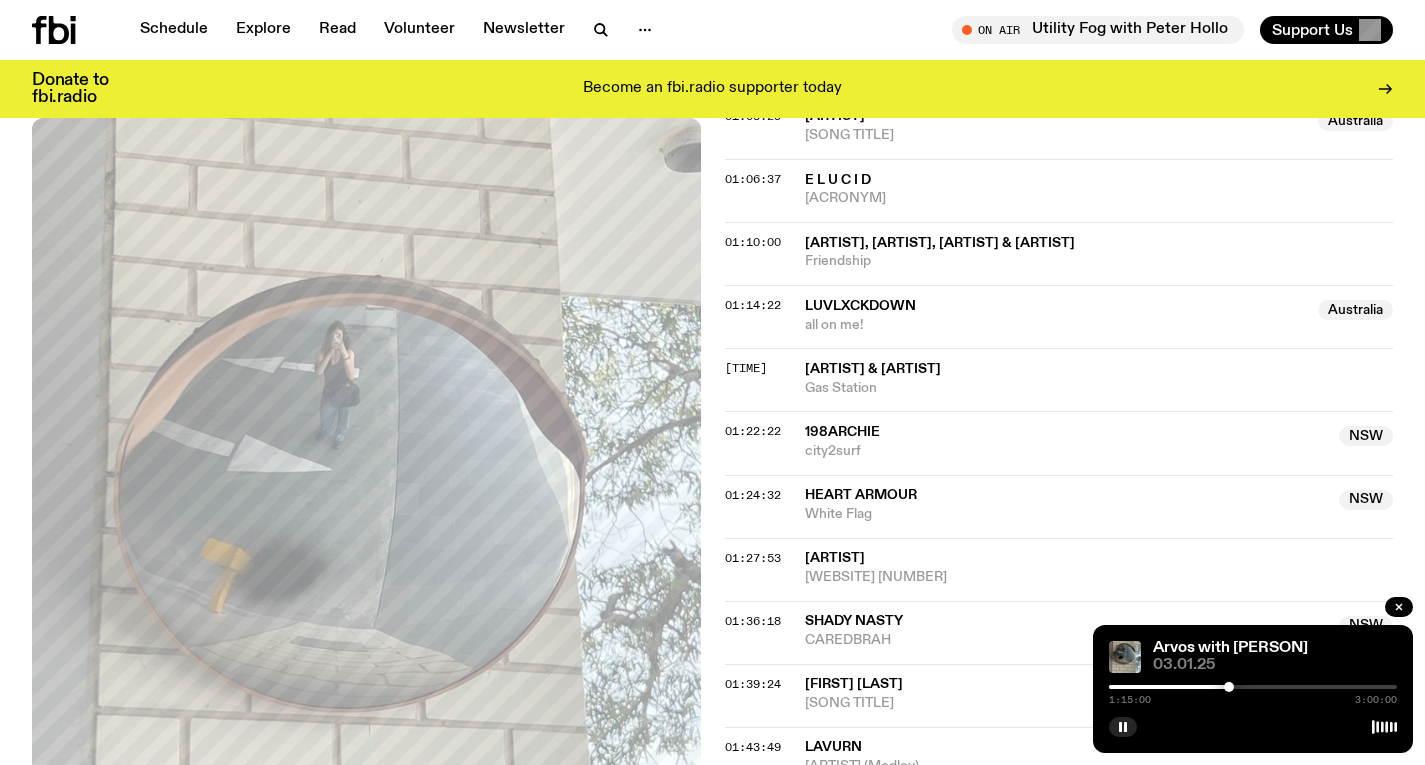 click at bounding box center [1229, 687] 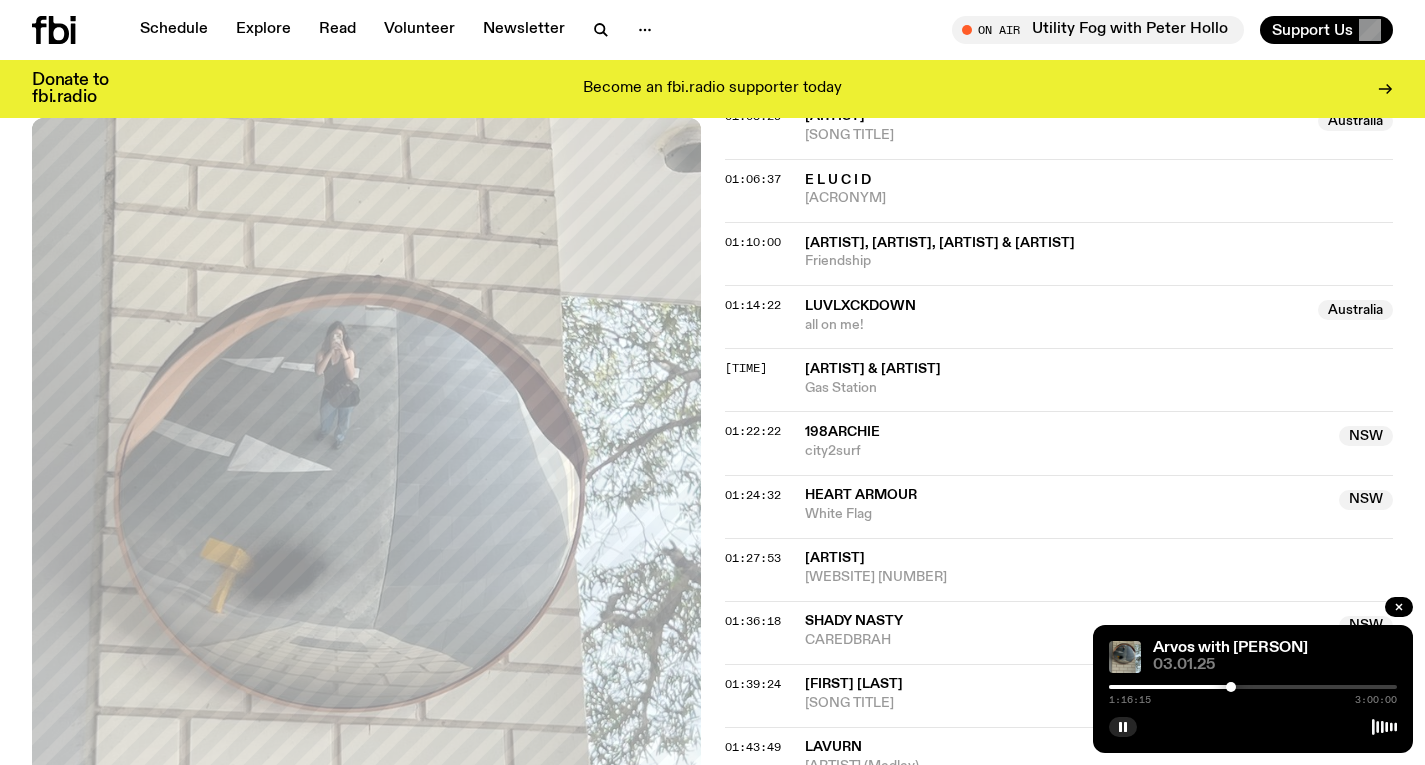 click at bounding box center [1231, 687] 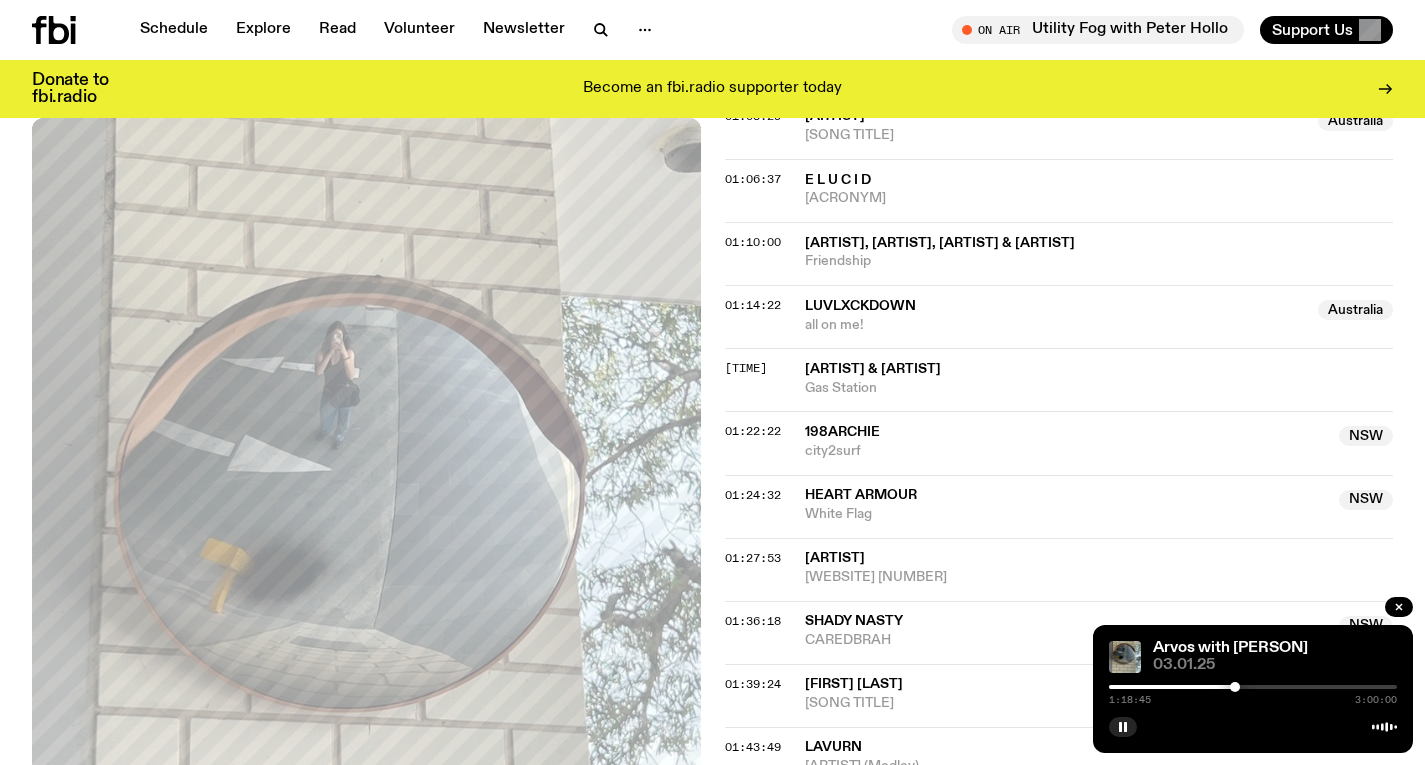 click at bounding box center (1235, 687) 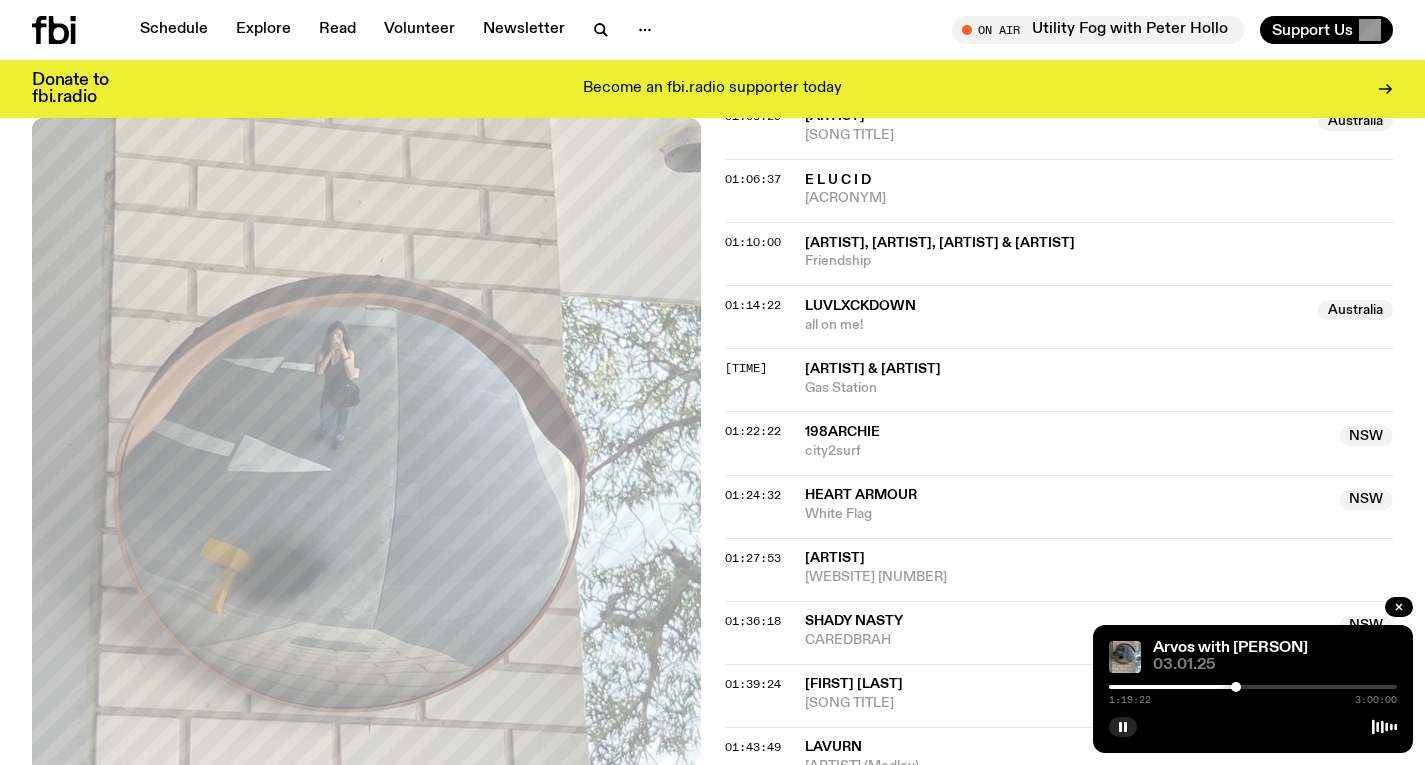 click at bounding box center [1236, 687] 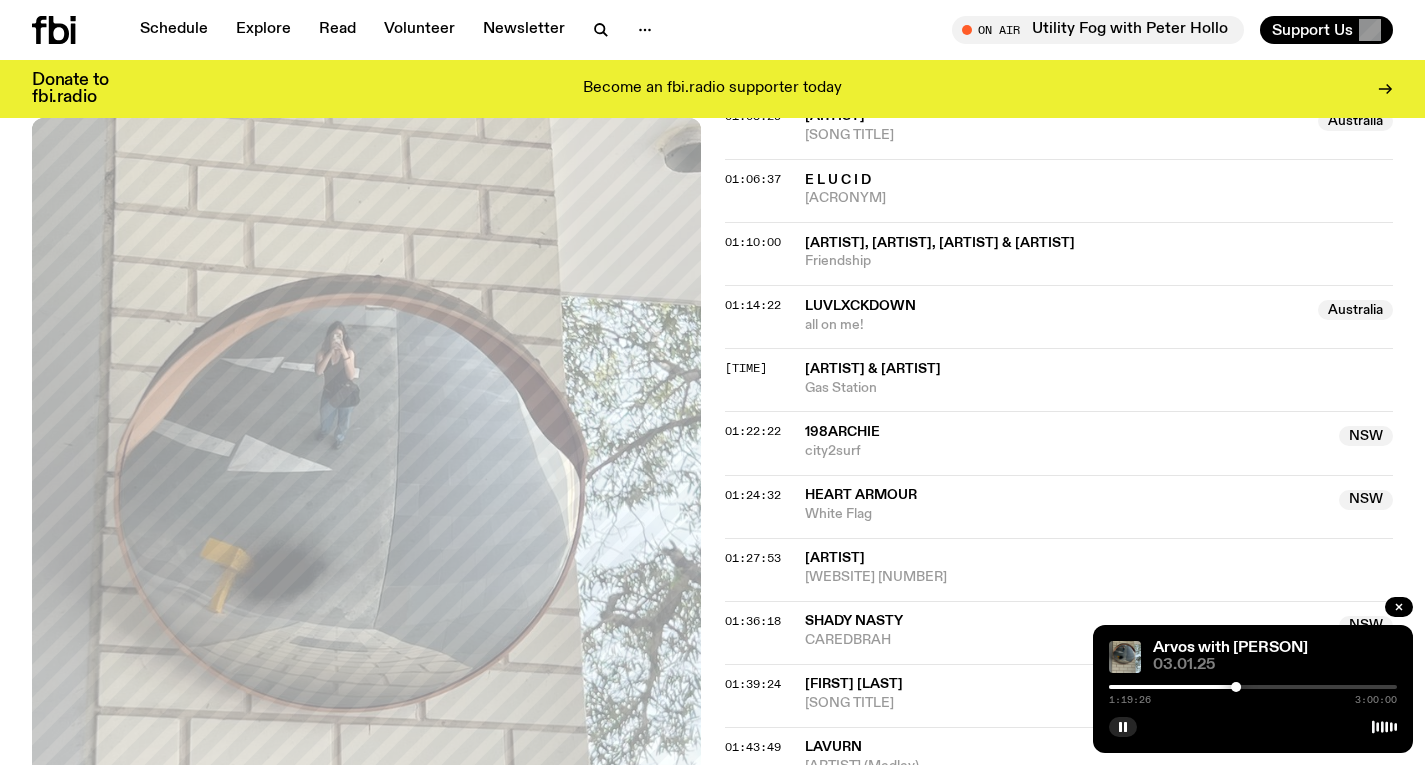 click at bounding box center [1253, 687] 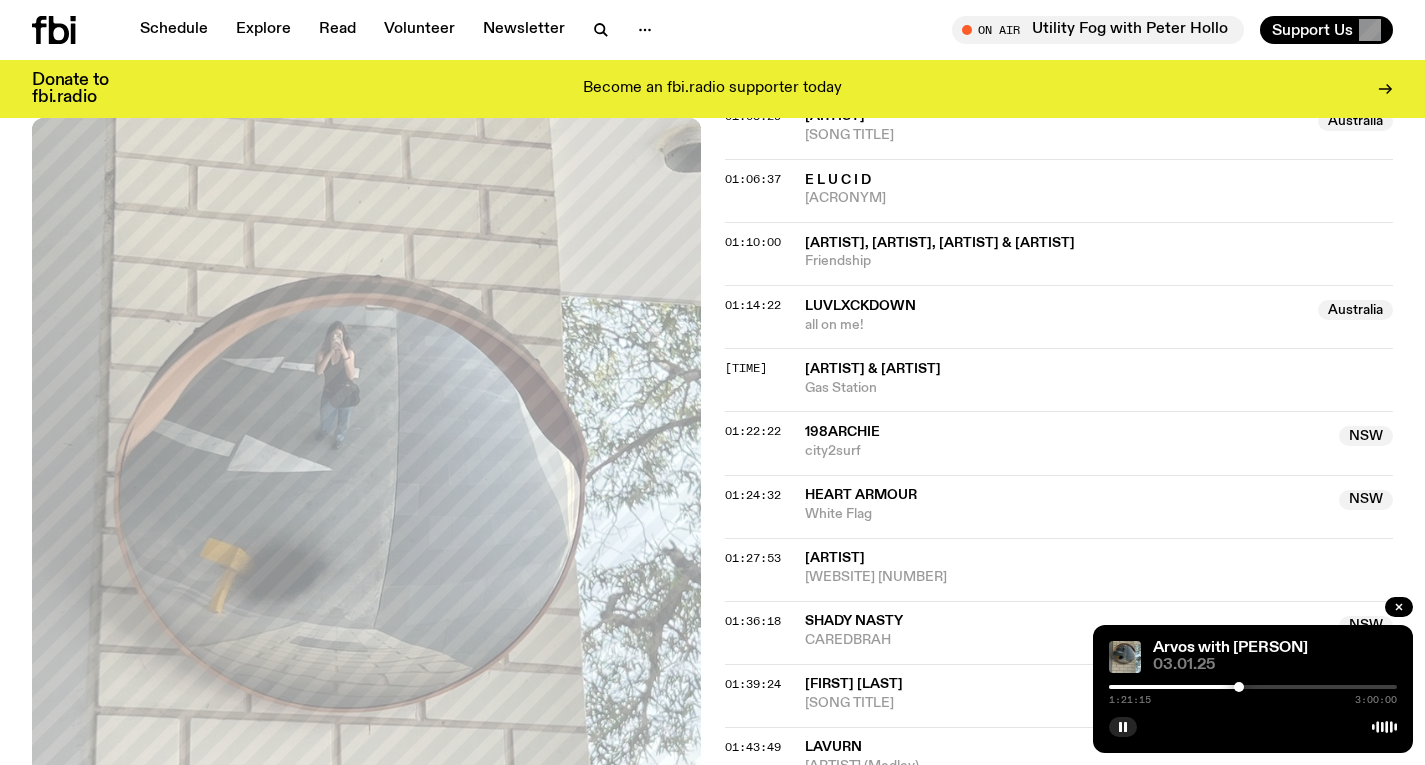 click at bounding box center (1239, 687) 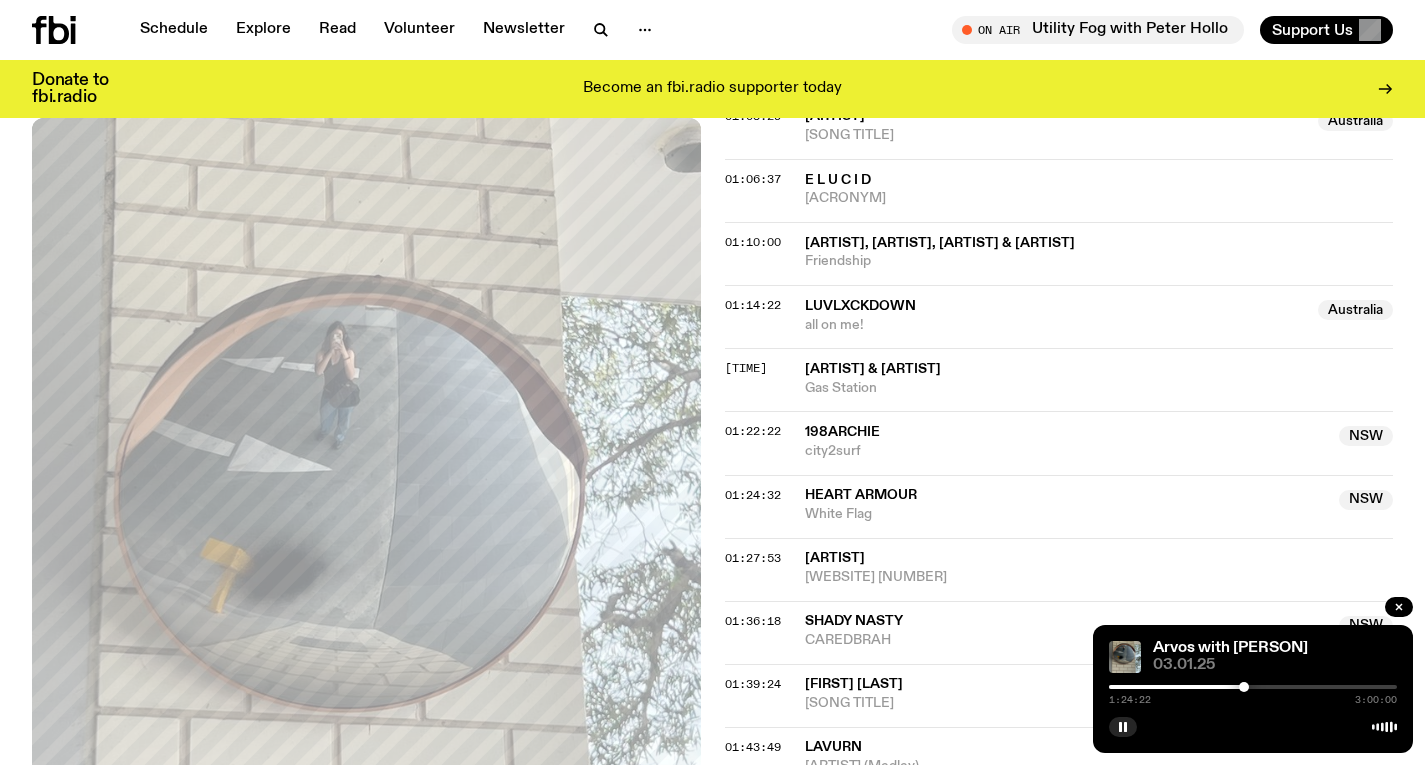 click at bounding box center [1244, 687] 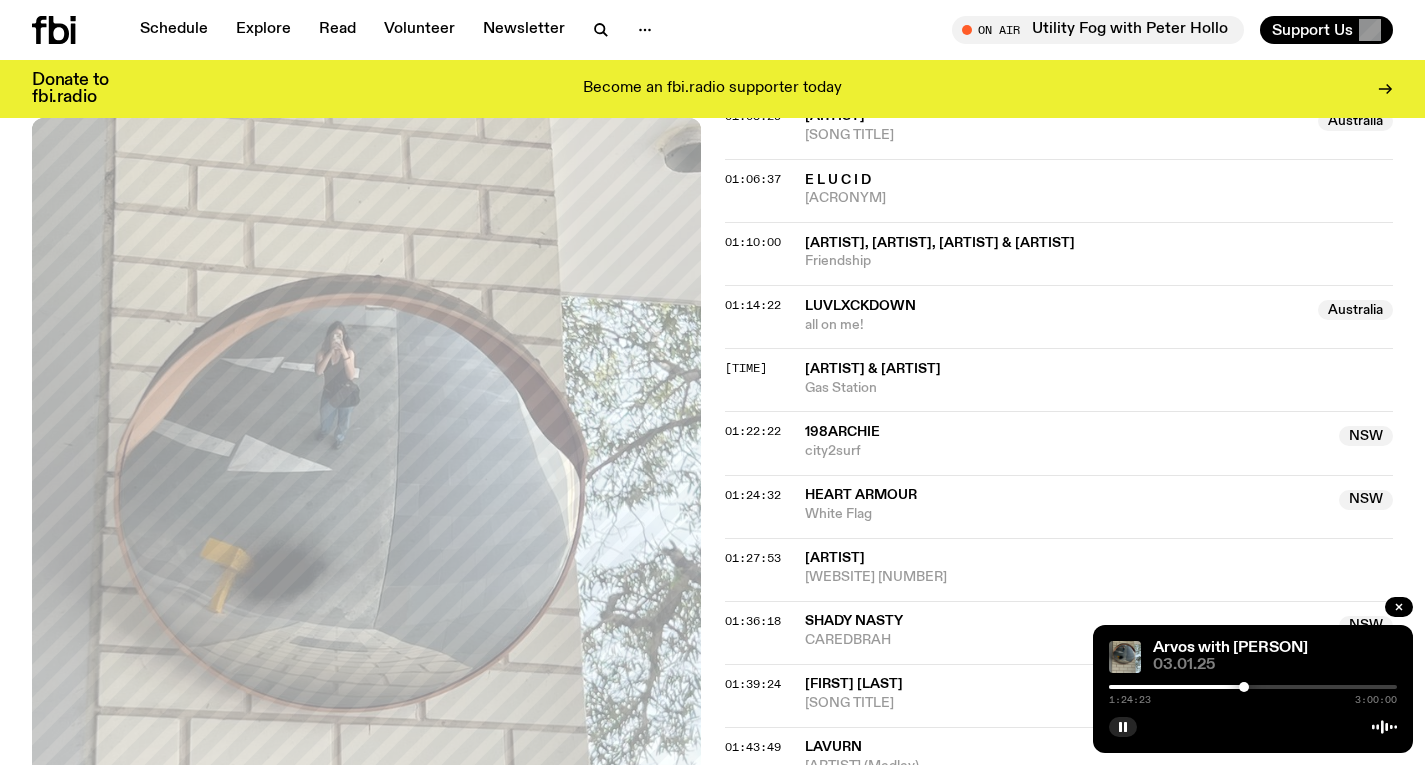 click at bounding box center [1253, 687] 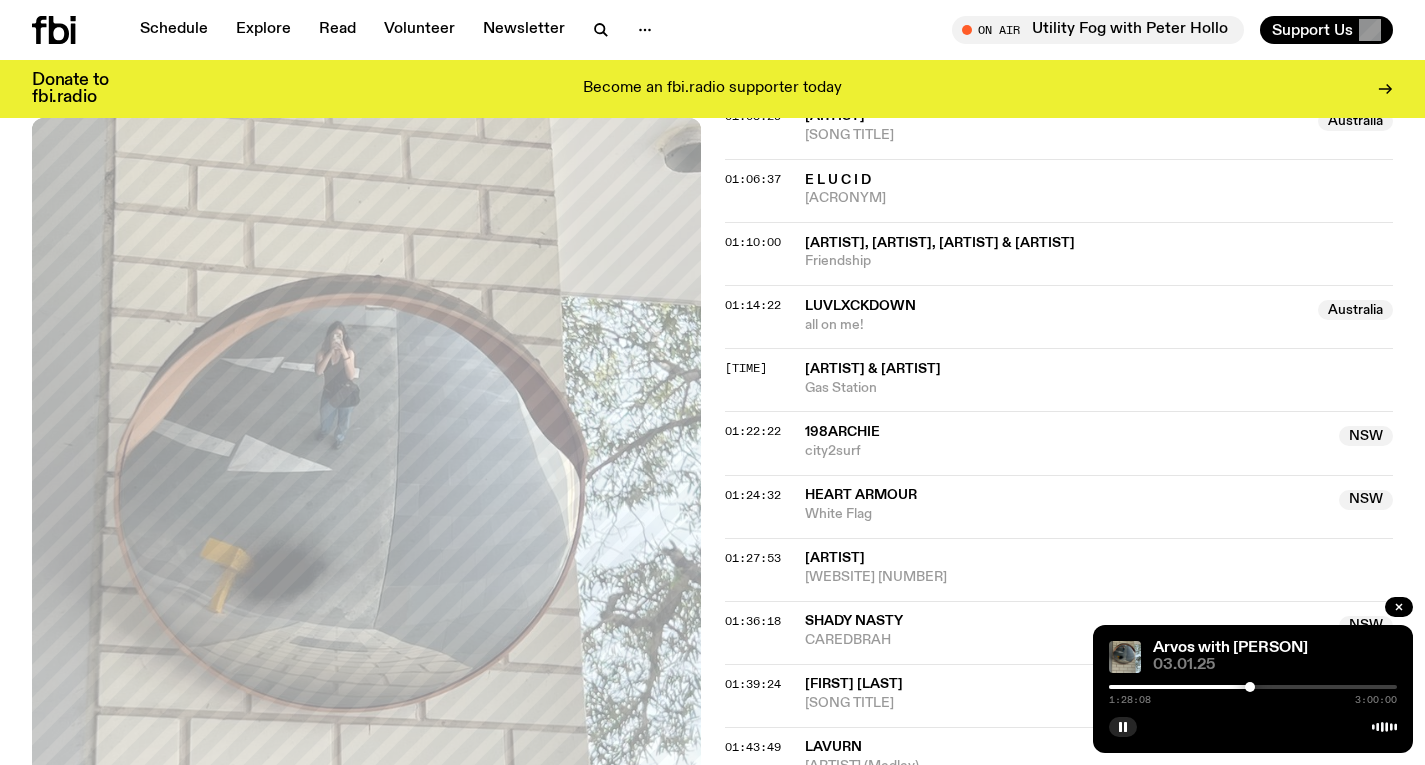 click at bounding box center (1253, 687) 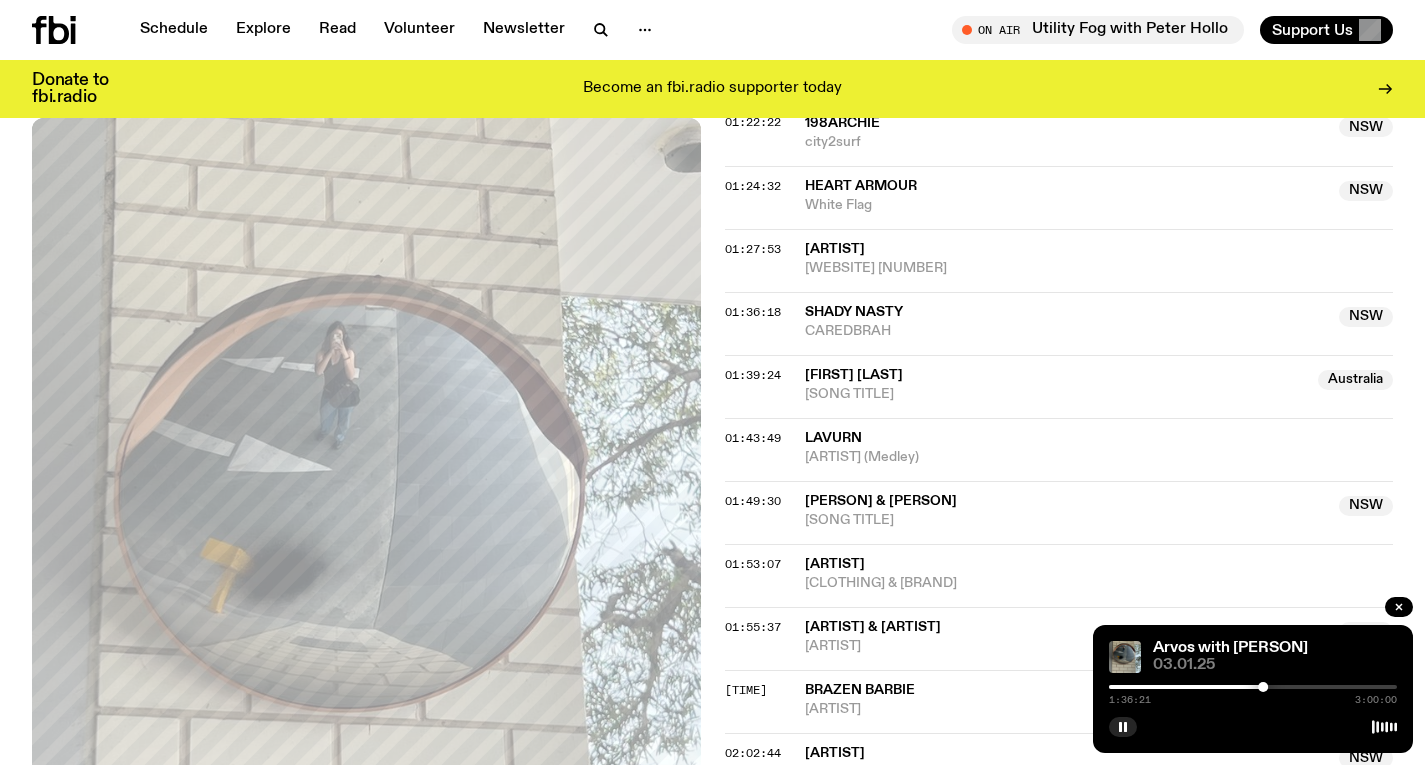 scroll, scrollTop: 2053, scrollLeft: 0, axis: vertical 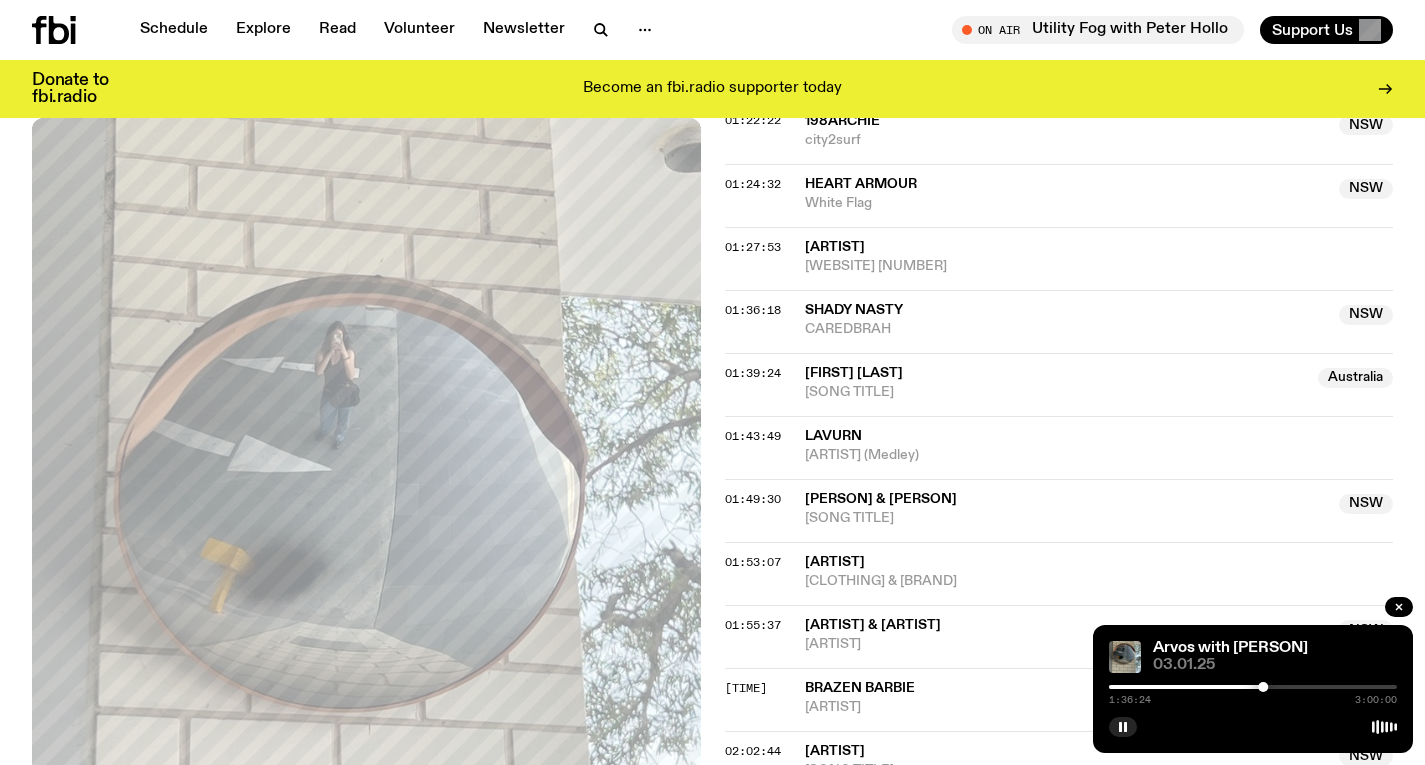 click at bounding box center (1253, 687) 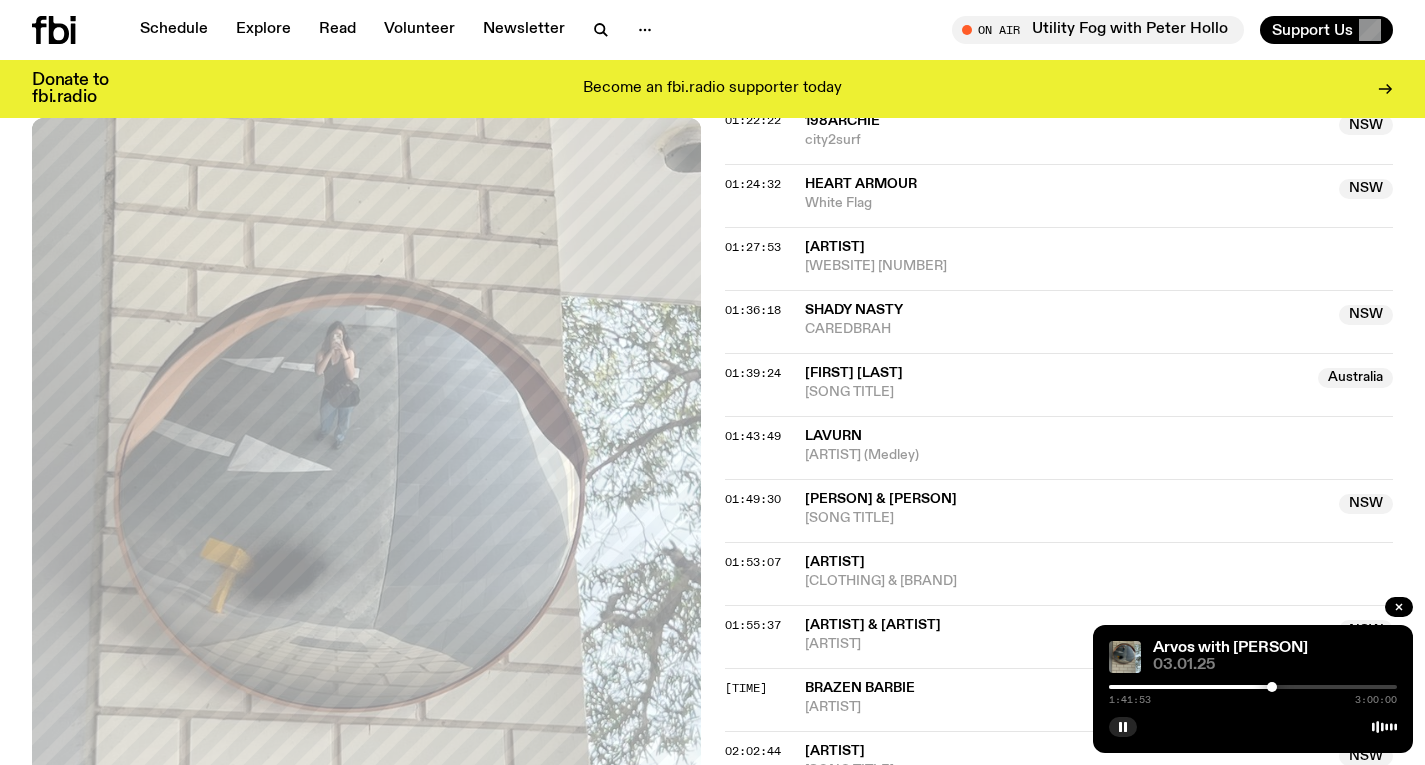 click at bounding box center [1253, 687] 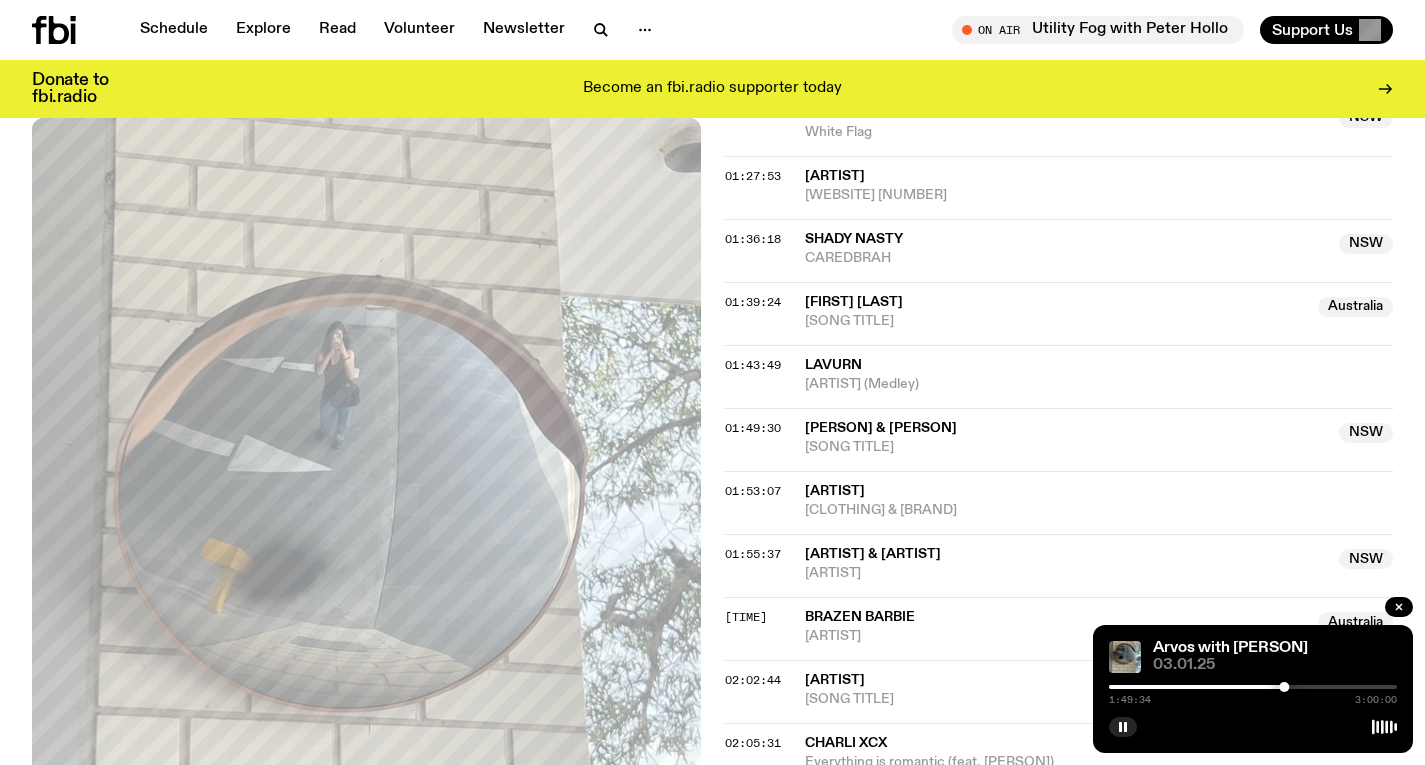scroll, scrollTop: 2153, scrollLeft: 0, axis: vertical 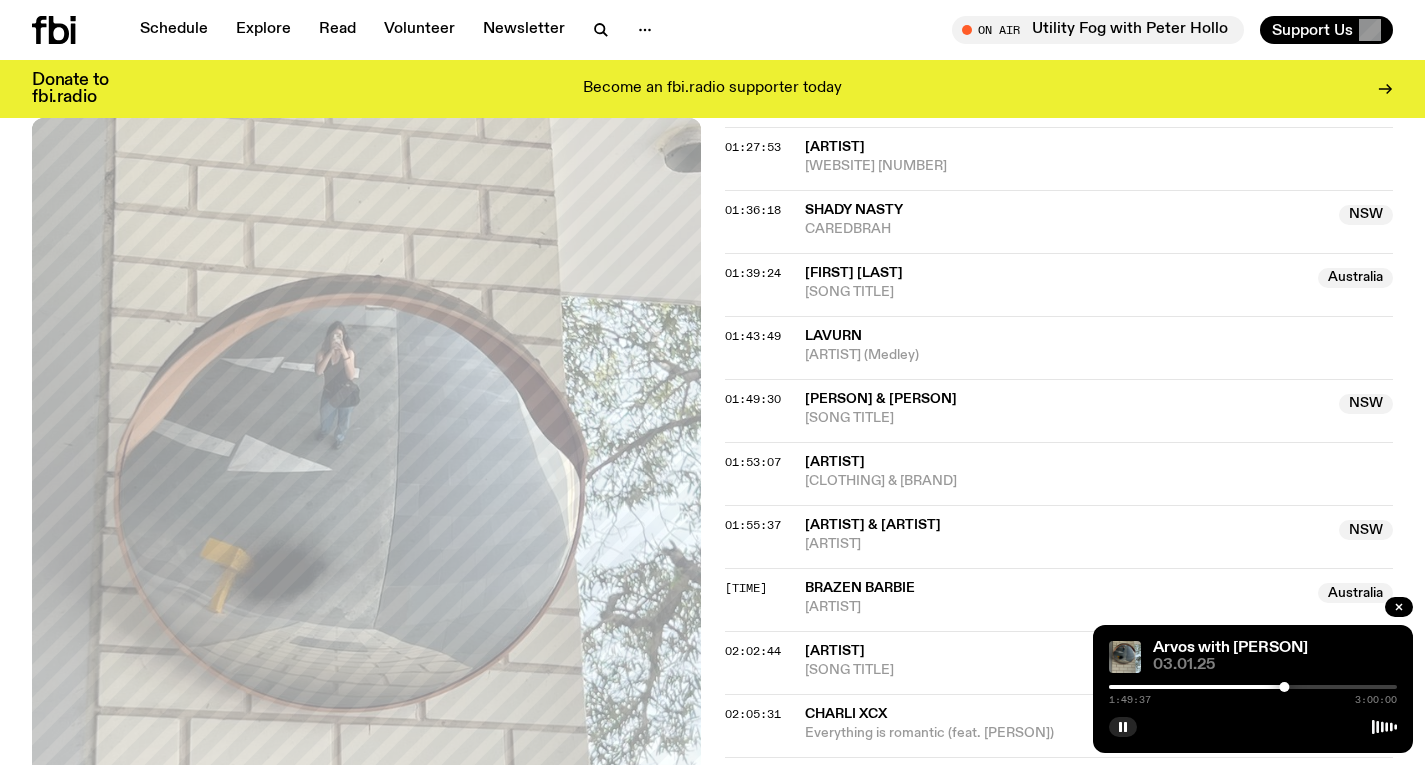 click at bounding box center [1253, 687] 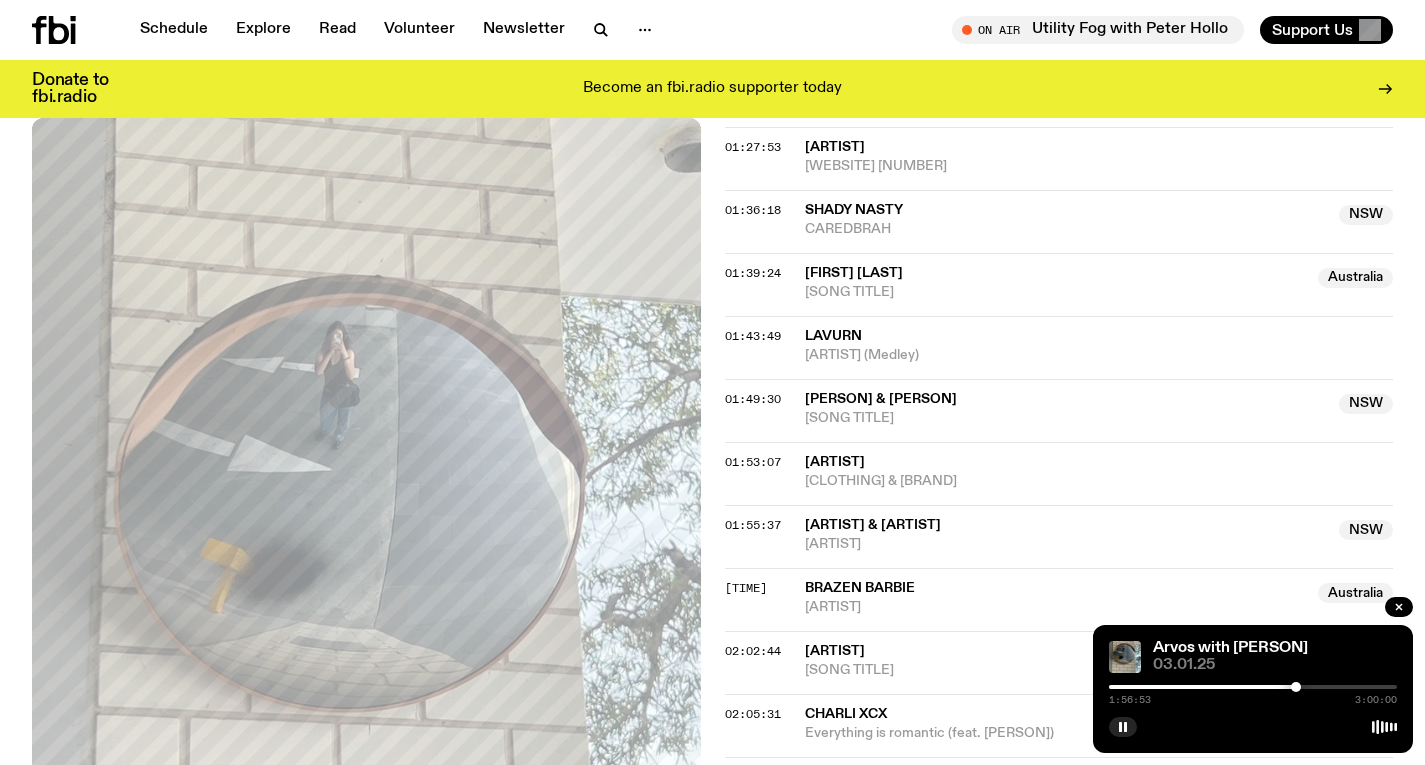 click on "1:56:53 3:00:00" at bounding box center [1253, 693] 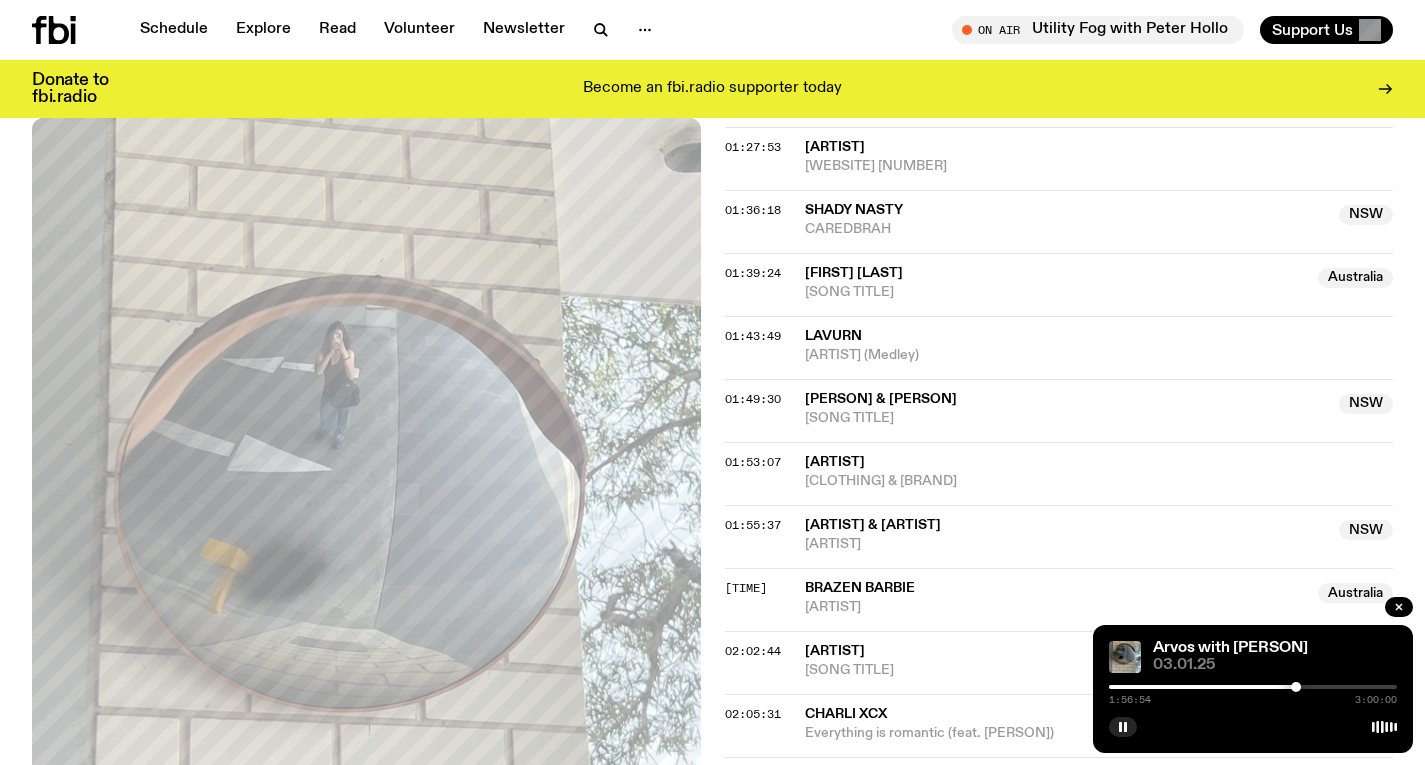 click at bounding box center [1253, 687] 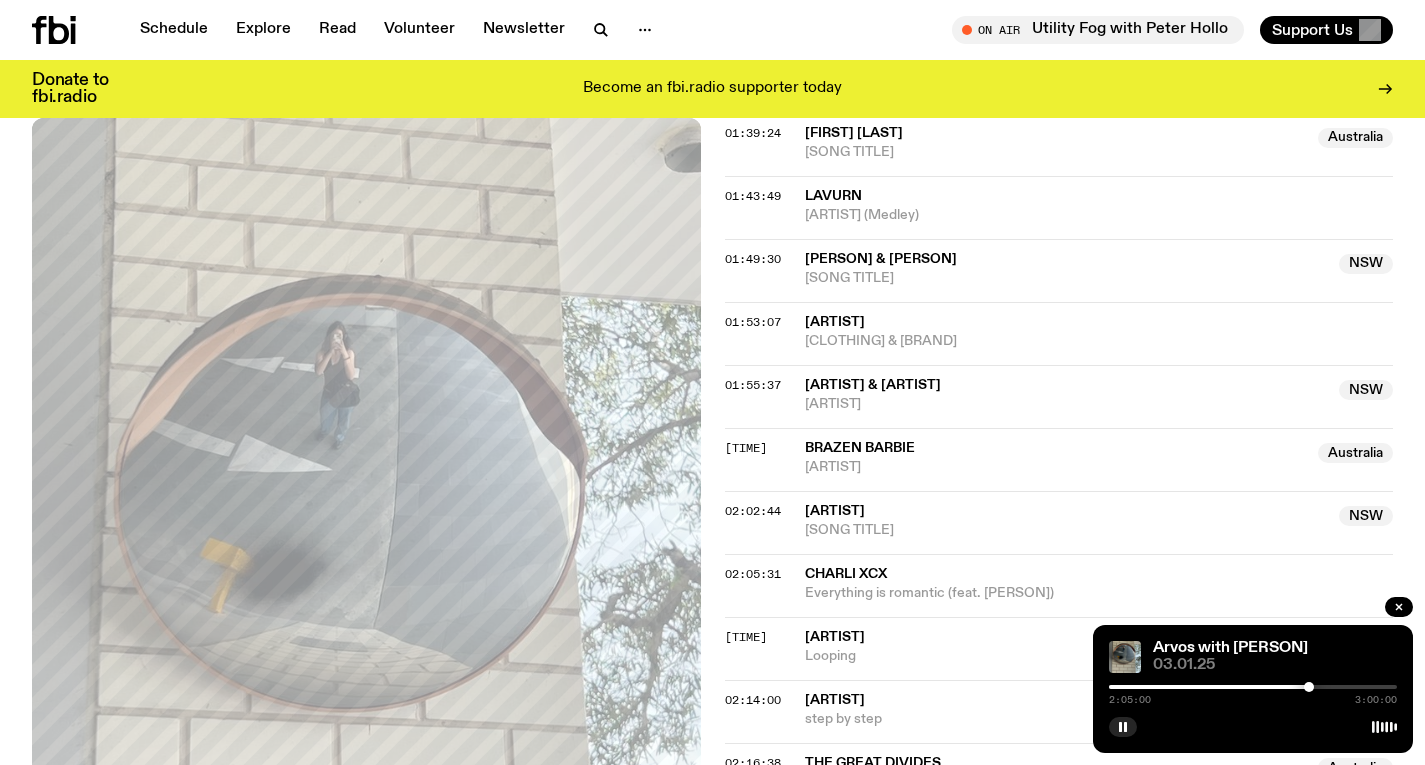 scroll, scrollTop: 2303, scrollLeft: 0, axis: vertical 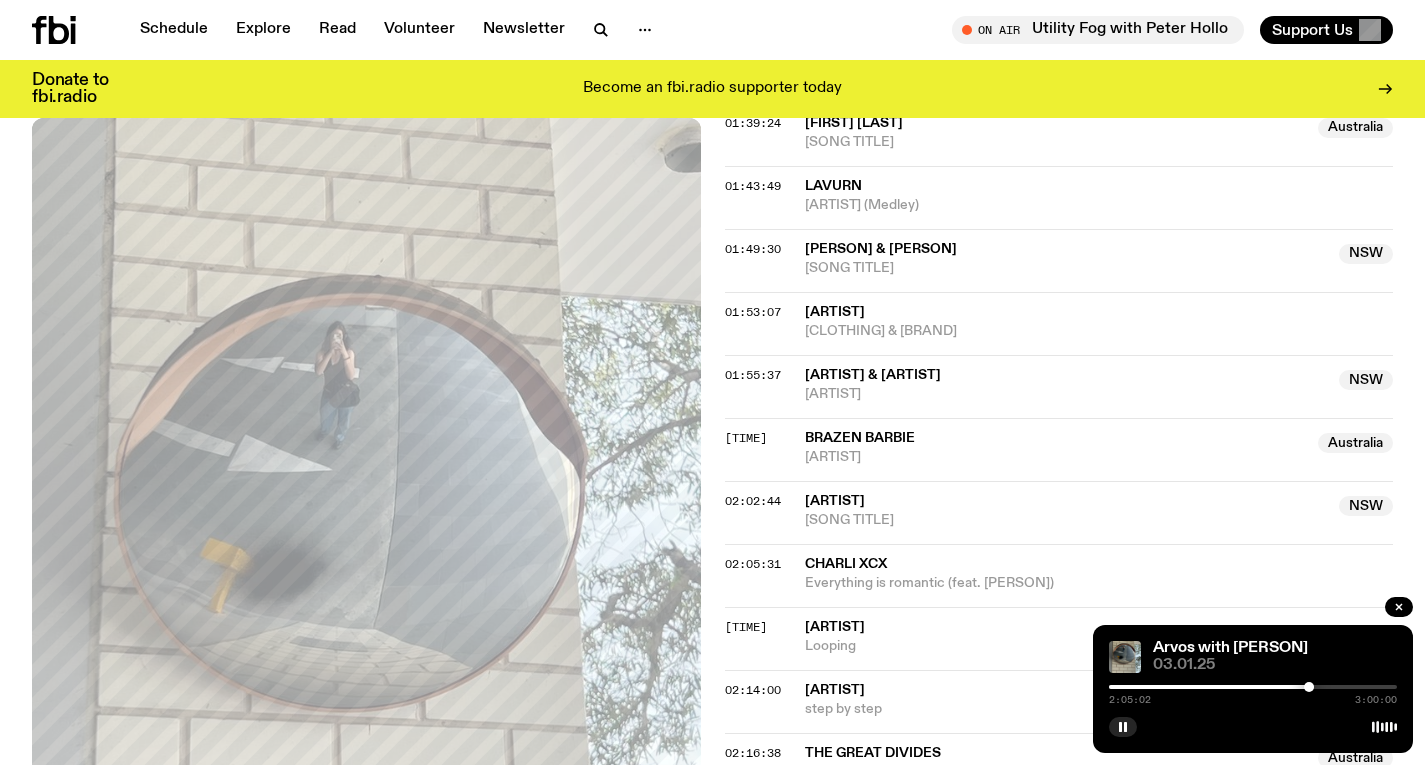 click at bounding box center (1253, 687) 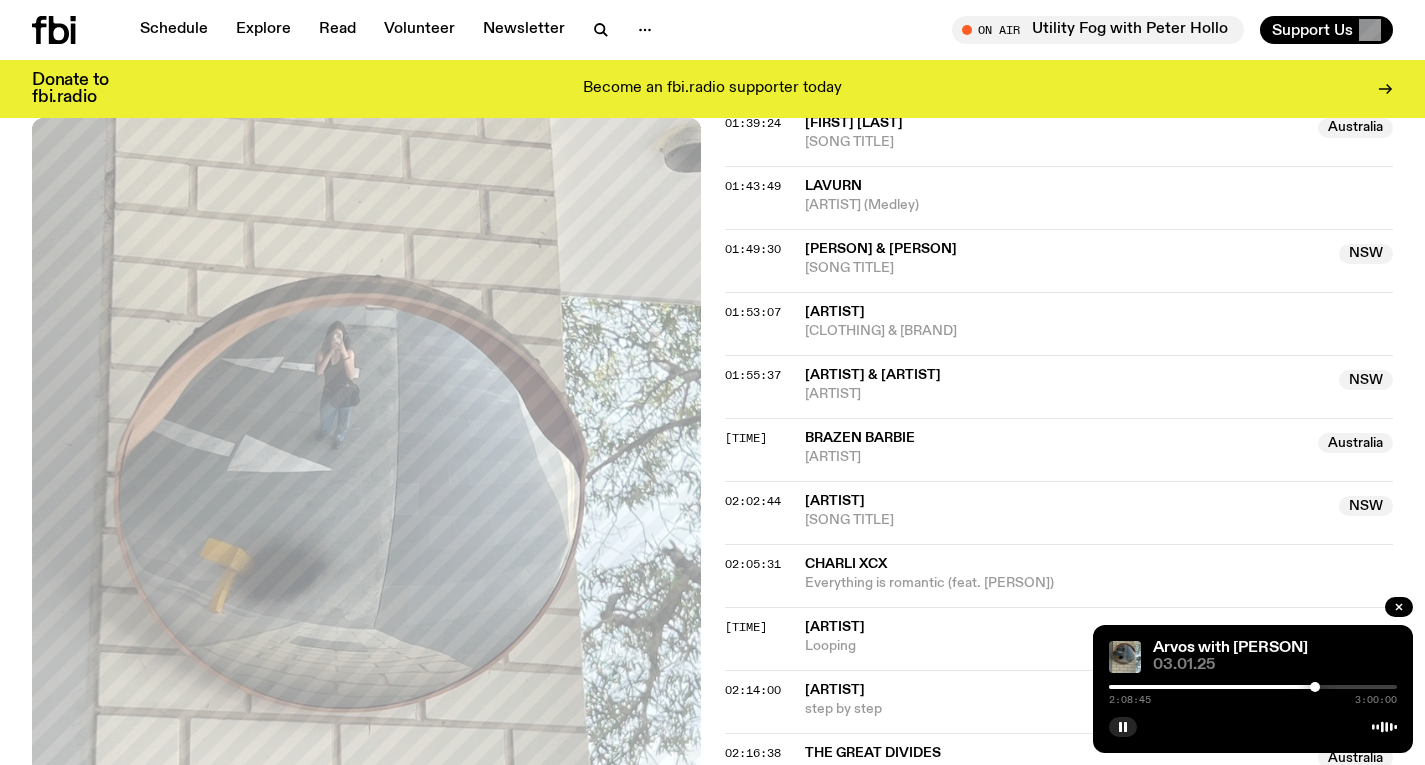 click at bounding box center [1253, 687] 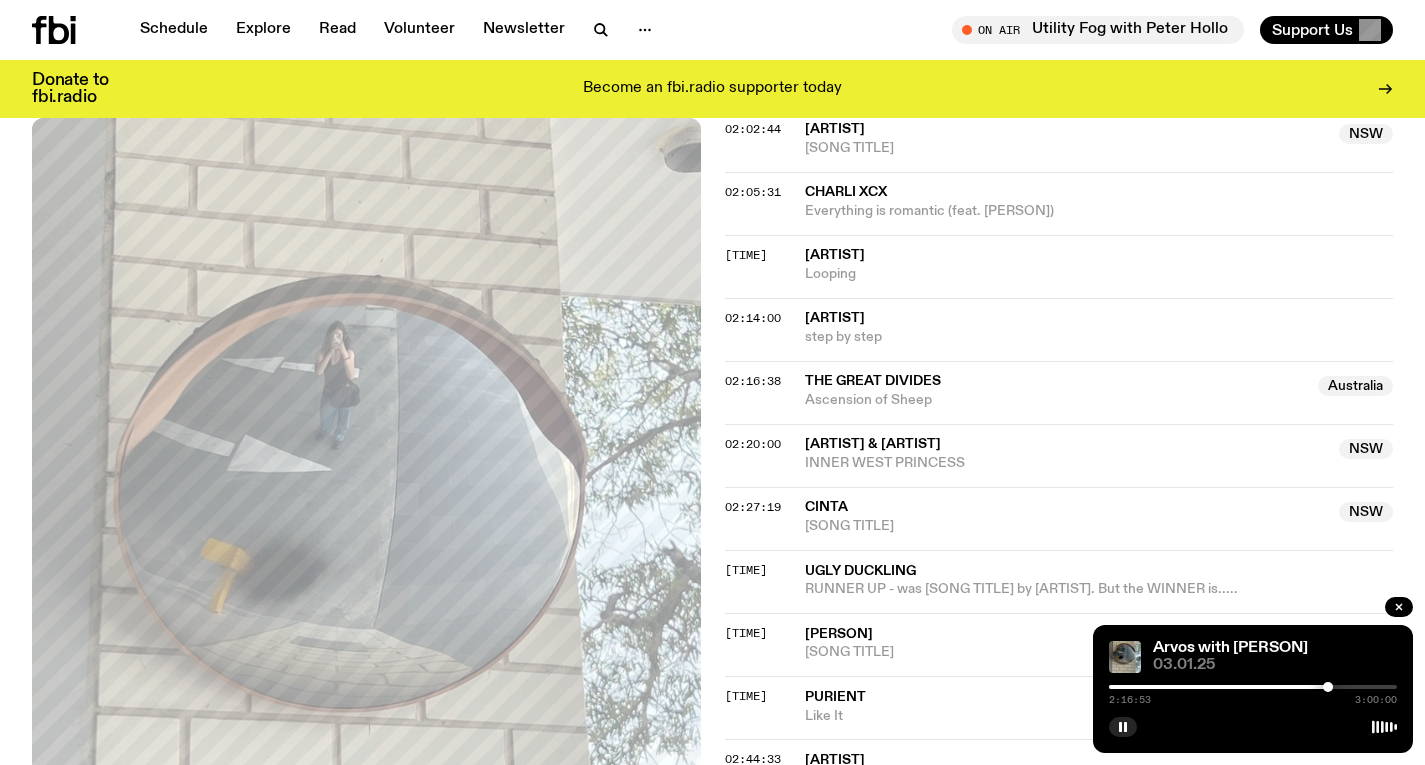 scroll, scrollTop: 2700, scrollLeft: 0, axis: vertical 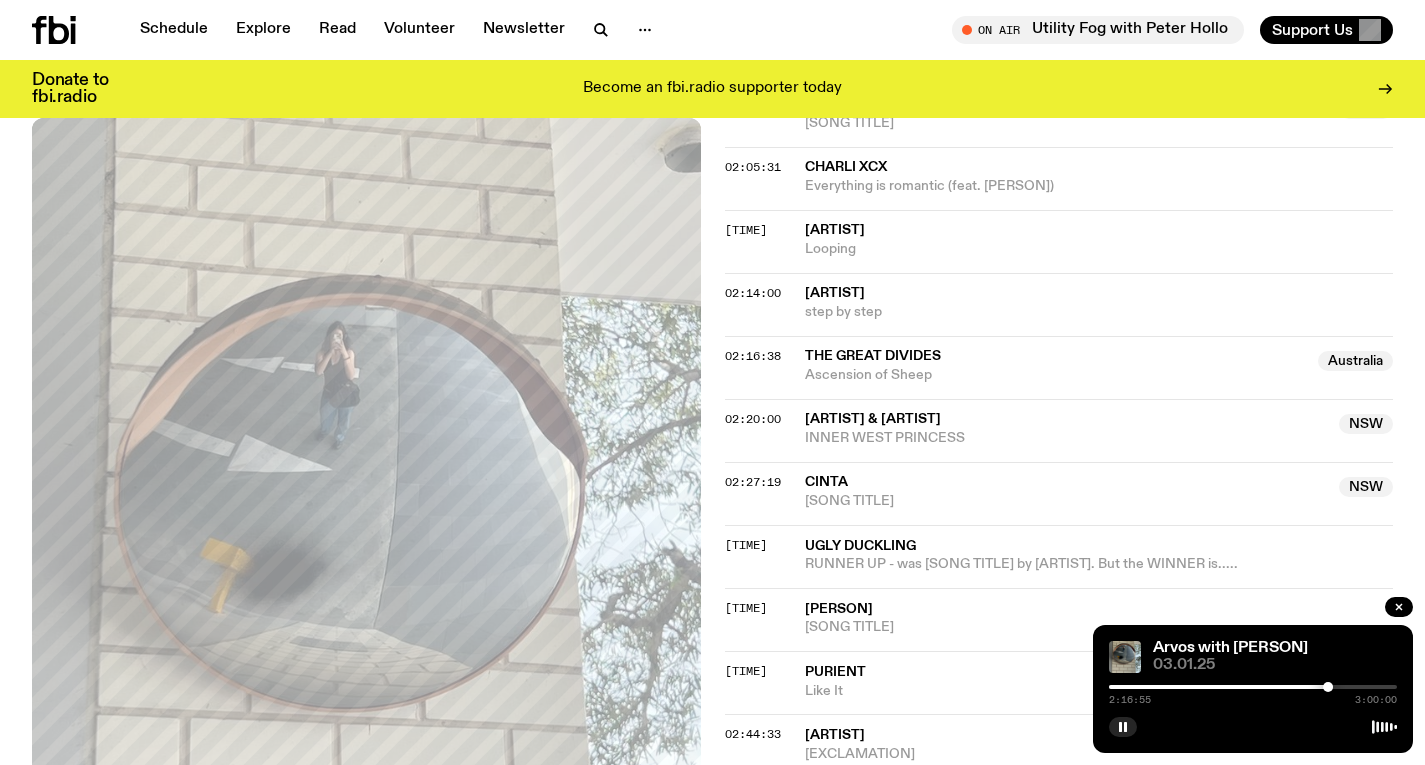click on "2:16:55 3:00:00" at bounding box center [1253, 693] 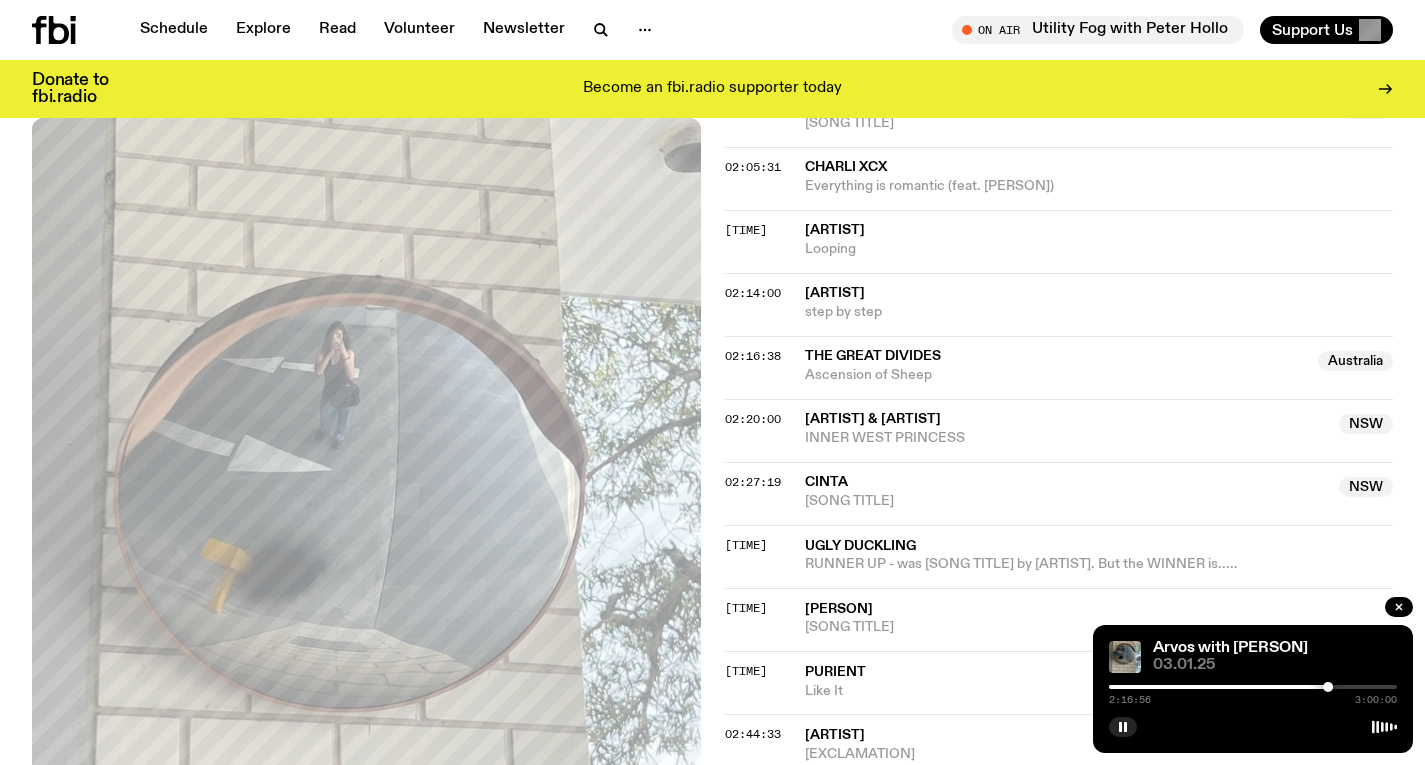 click at bounding box center (1253, 687) 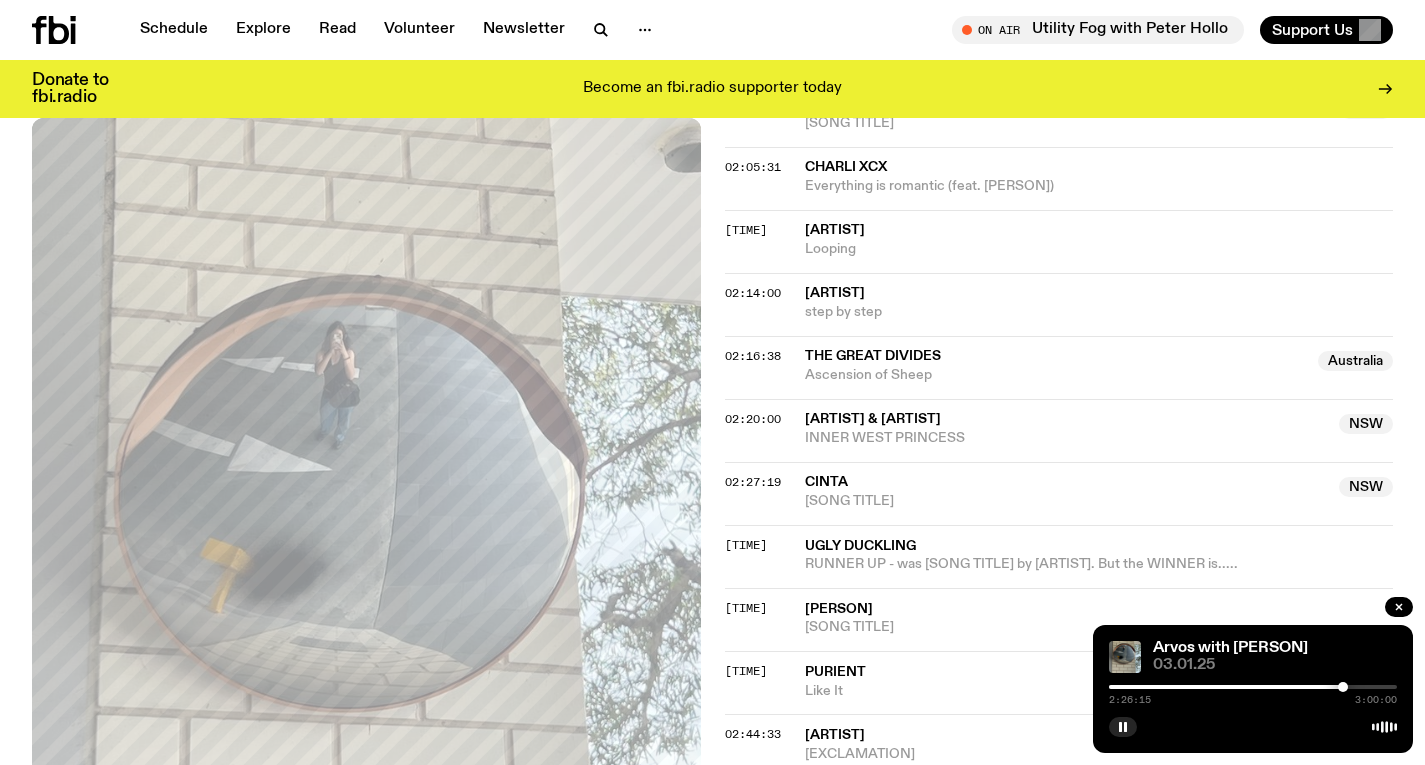 click at bounding box center (1343, 687) 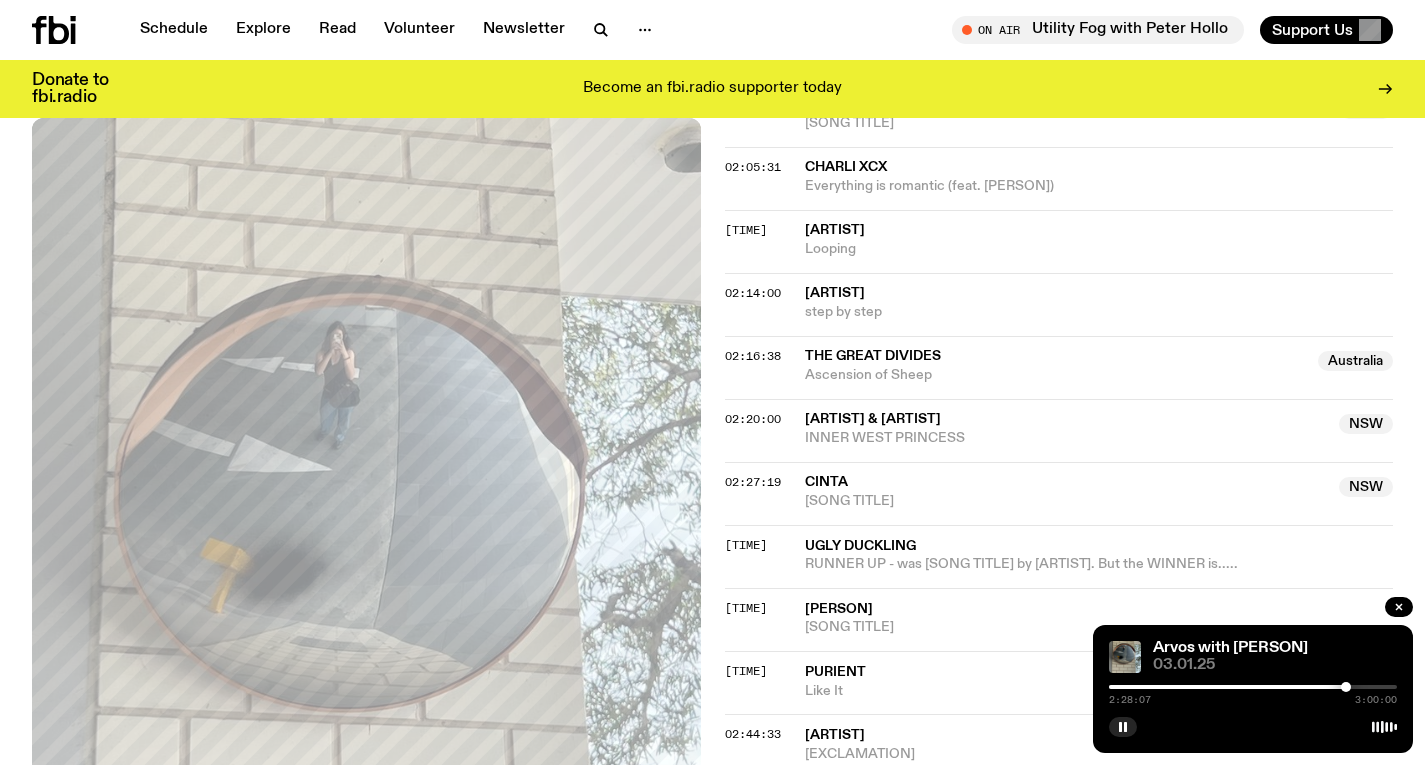 click at bounding box center [1346, 687] 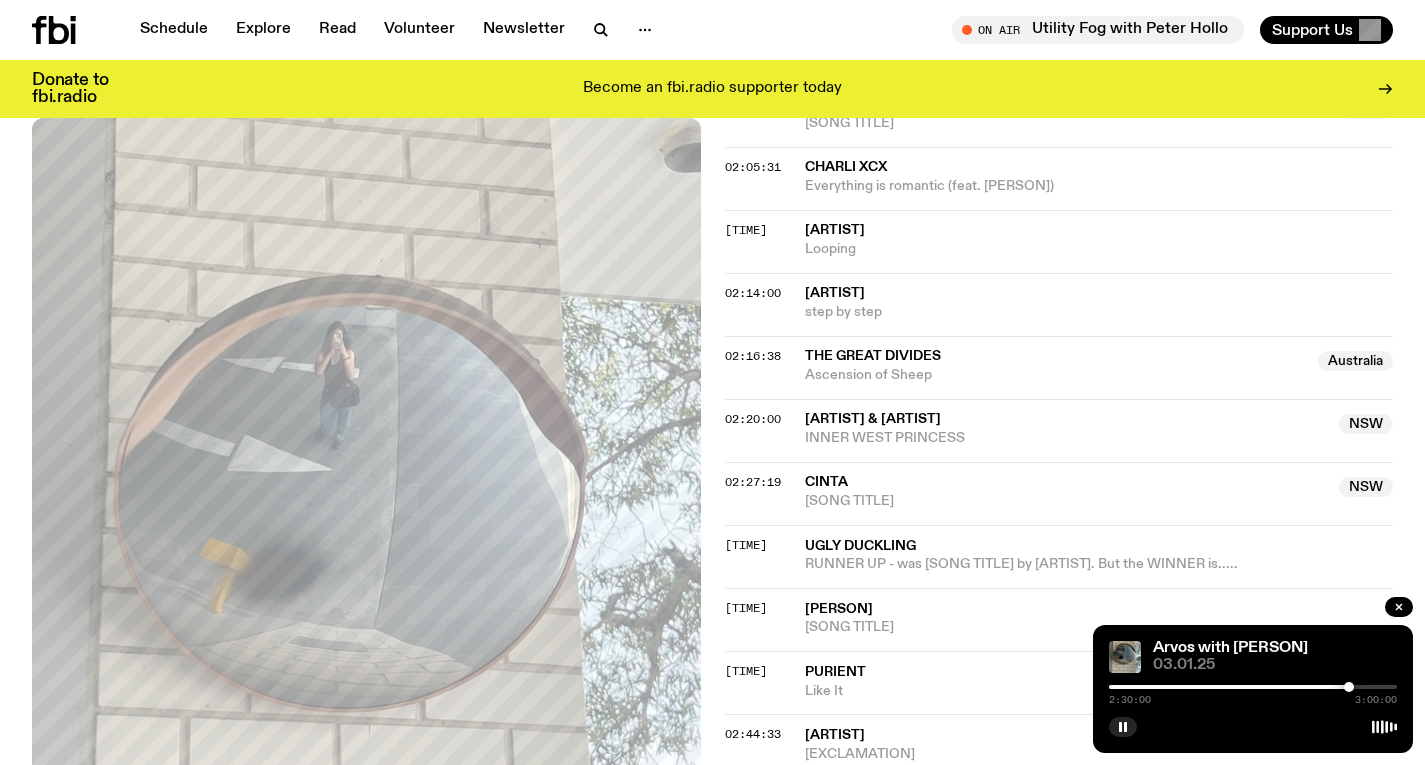 click at bounding box center (1349, 687) 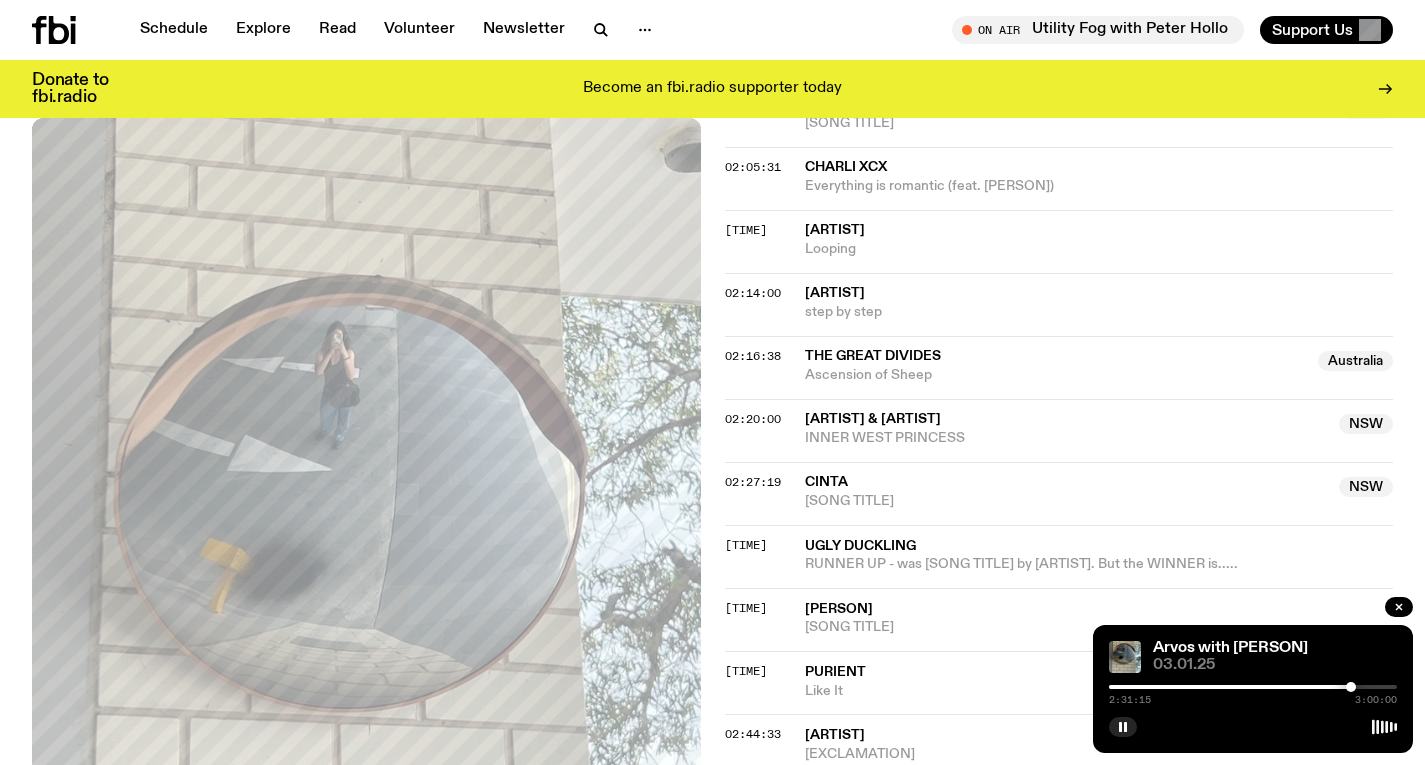 click at bounding box center [1351, 687] 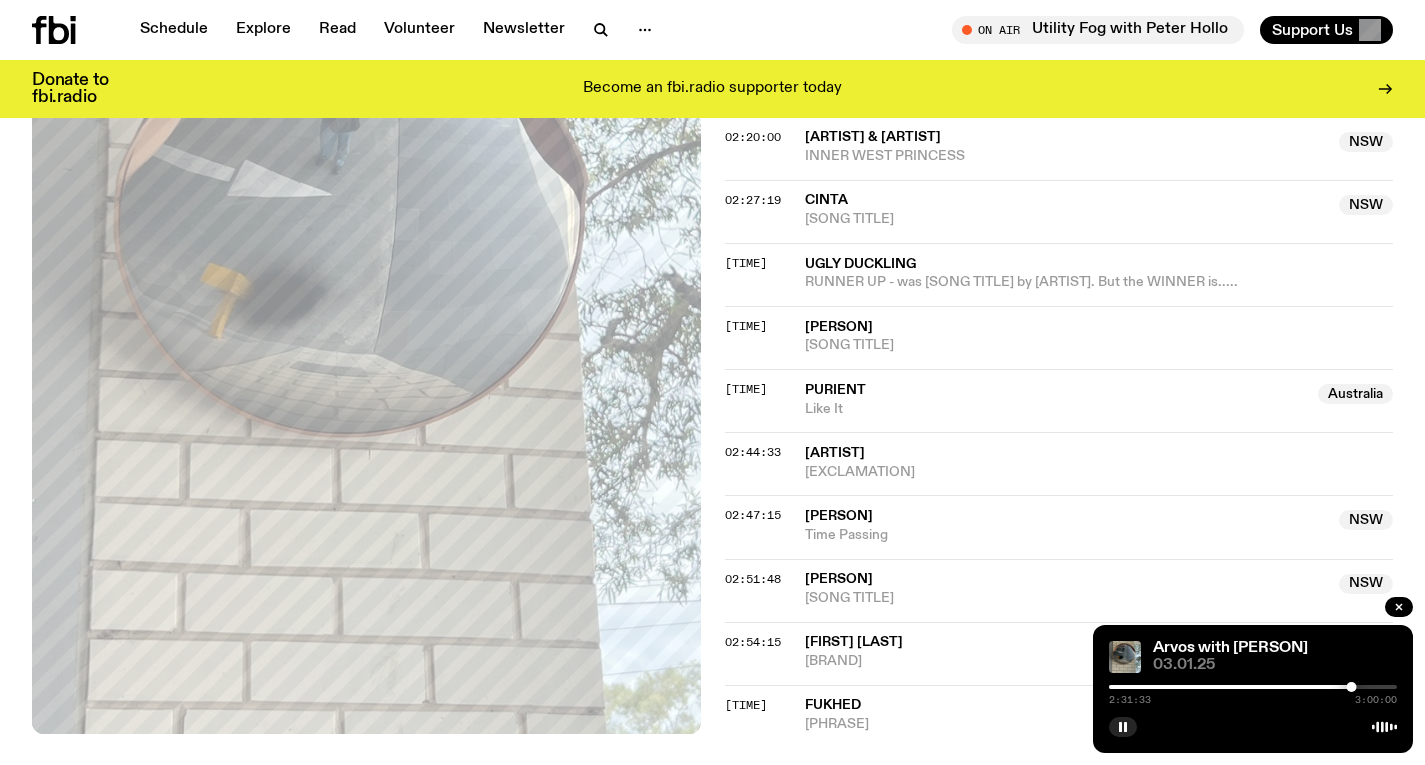 scroll, scrollTop: 2987, scrollLeft: 0, axis: vertical 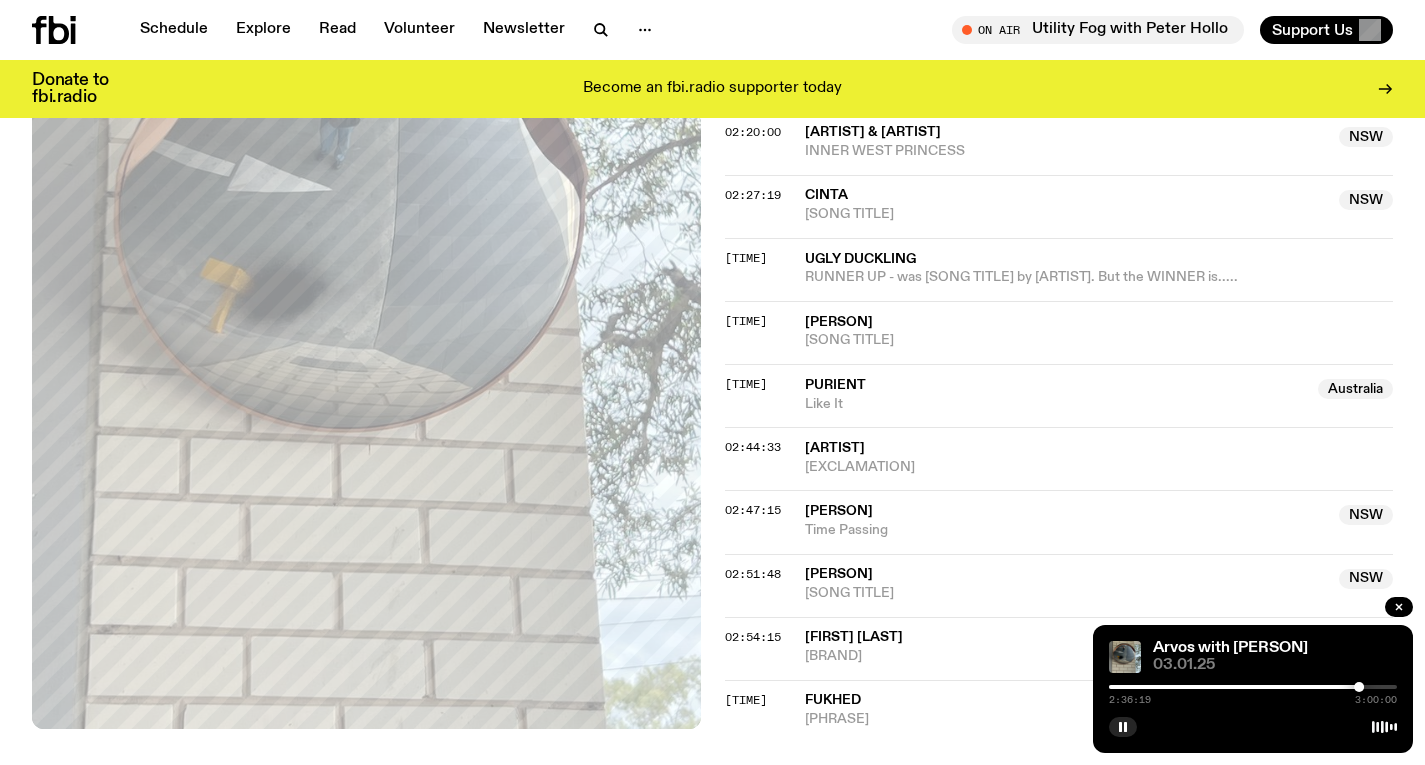 click at bounding box center (1253, 687) 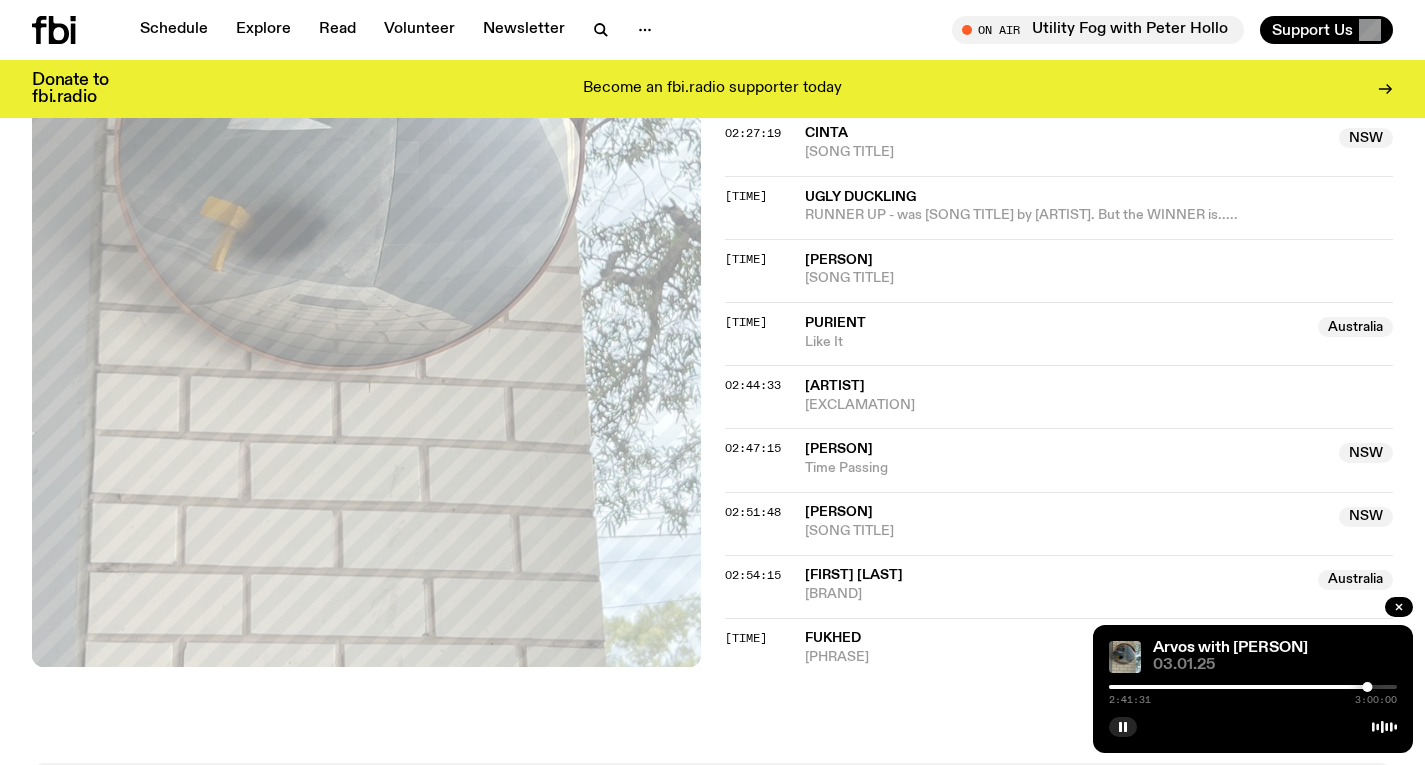 scroll, scrollTop: 3057, scrollLeft: 0, axis: vertical 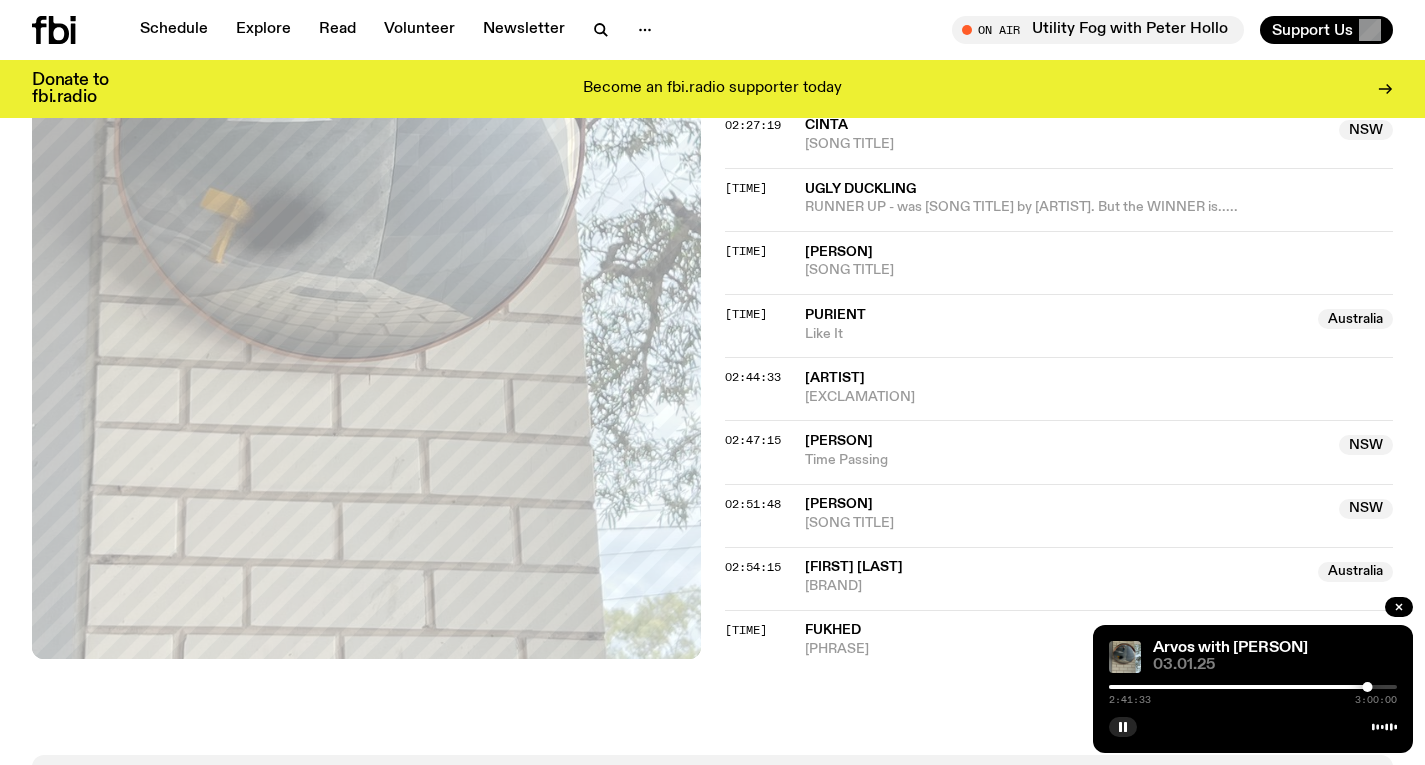 click at bounding box center [1253, 687] 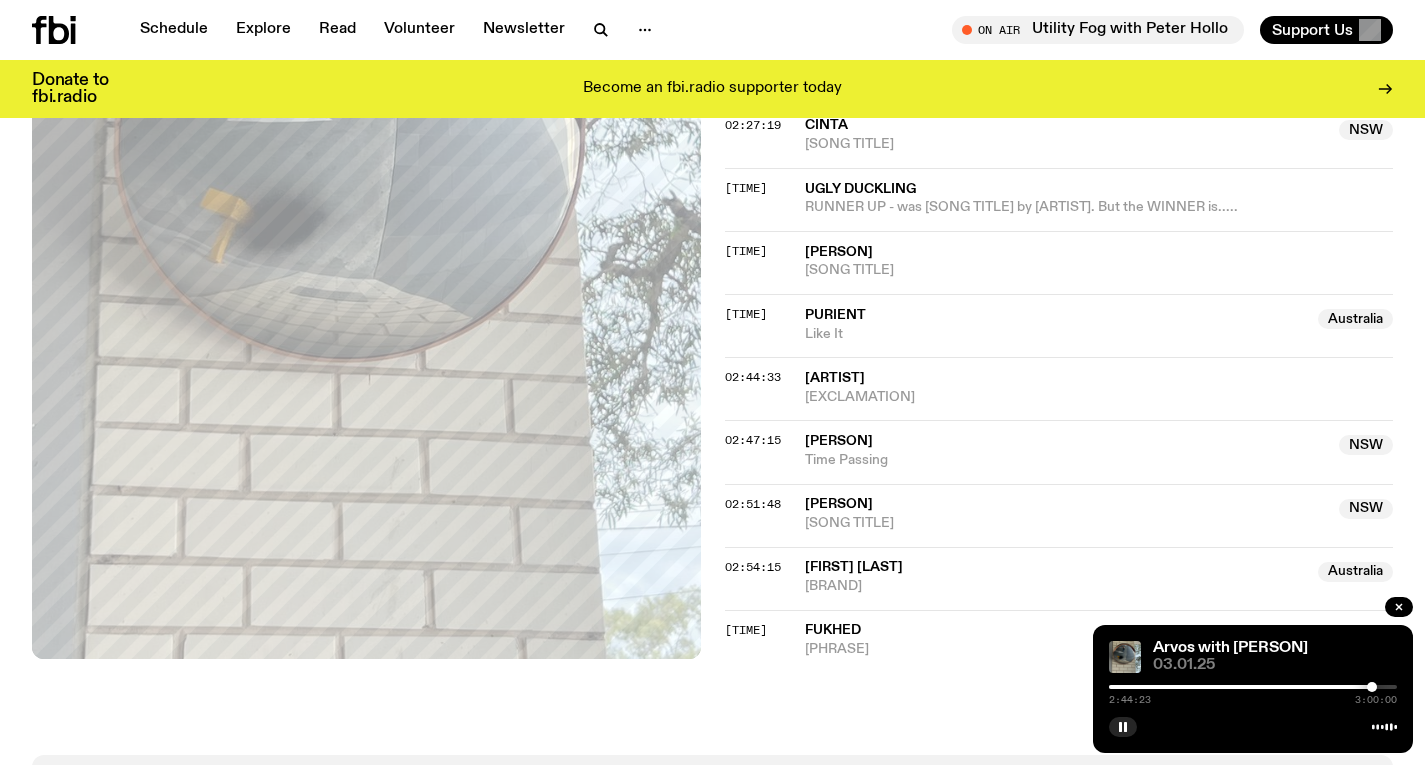 click at bounding box center [1253, 687] 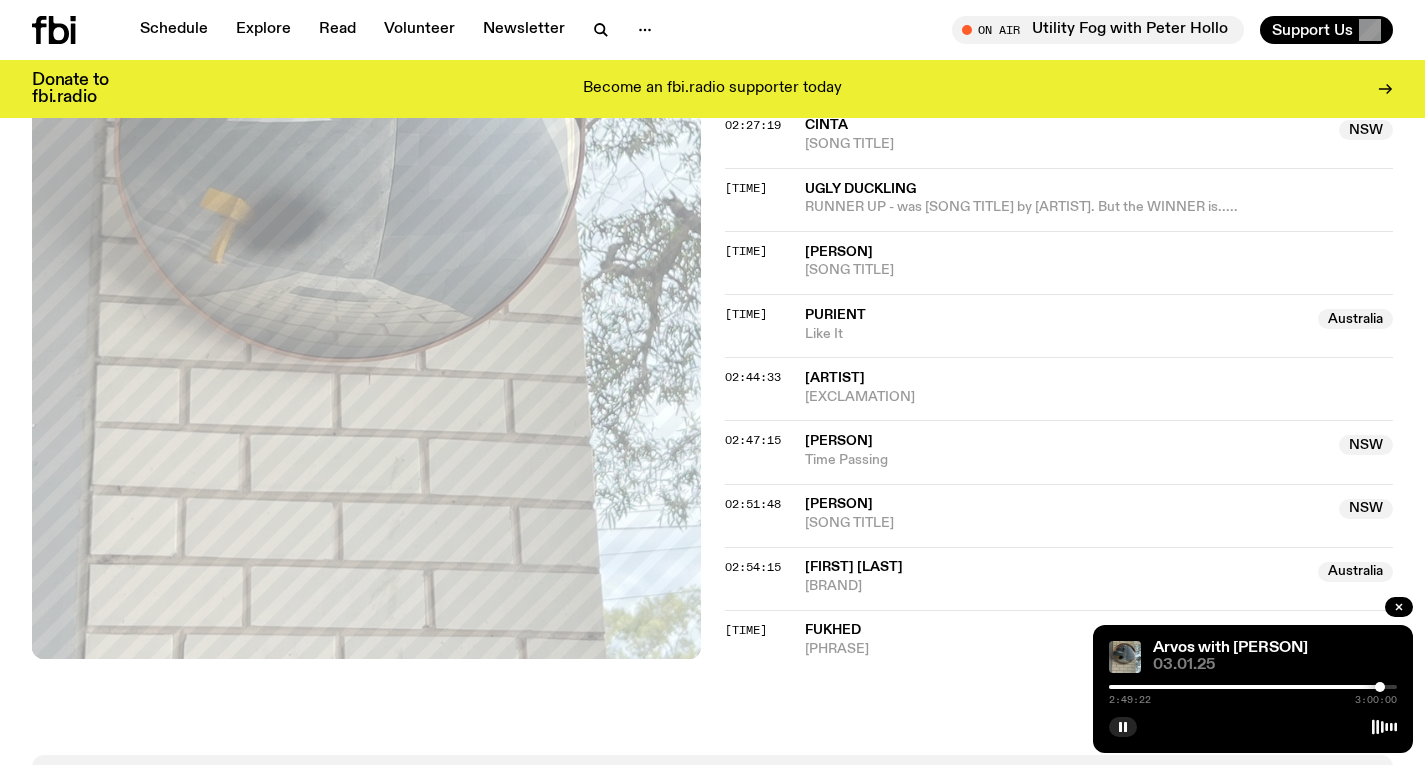click at bounding box center (1380, 687) 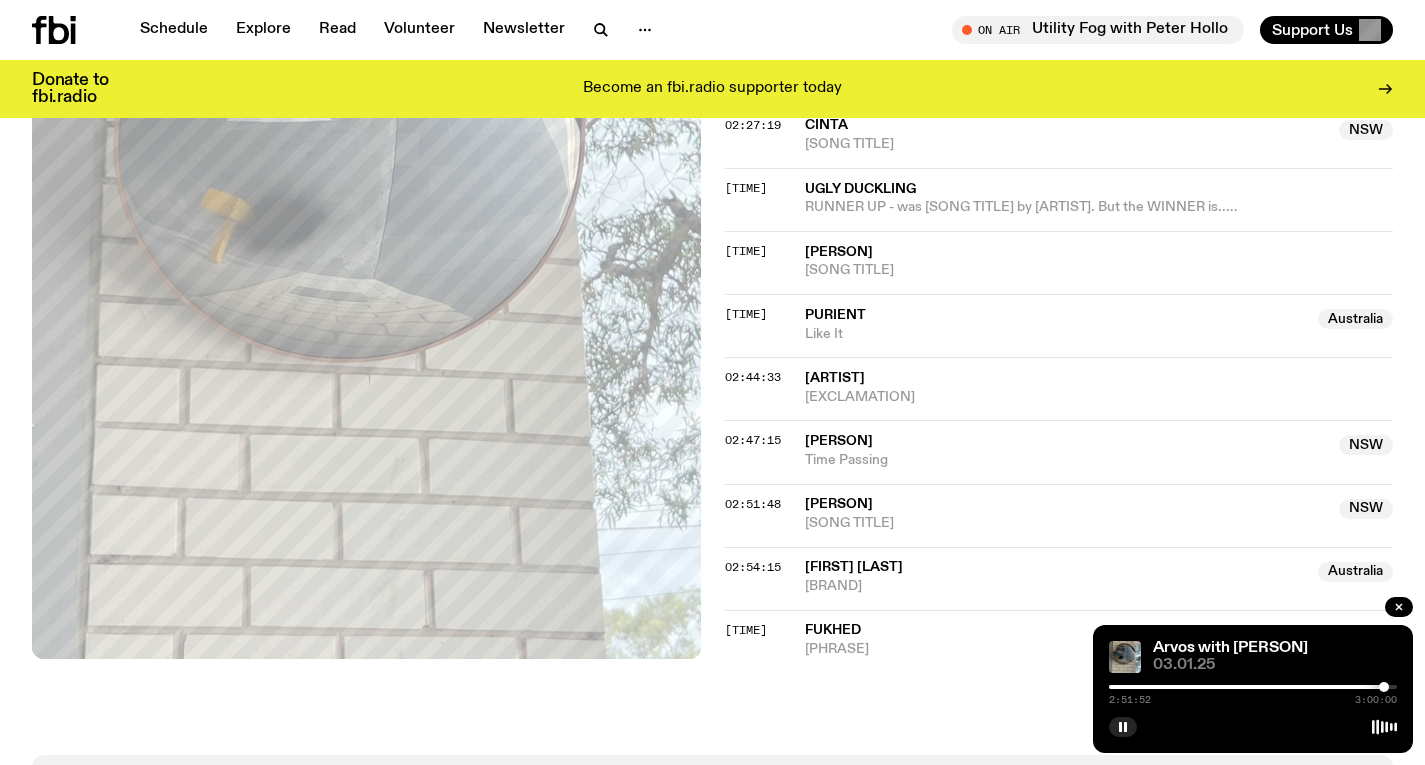 click at bounding box center (1384, 687) 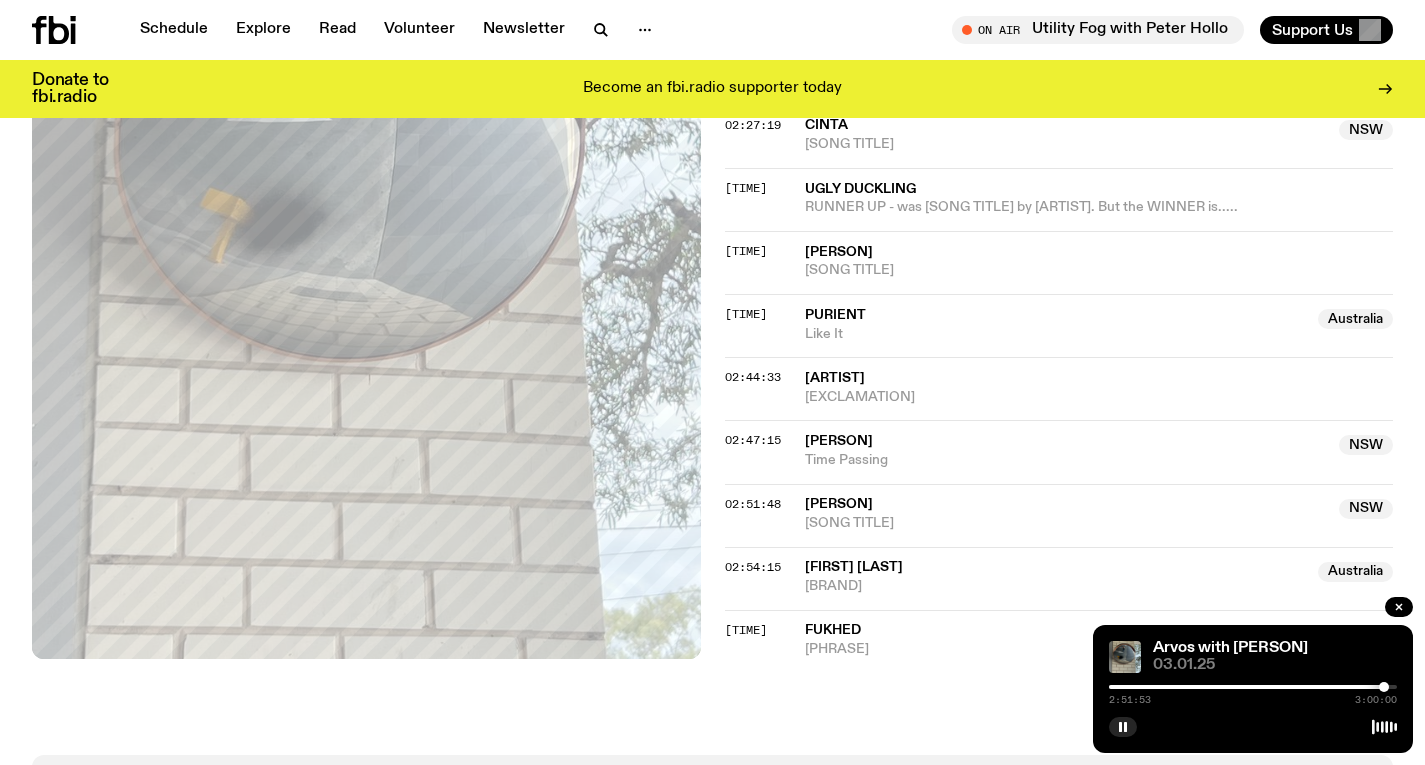 click at bounding box center (1384, 687) 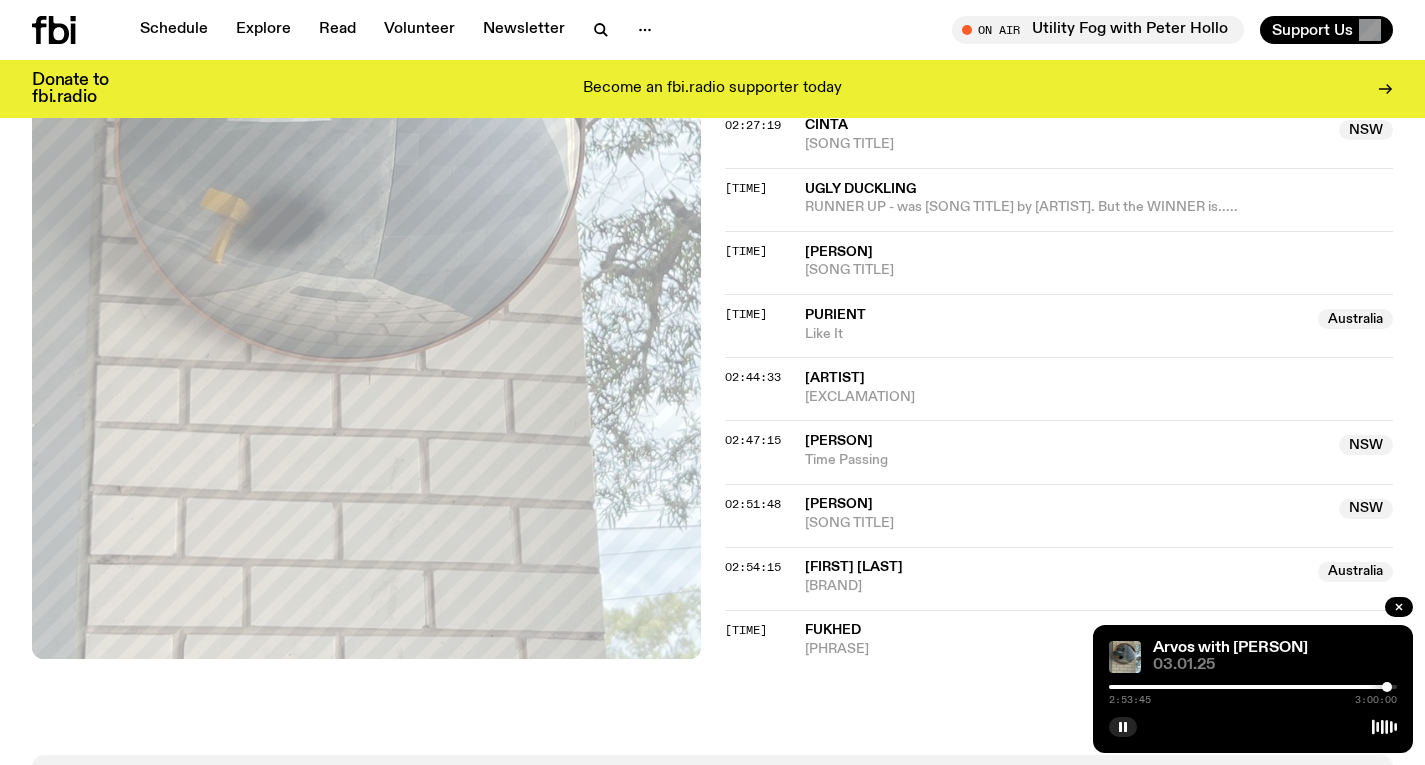 click at bounding box center (1387, 687) 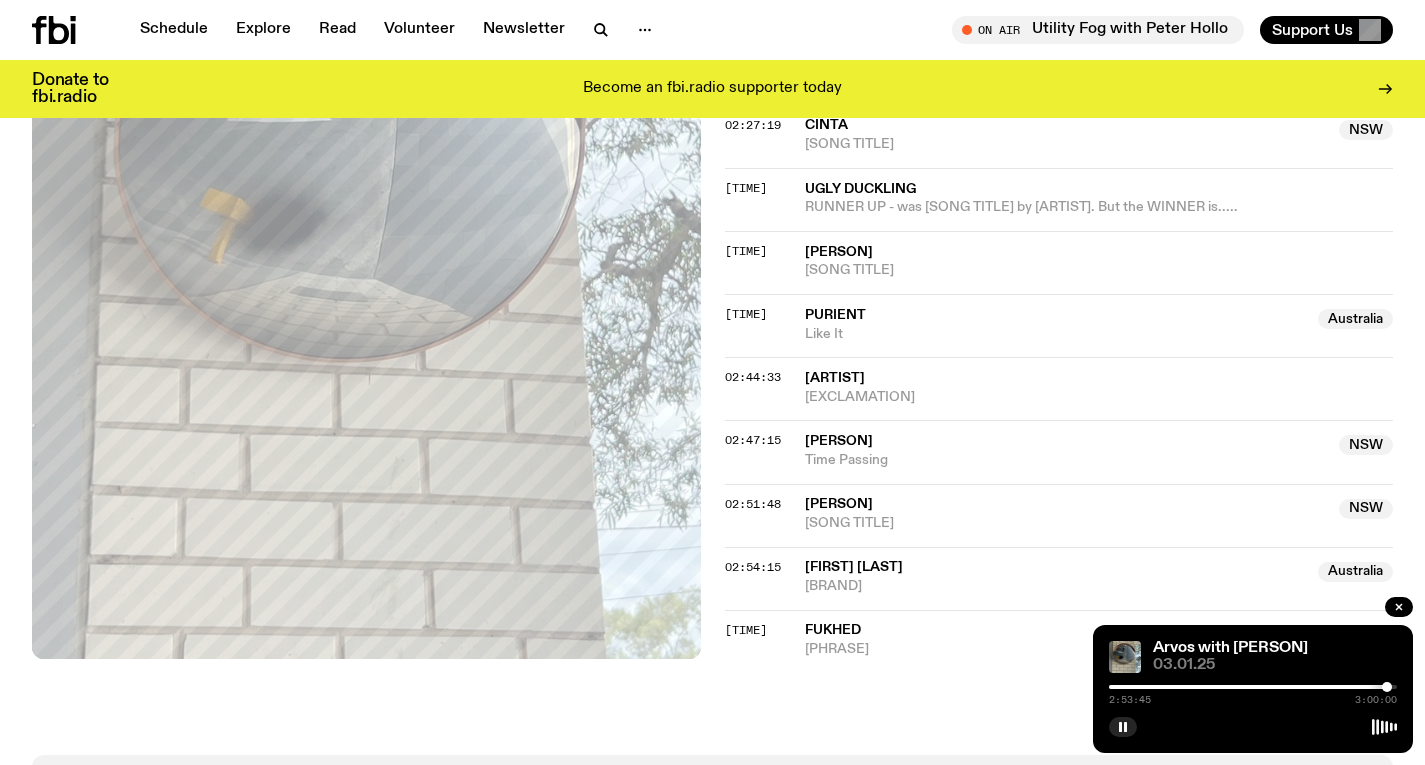 click at bounding box center [1387, 687] 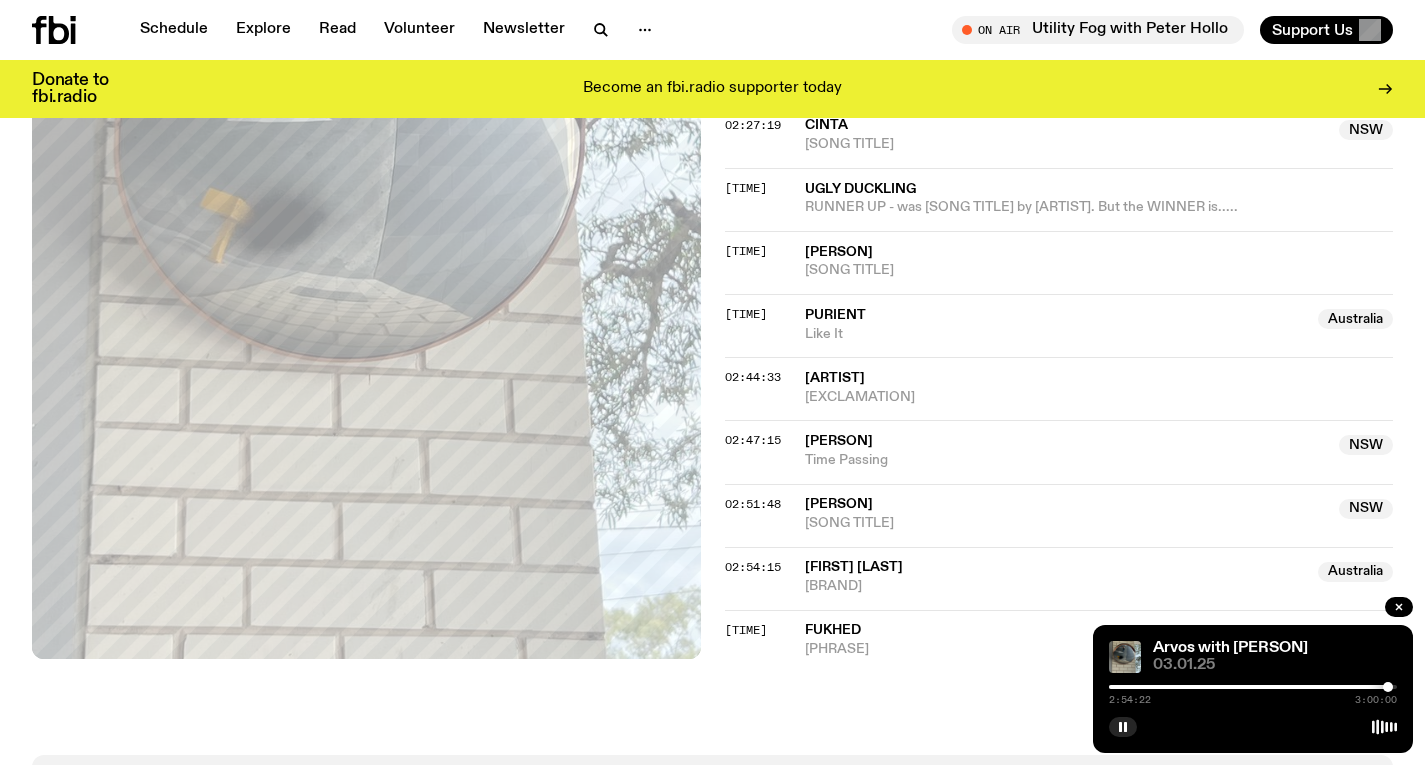 click on "[TIME]" at bounding box center (1253, 693) 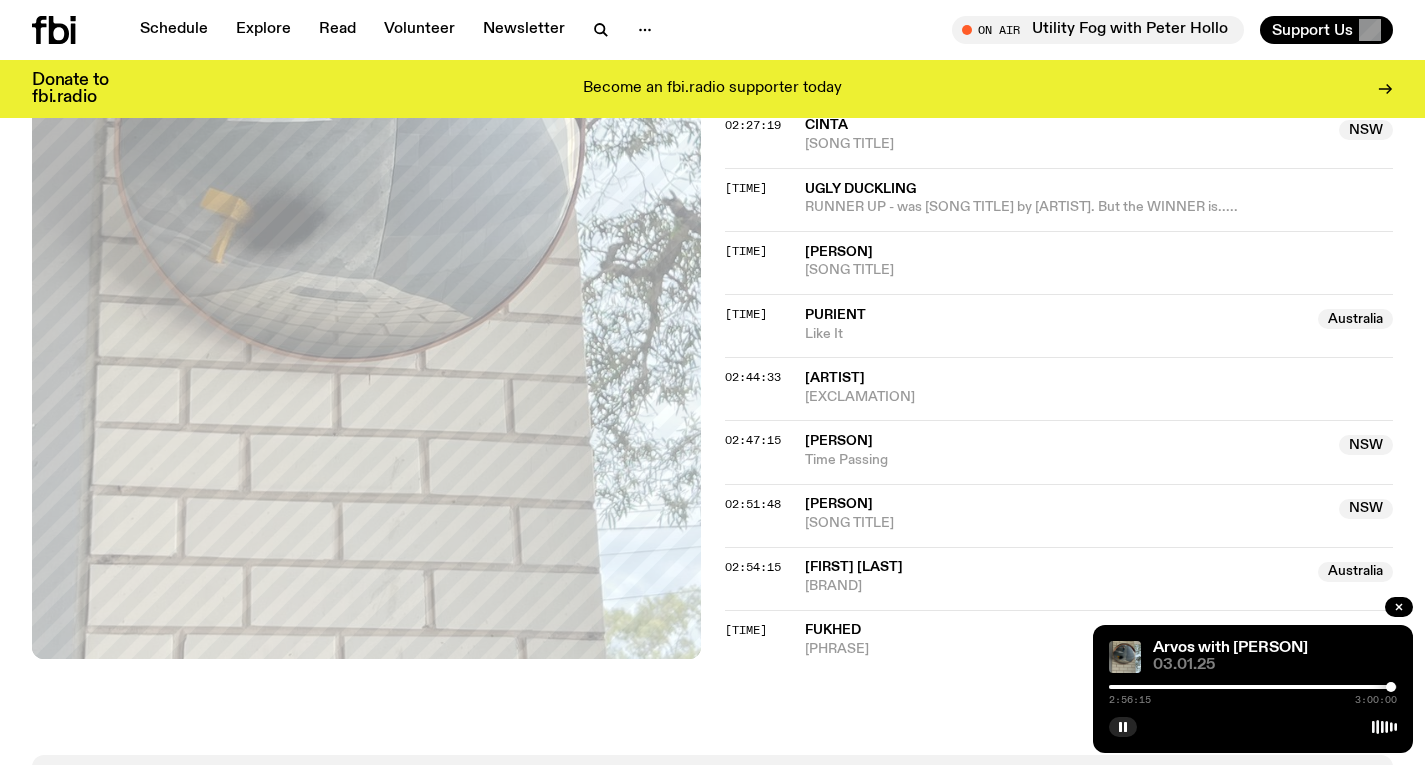 click at bounding box center [1391, 687] 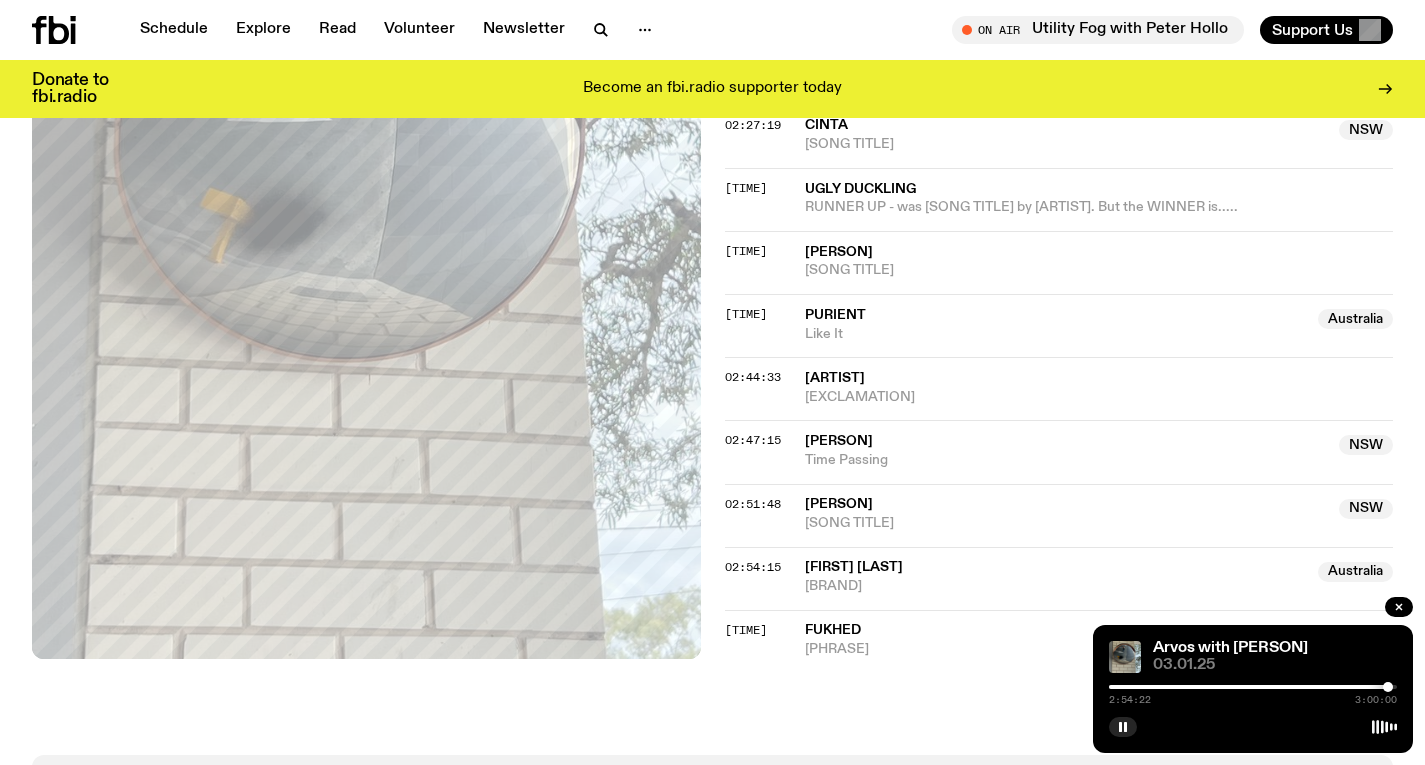 click at bounding box center [1388, 687] 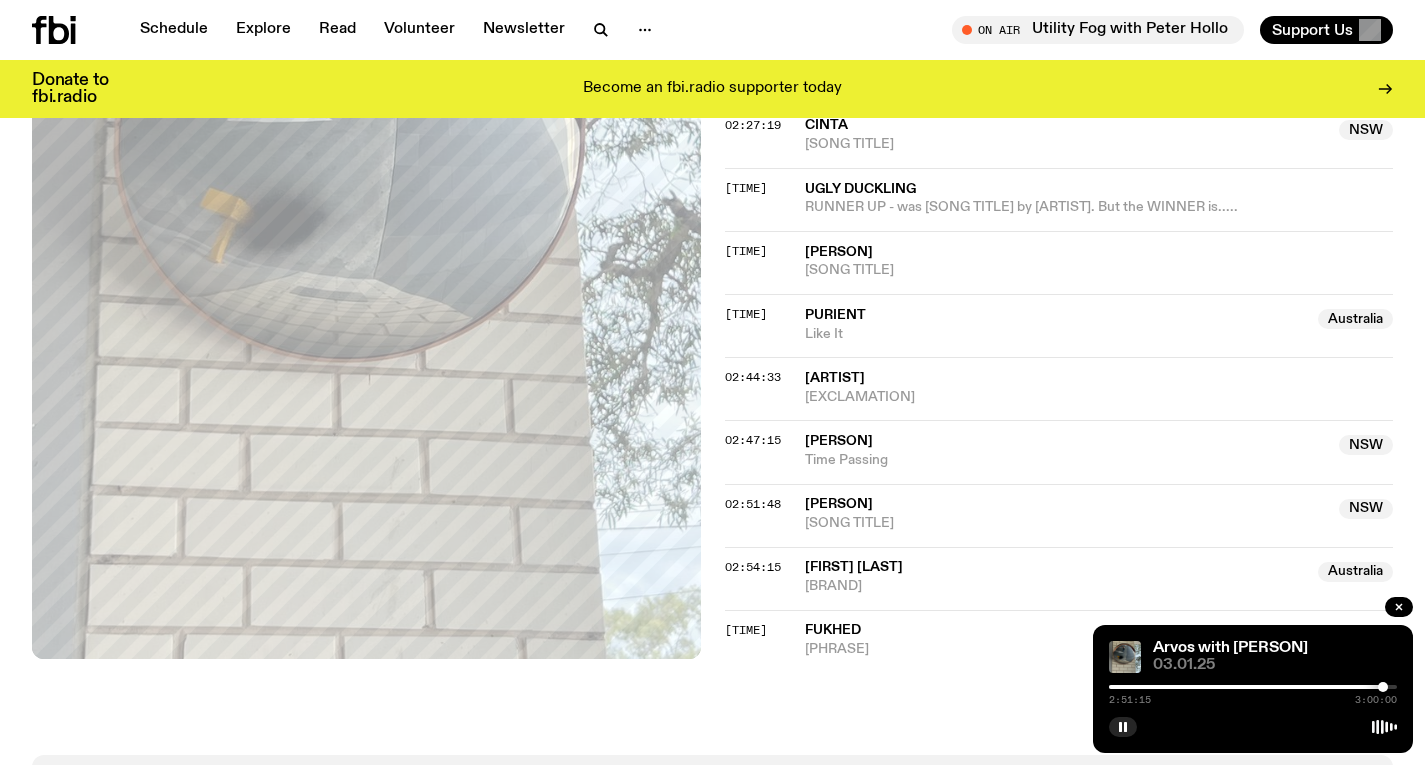 click at bounding box center (1383, 687) 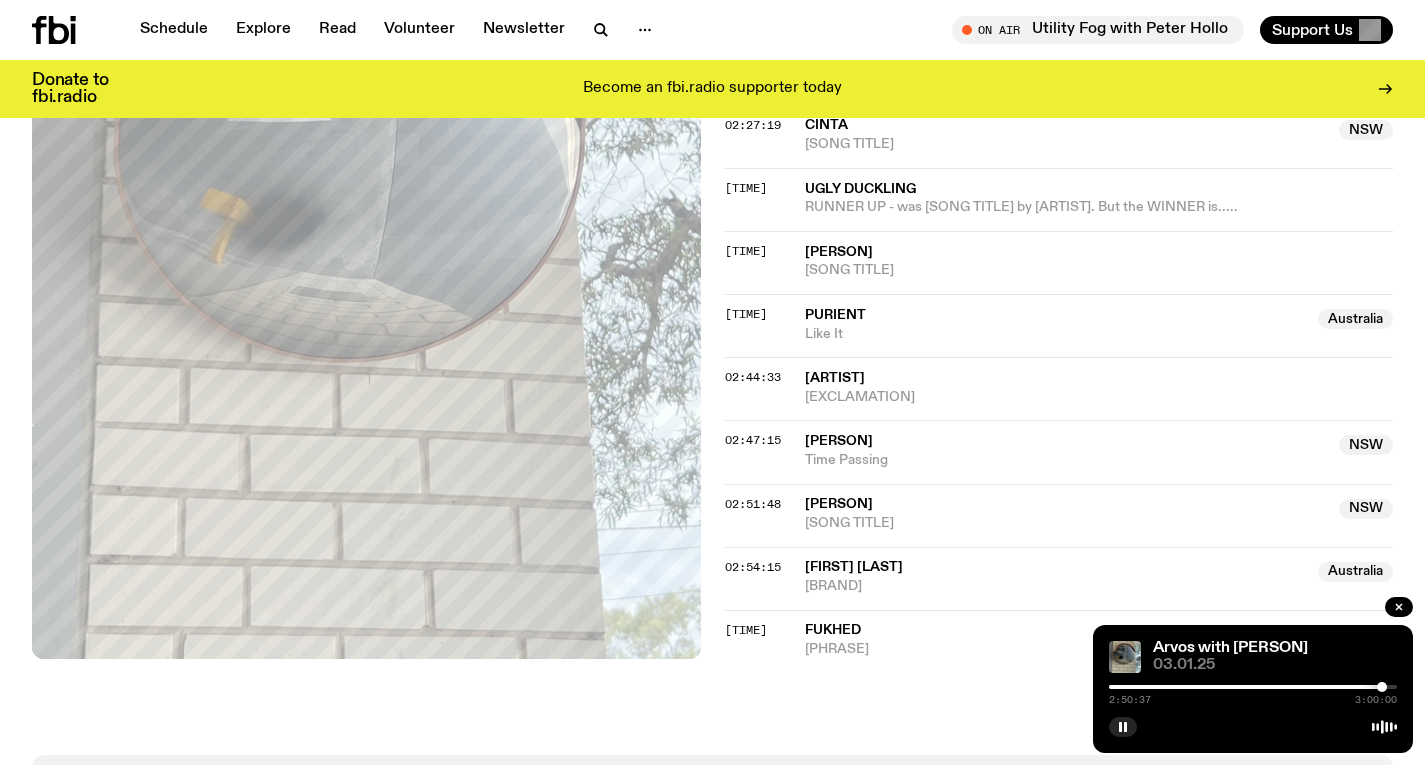 click at bounding box center [1382, 687] 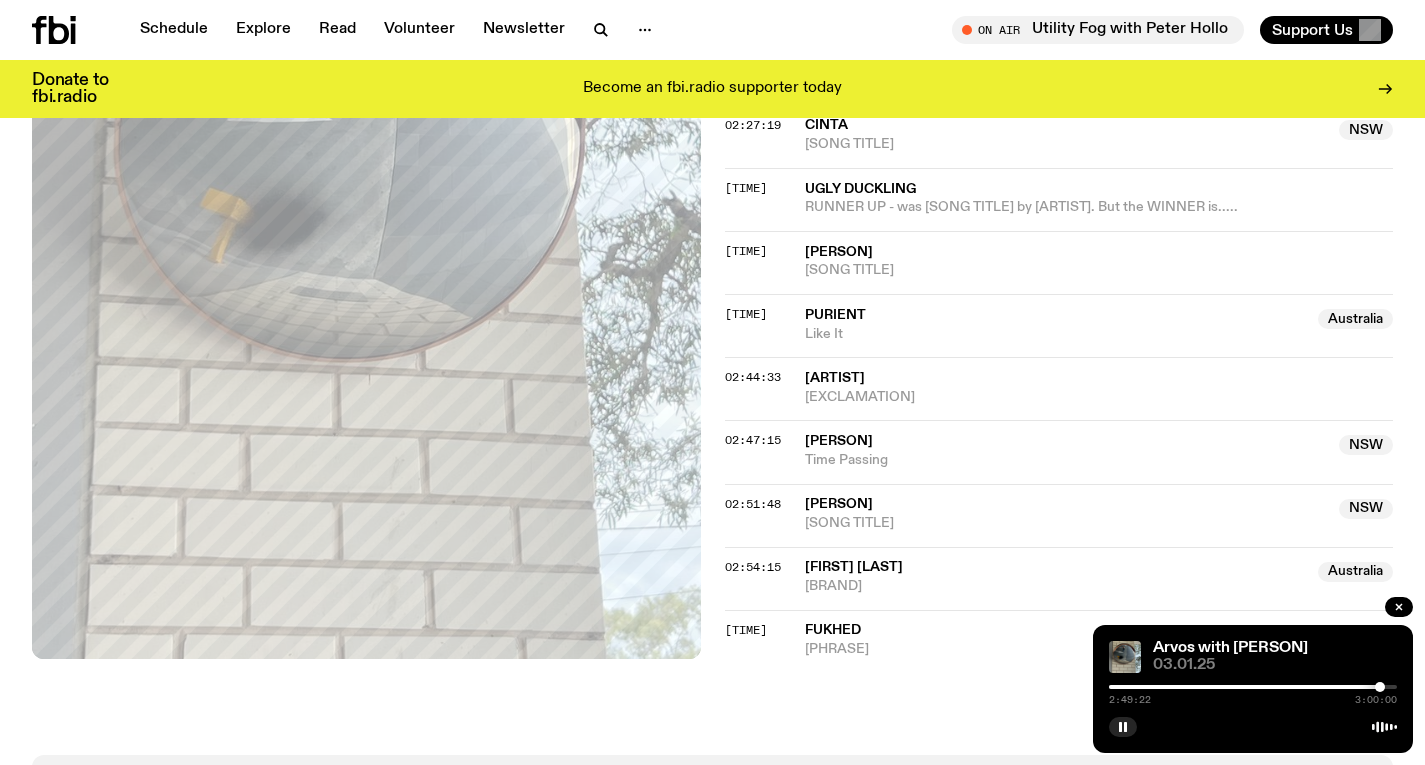 click at bounding box center (1380, 687) 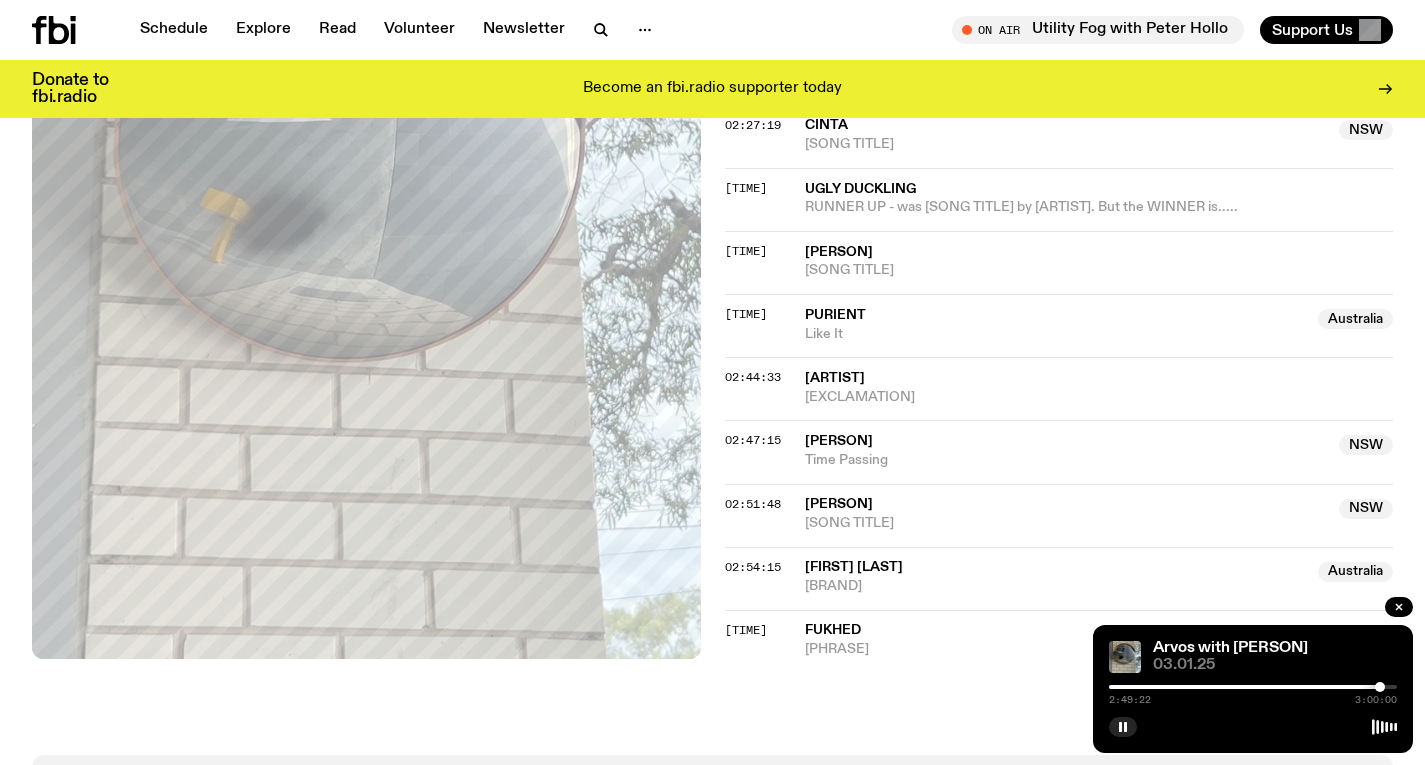 click at bounding box center [1380, 687] 